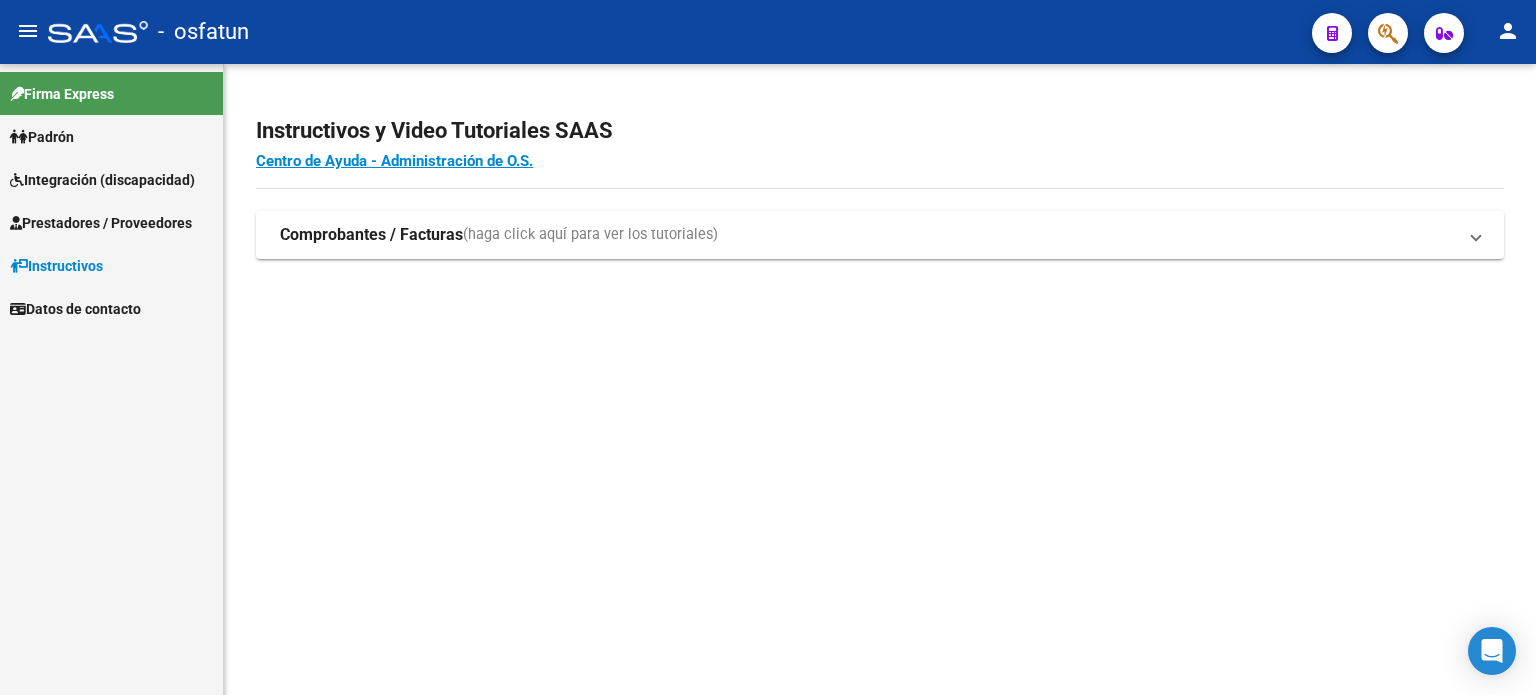 scroll, scrollTop: 0, scrollLeft: 0, axis: both 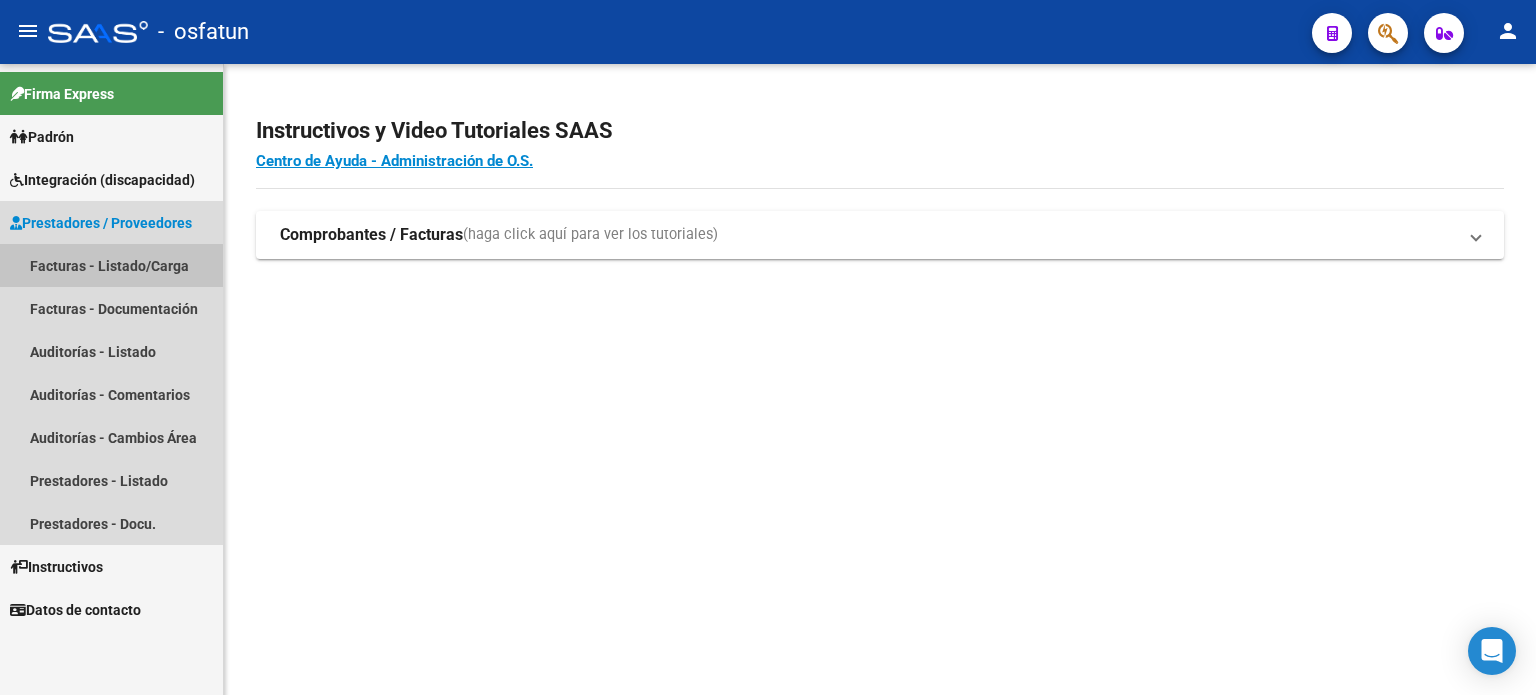 click on "Facturas - Listado/Carga" at bounding box center [111, 265] 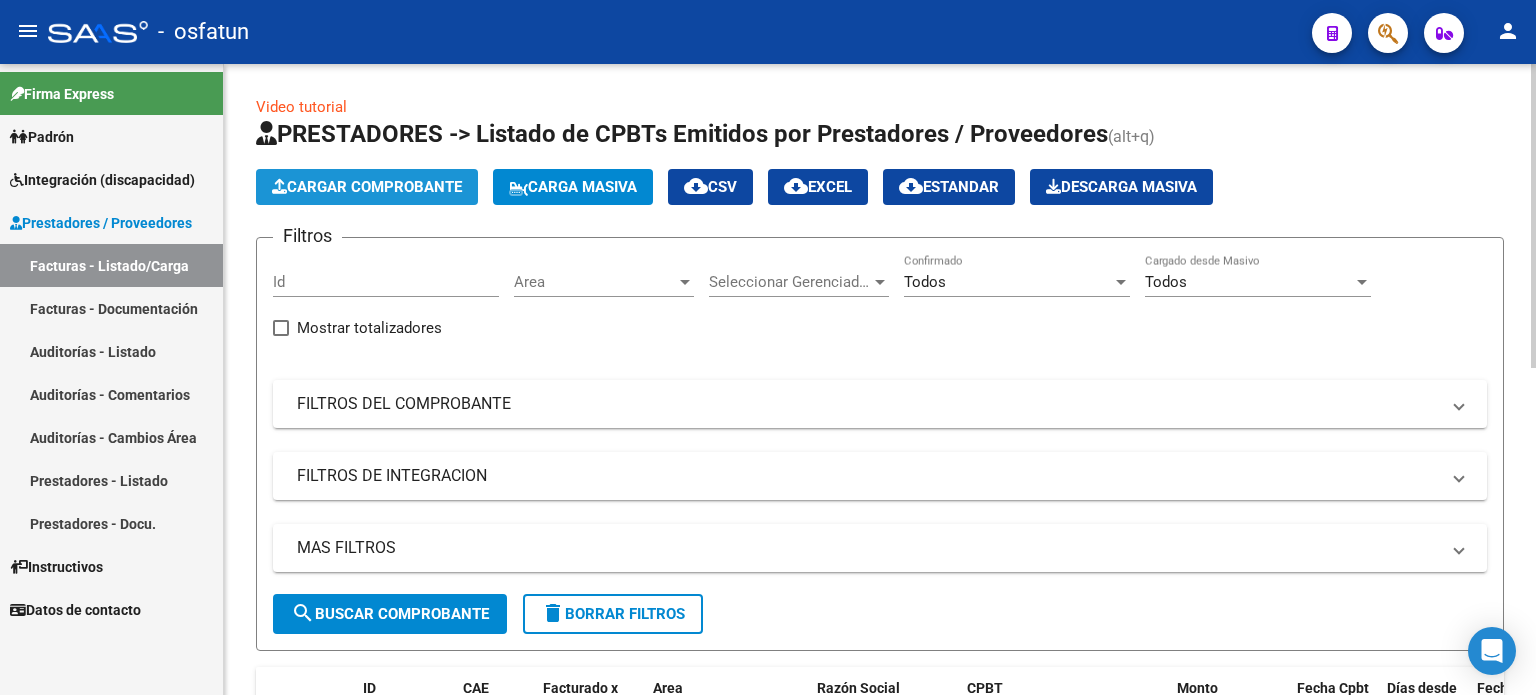 click on "Cargar Comprobante" 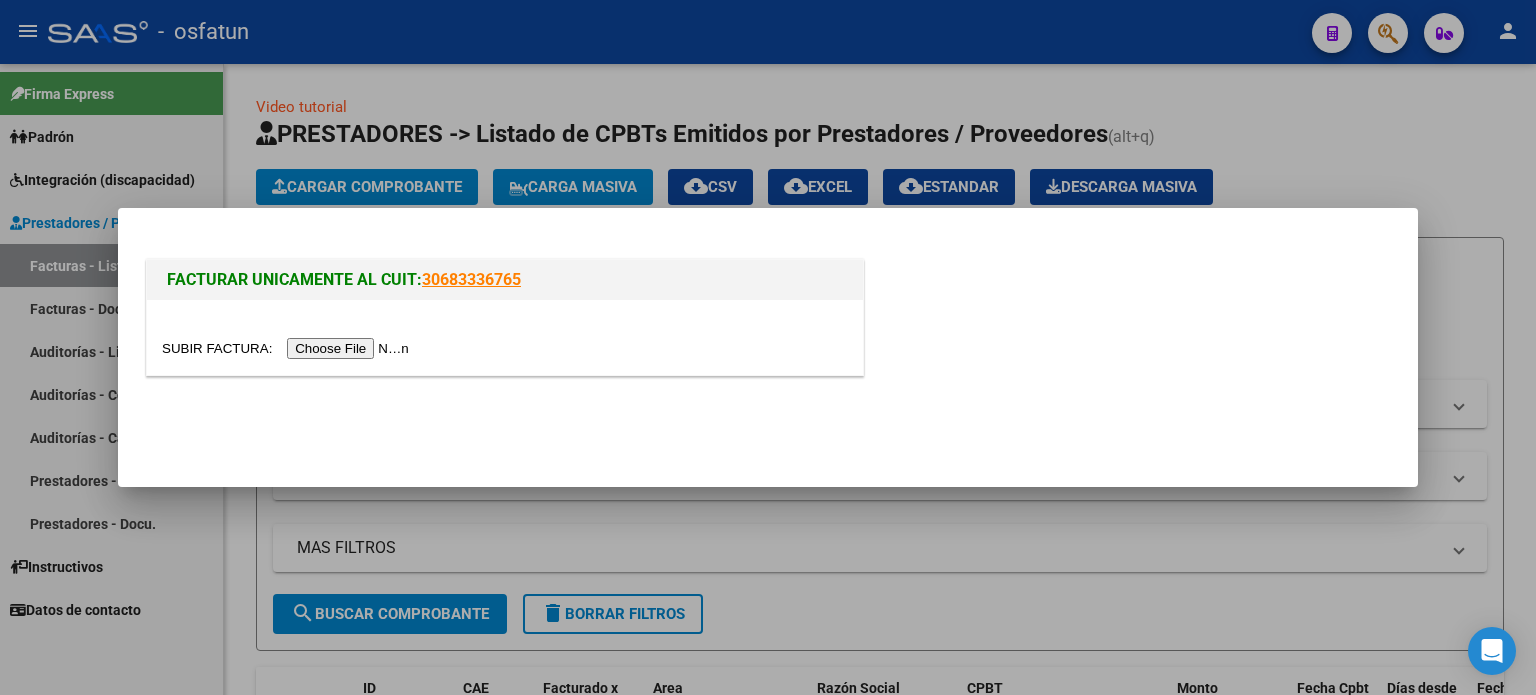 click at bounding box center (288, 348) 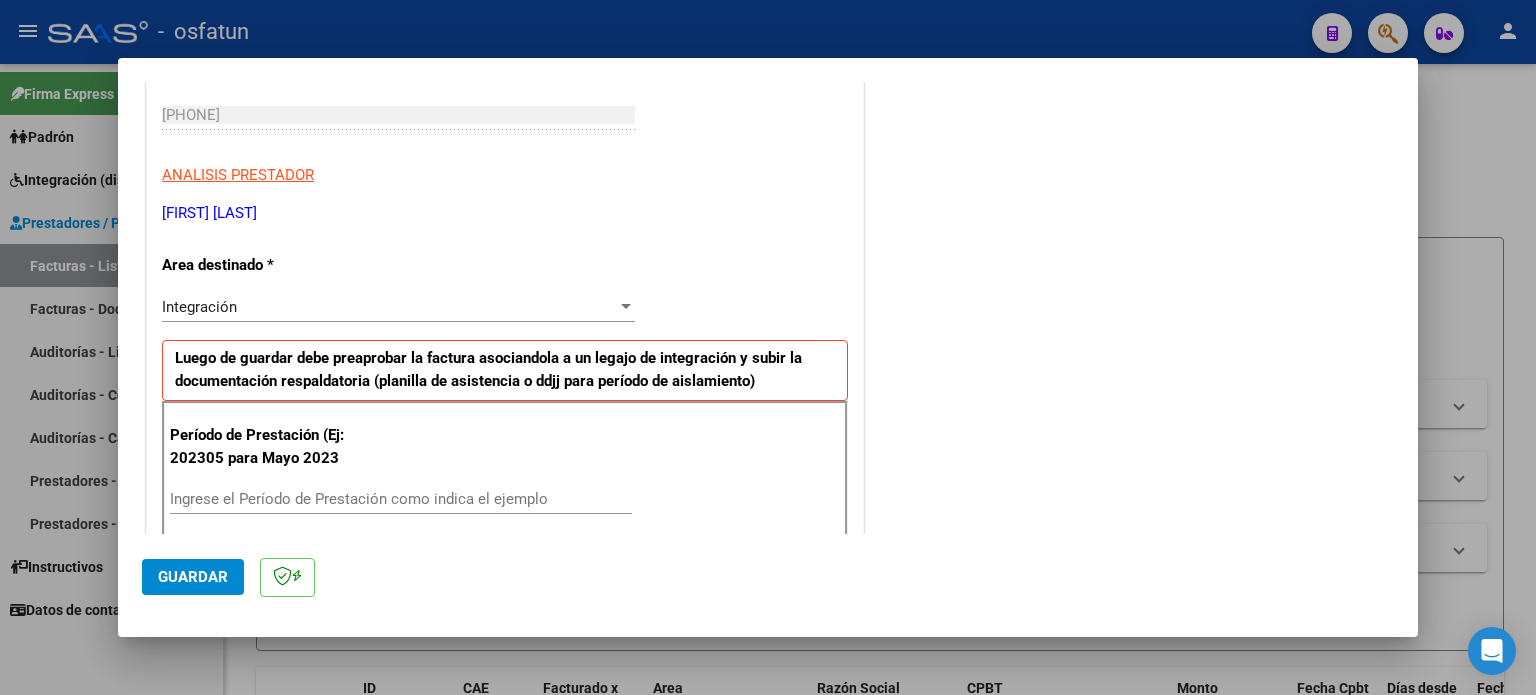 scroll, scrollTop: 400, scrollLeft: 0, axis: vertical 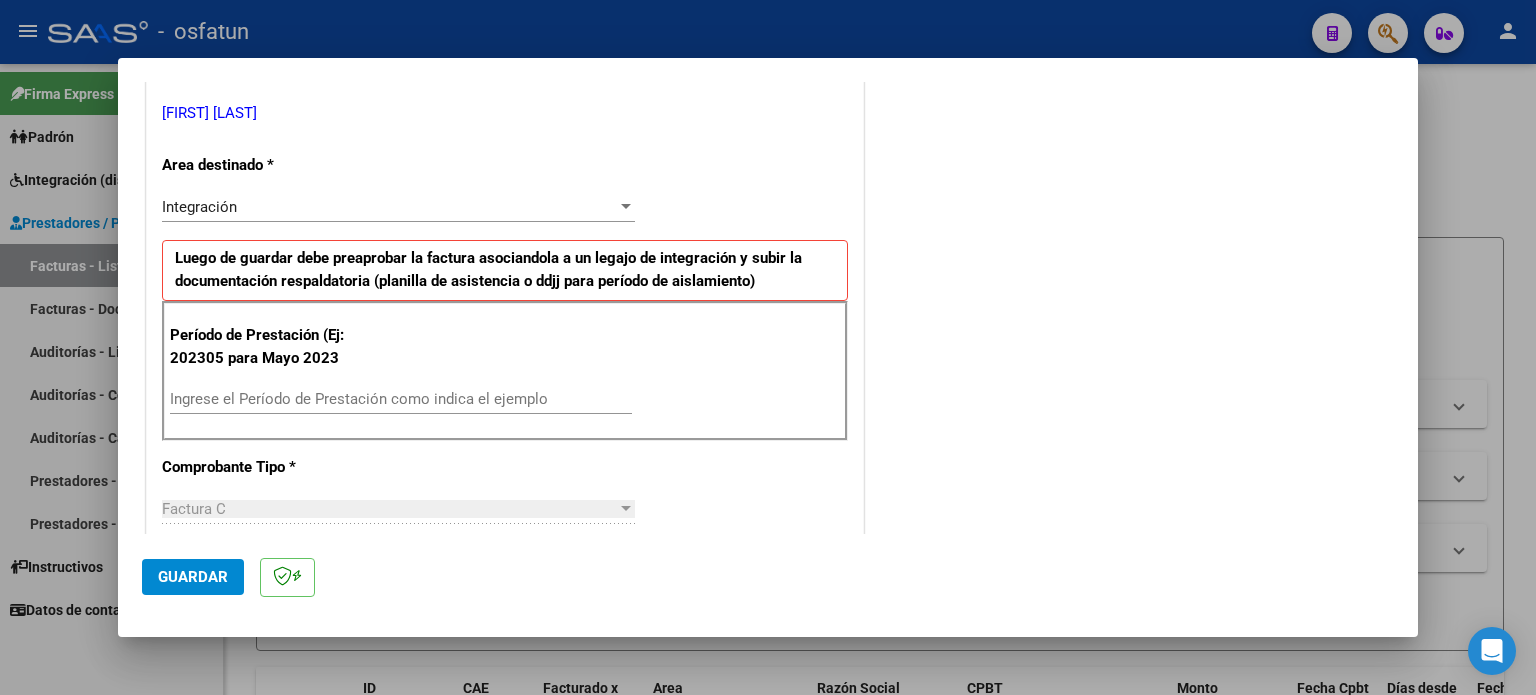 click on "Ingrese el Período de Prestación como indica el ejemplo" at bounding box center (401, 399) 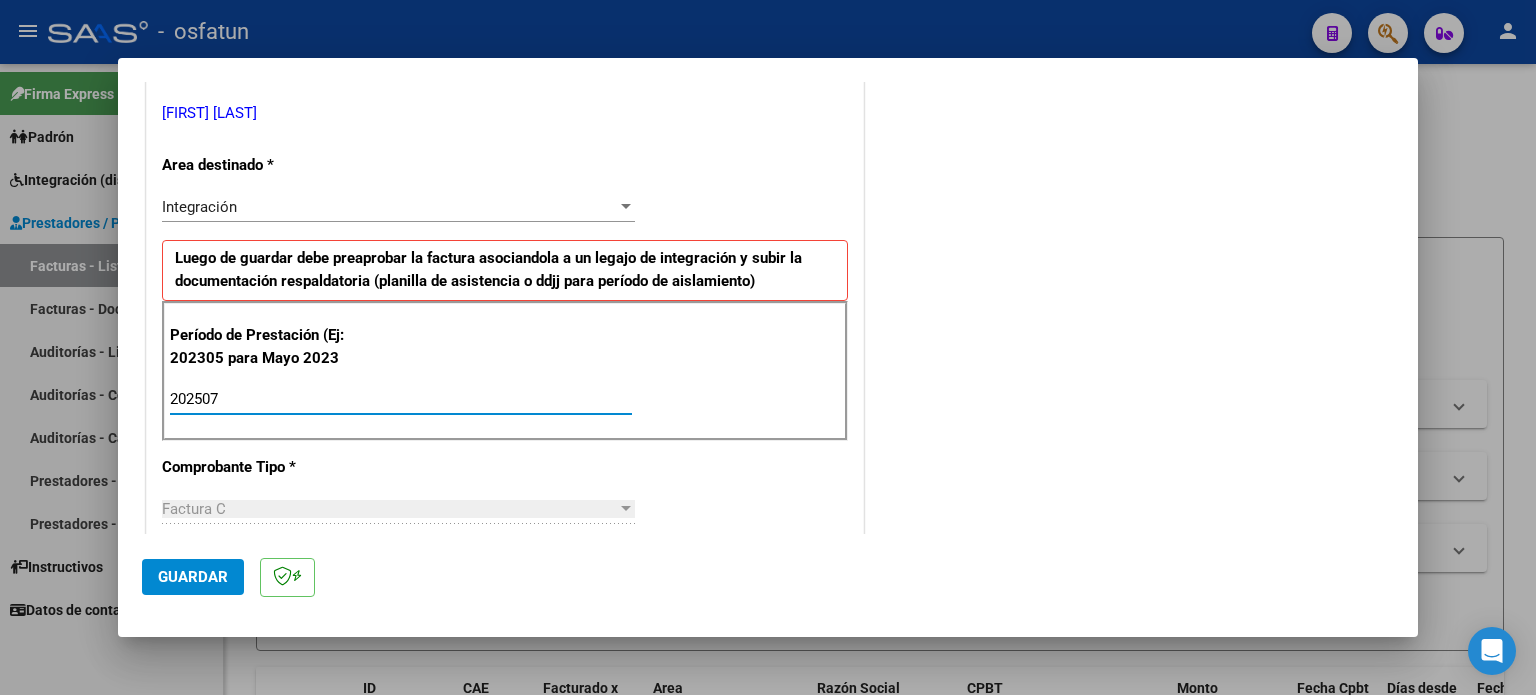 type on "202507" 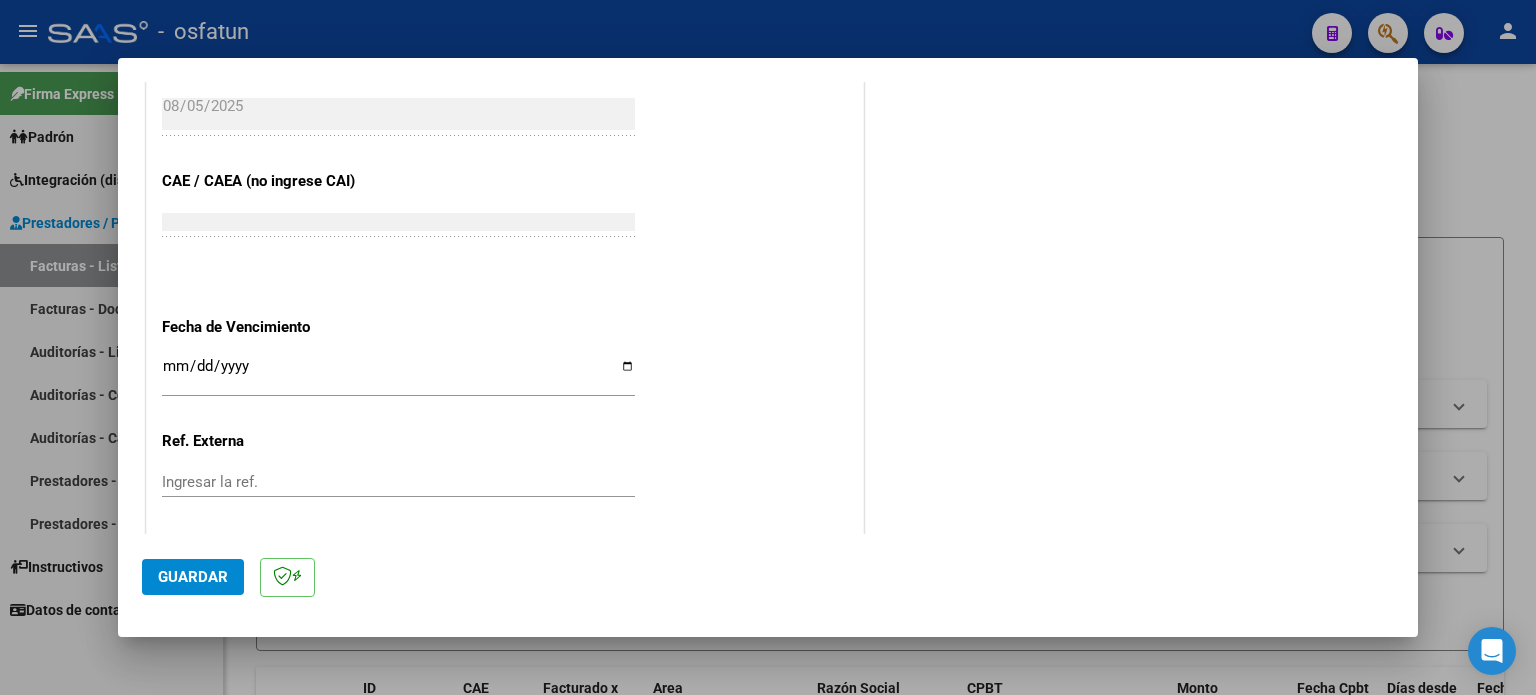 scroll, scrollTop: 1305, scrollLeft: 0, axis: vertical 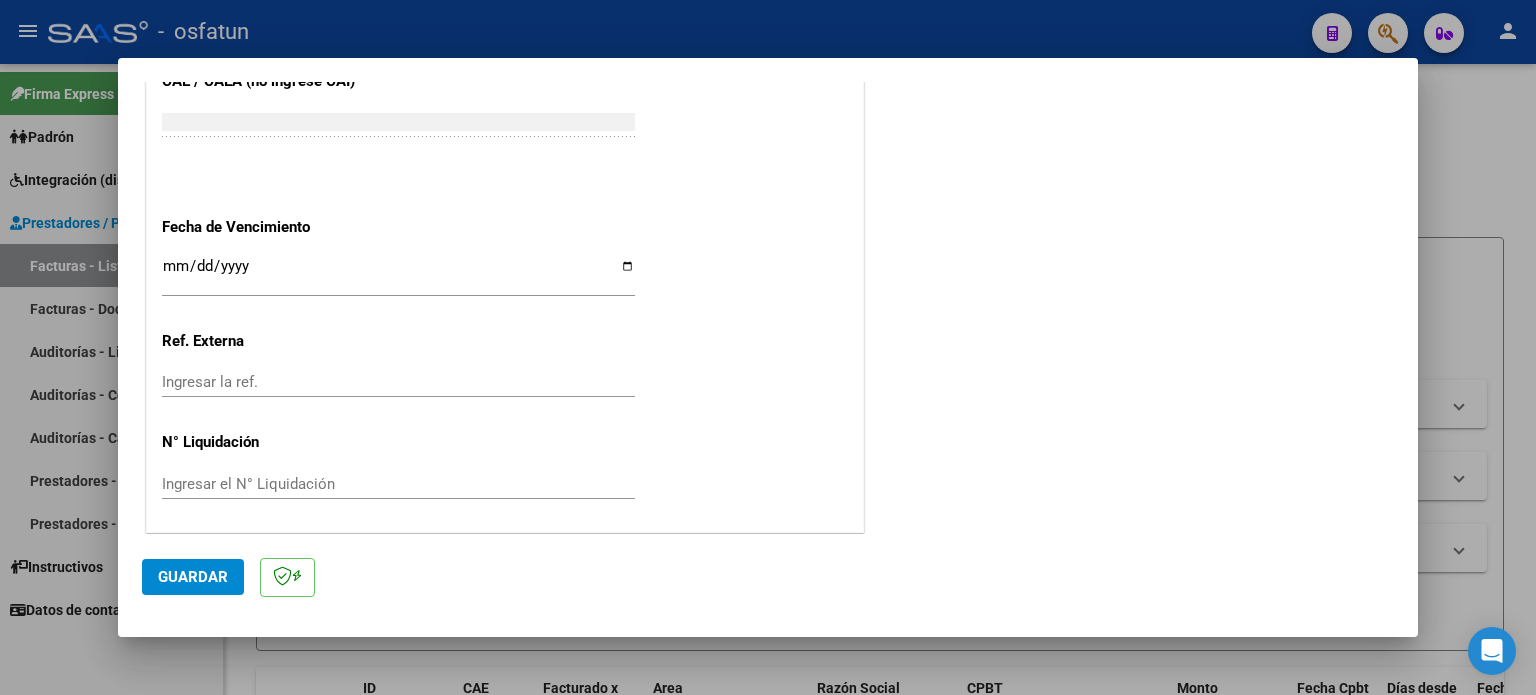 click on "Guardar" 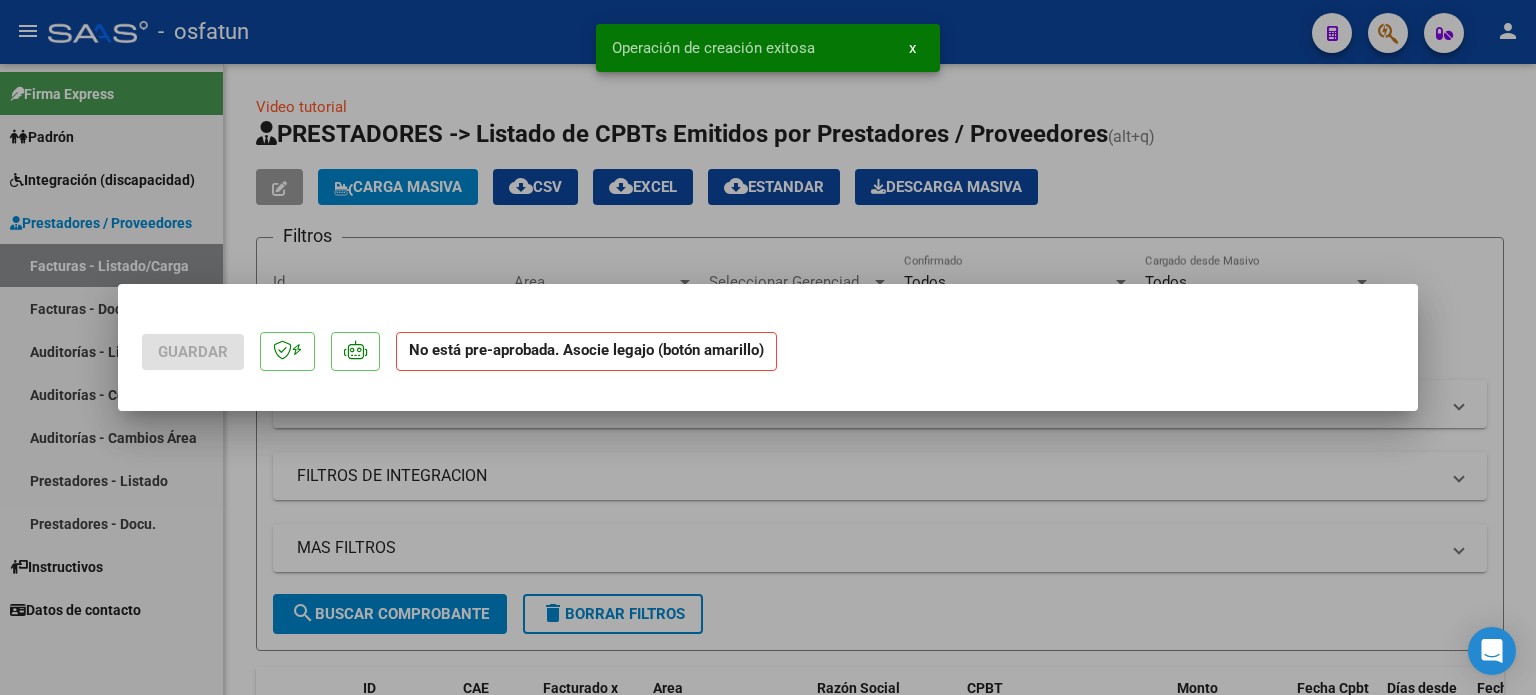 scroll, scrollTop: 0, scrollLeft: 0, axis: both 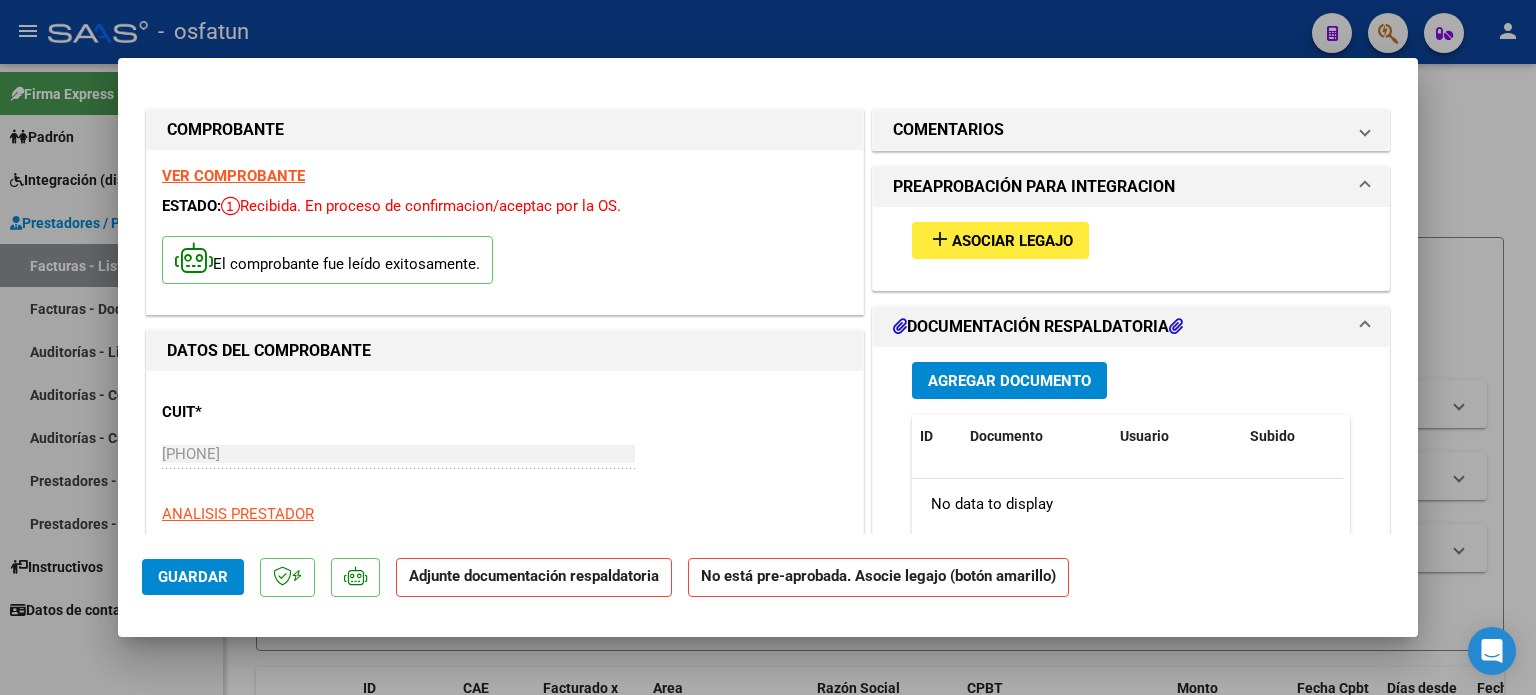 click on "Asociar Legajo" at bounding box center (1012, 241) 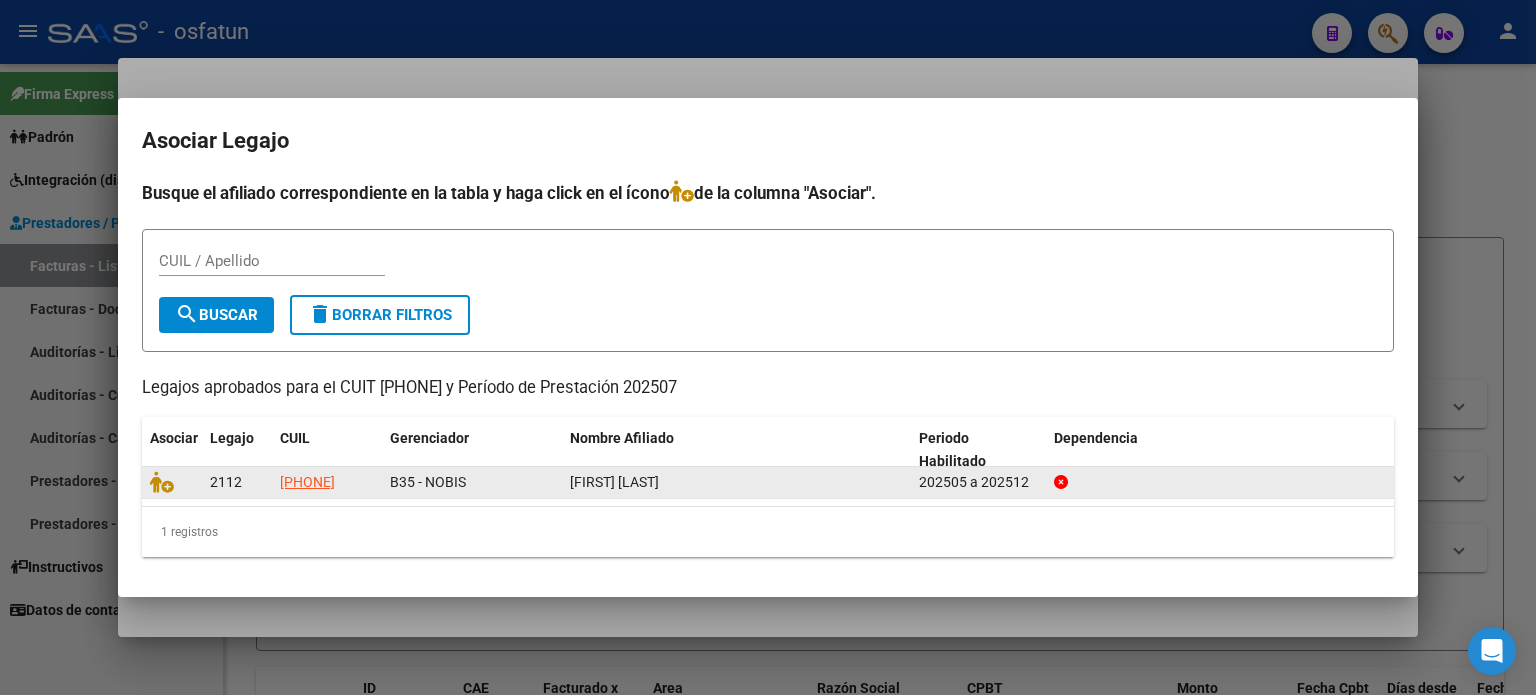 click on "[FIRST] [LAST]" 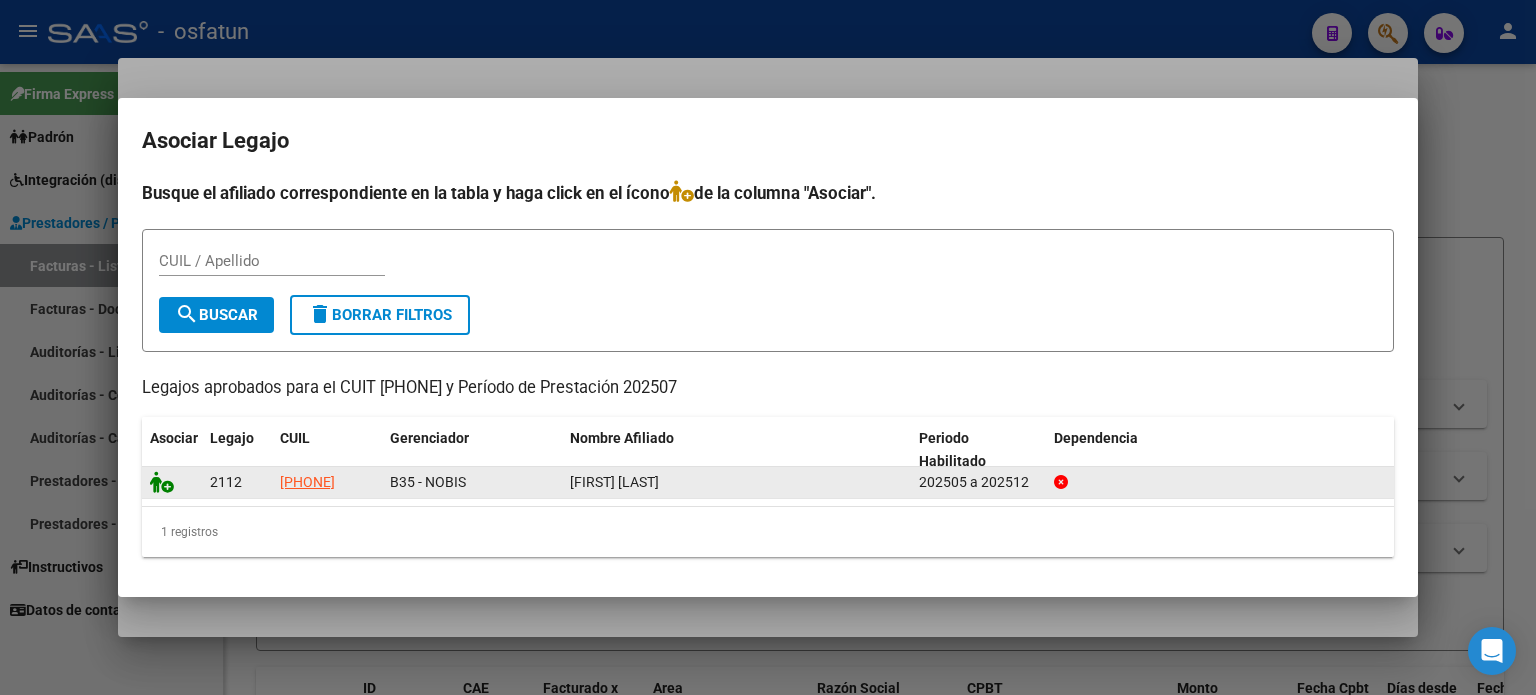 click 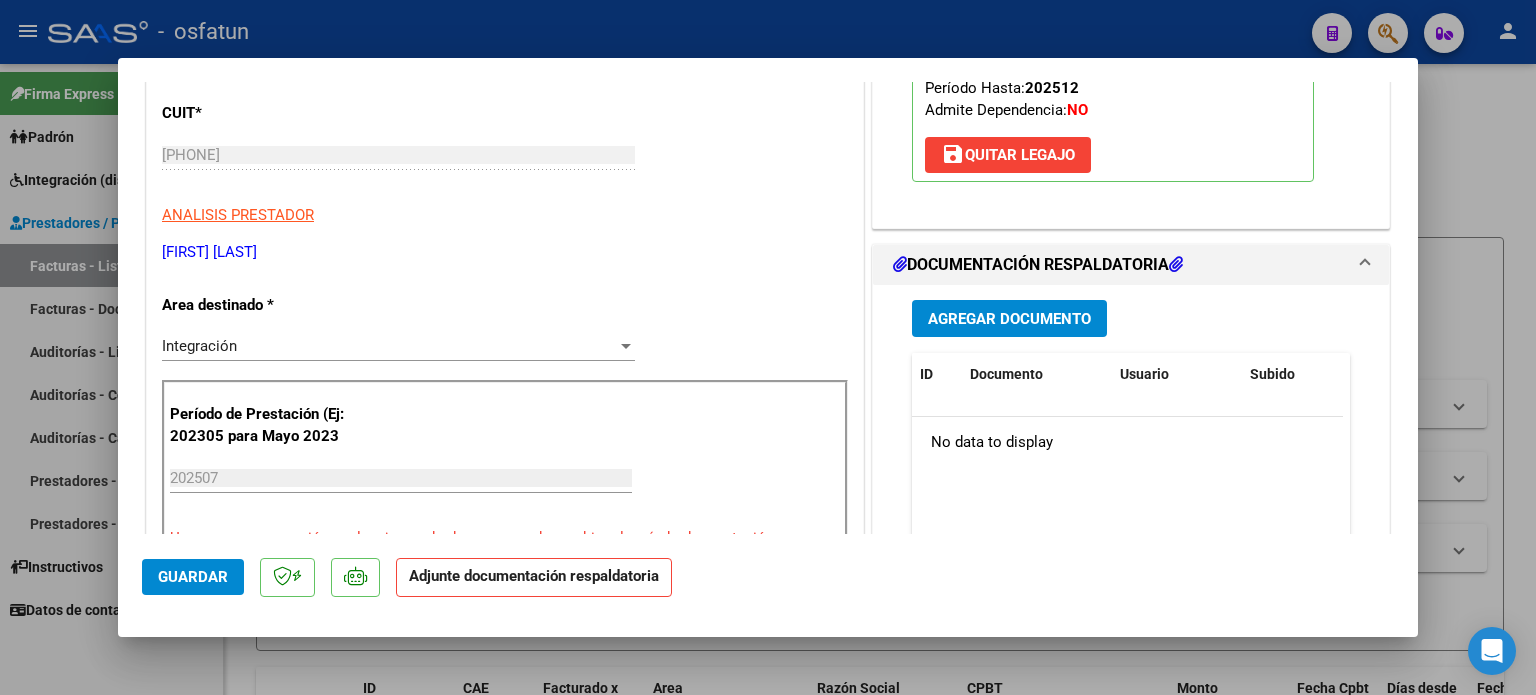 scroll, scrollTop: 300, scrollLeft: 0, axis: vertical 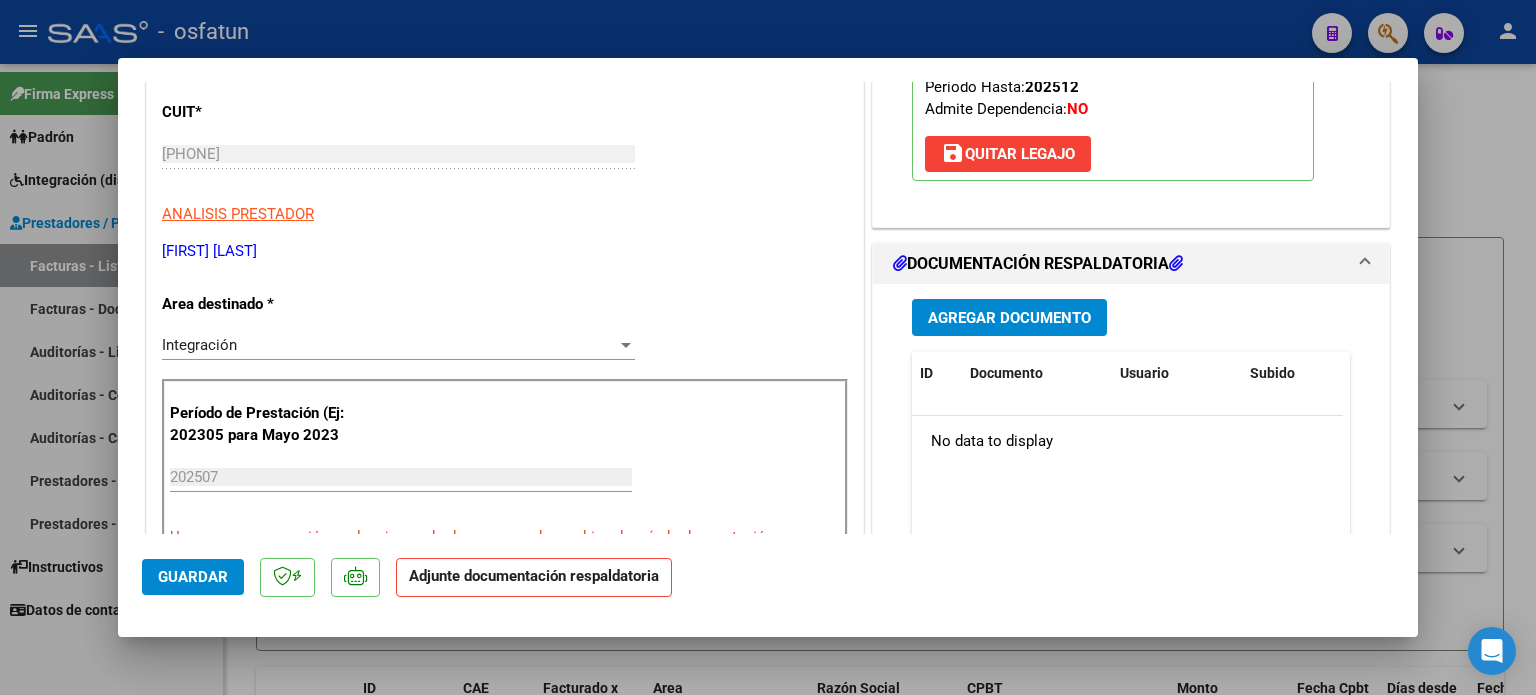 click on "Agregar Documento" at bounding box center [1009, 318] 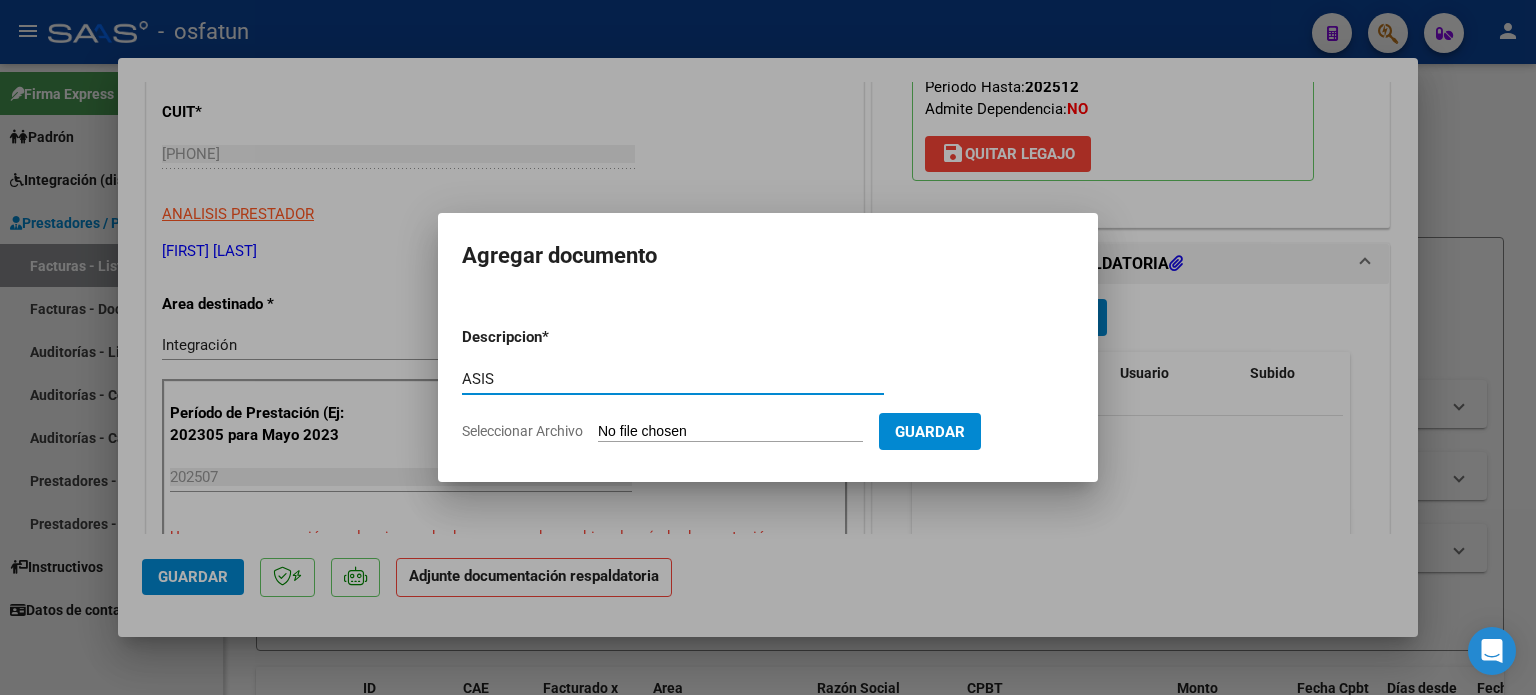 type on "ASIS" 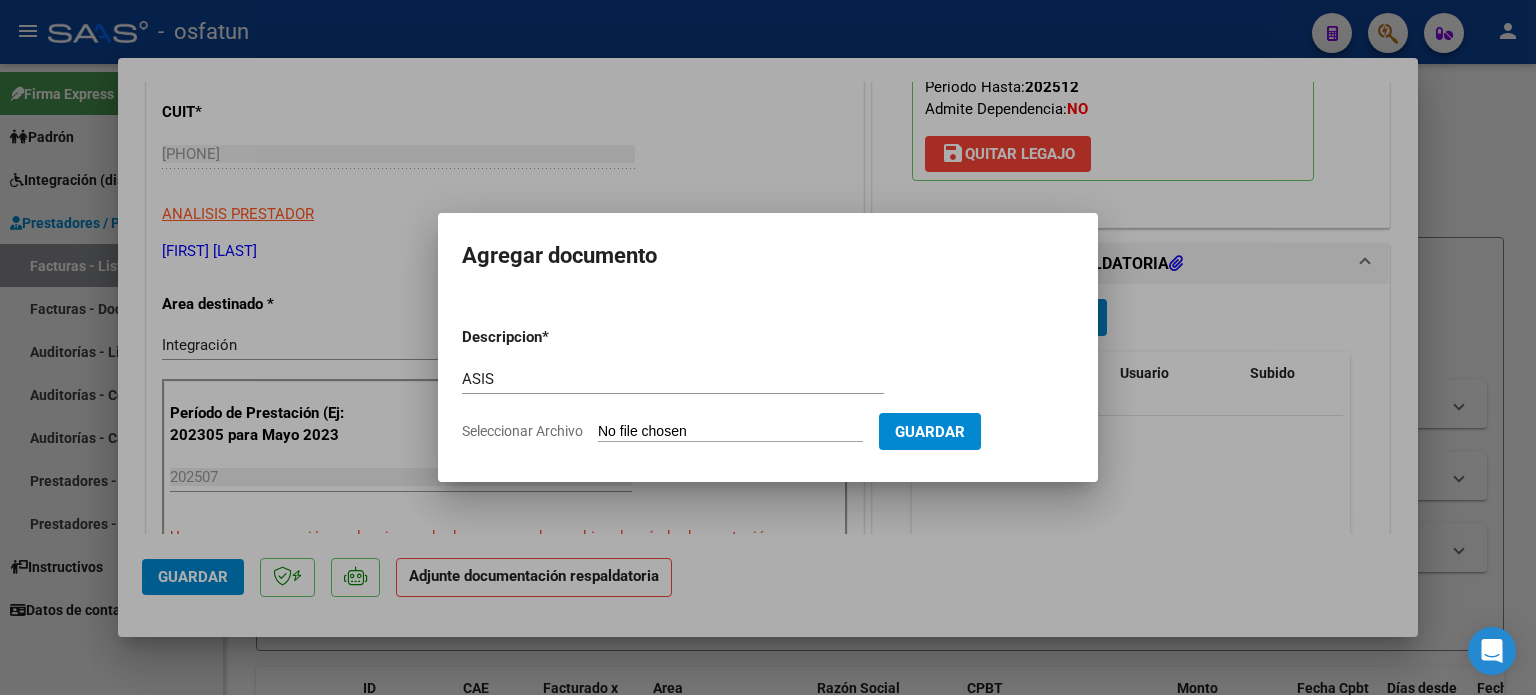 click on "Seleccionar Archivo" at bounding box center [730, 432] 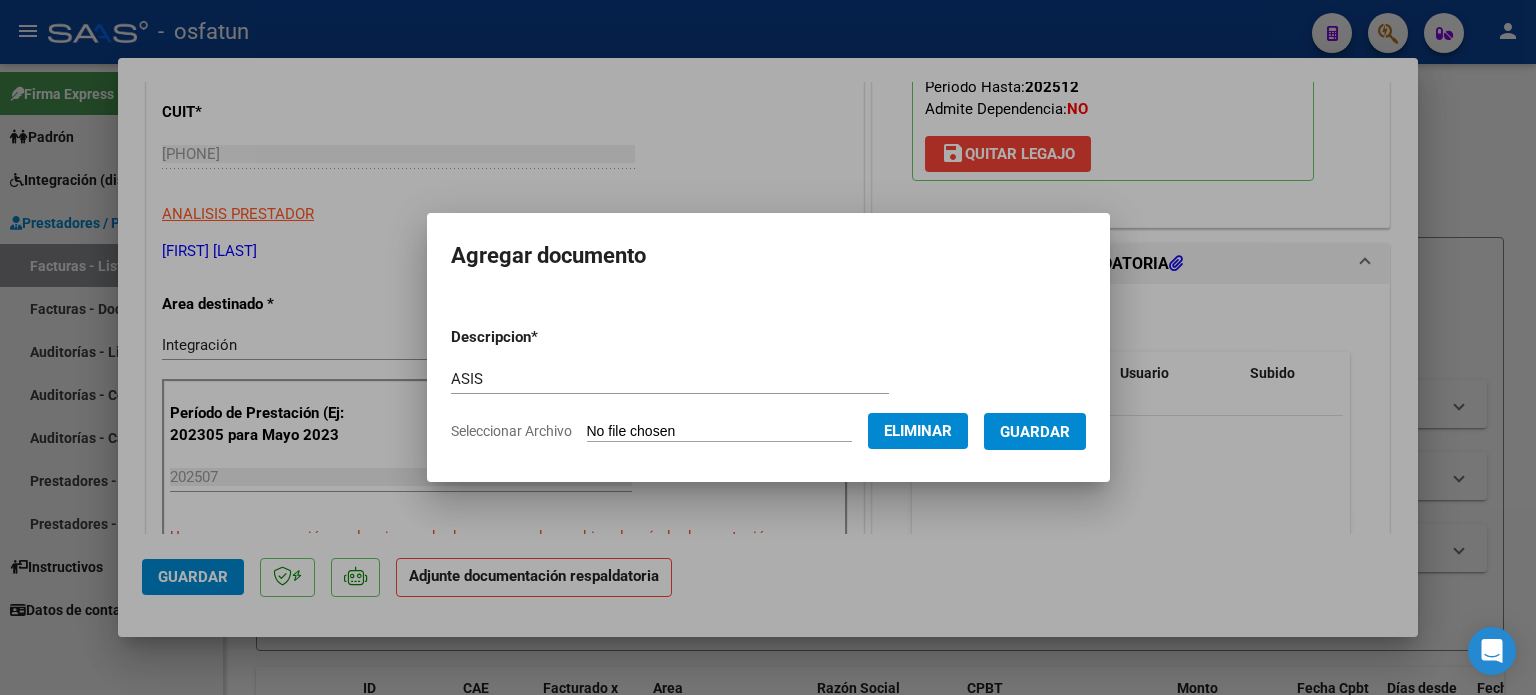 click on "Guardar" at bounding box center [1035, 432] 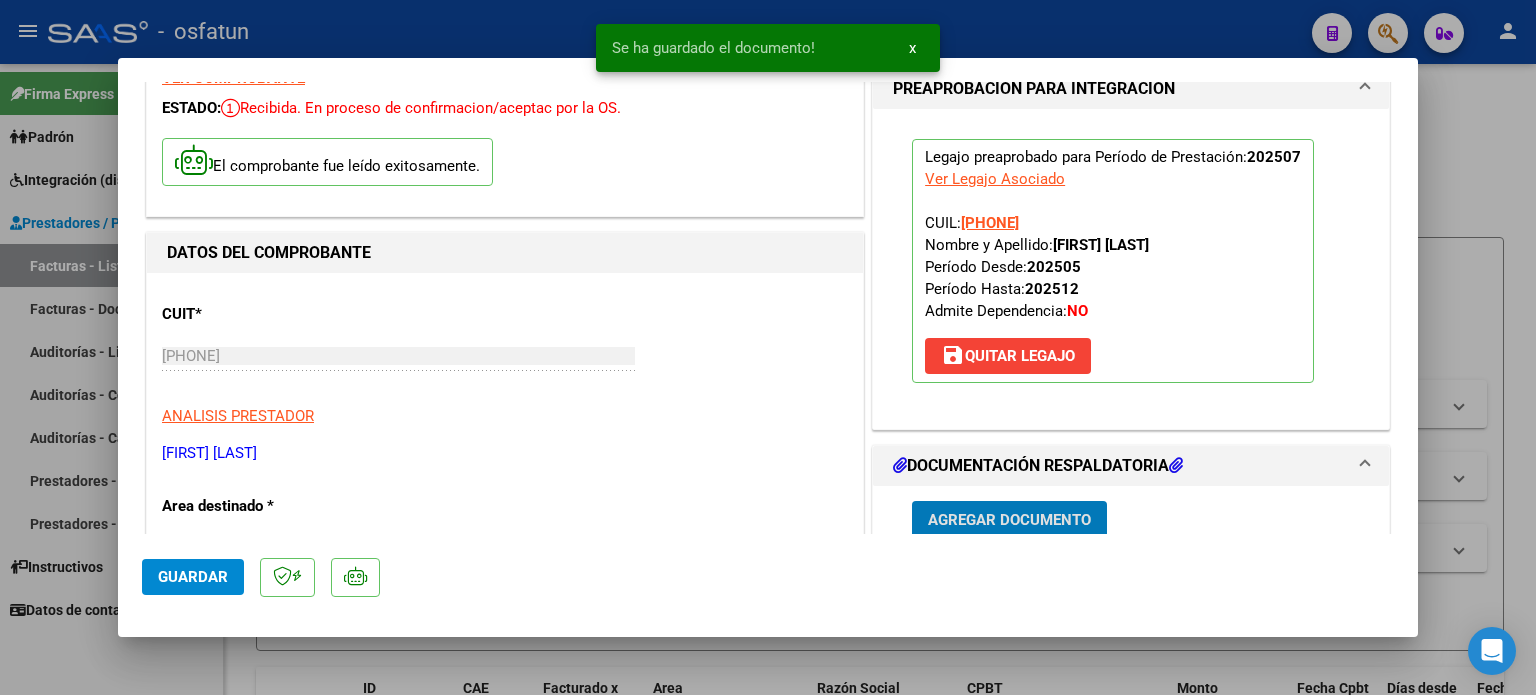 scroll, scrollTop: 0, scrollLeft: 0, axis: both 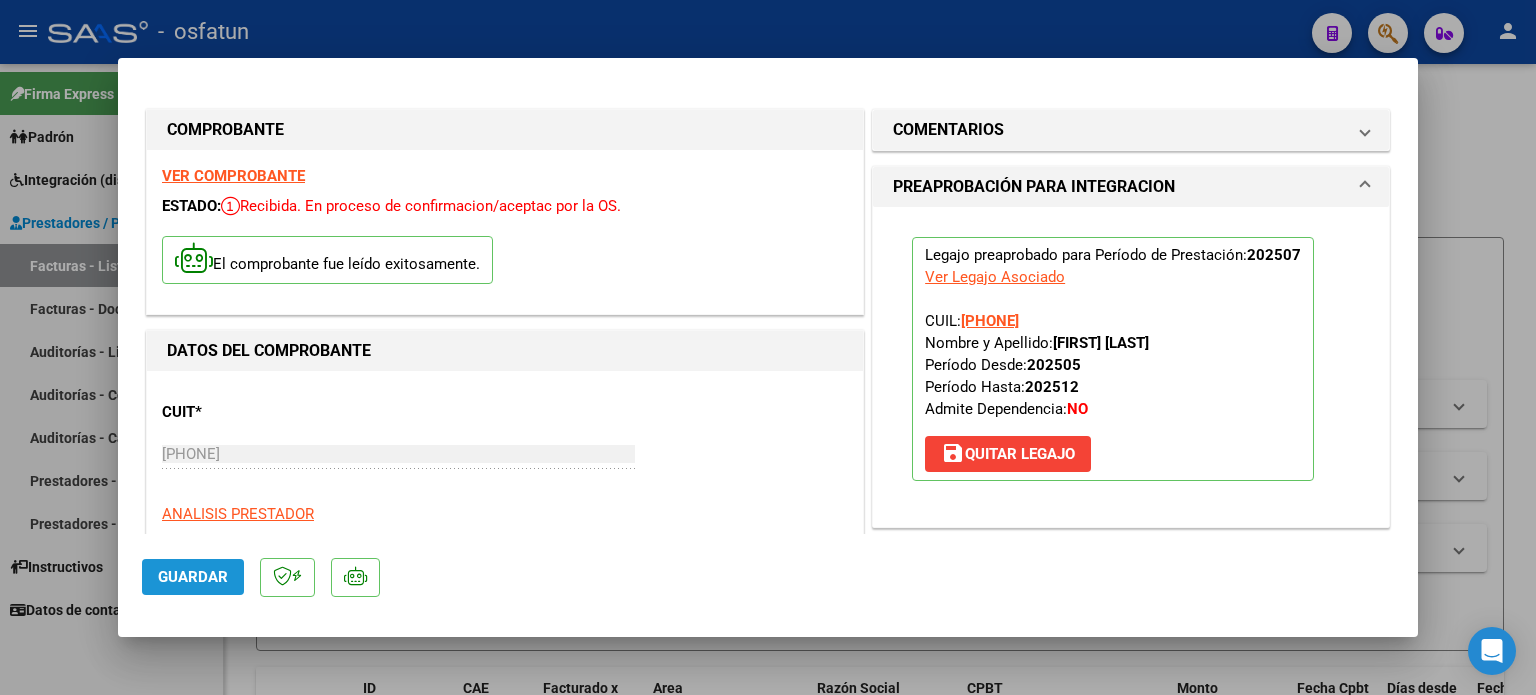 click on "Guardar" 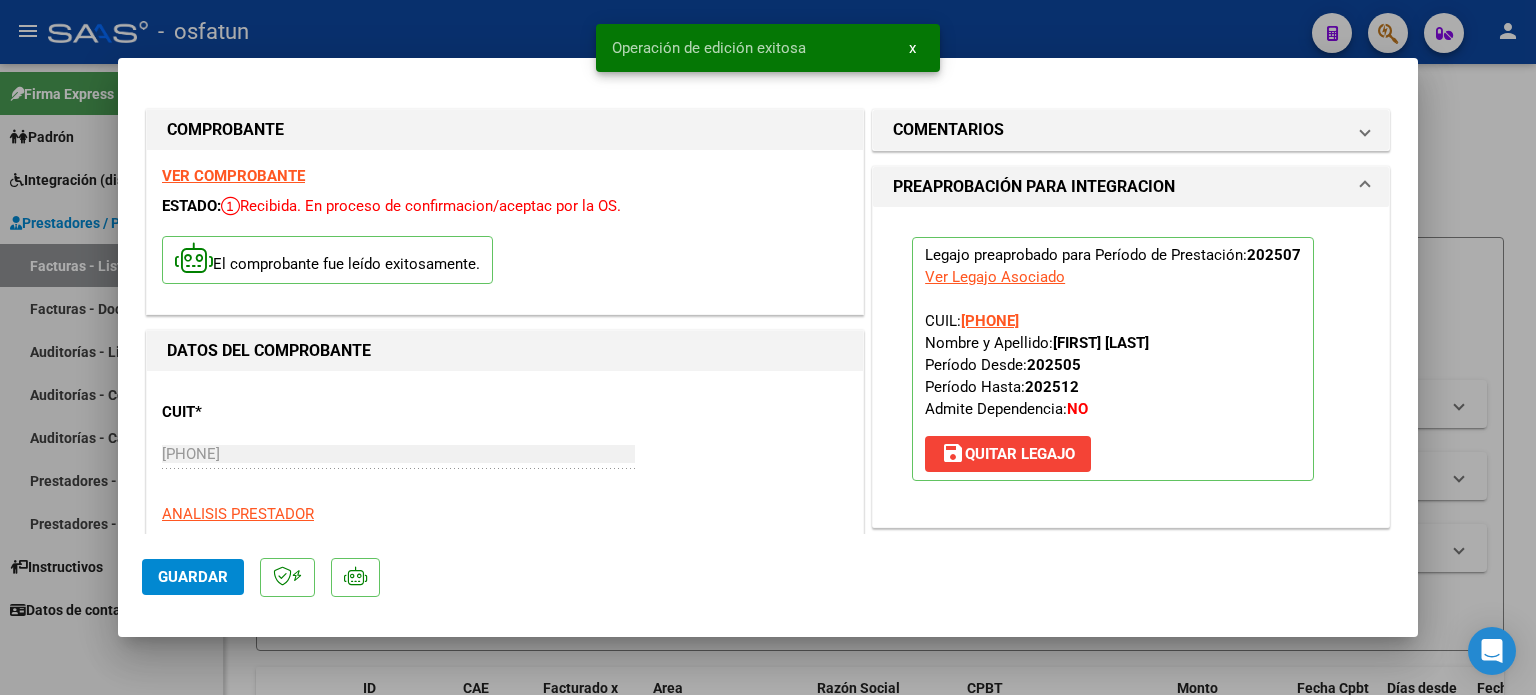 click on "Guardar" 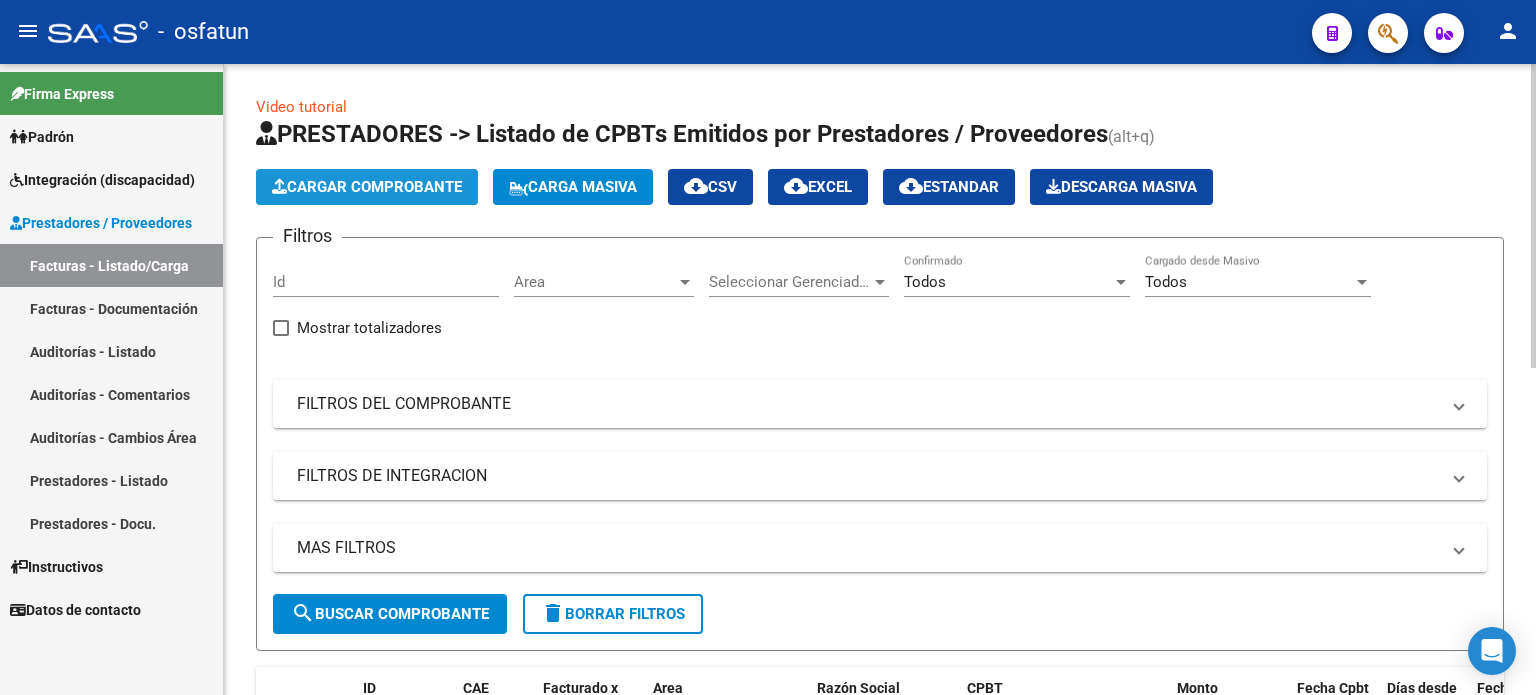 click on "Cargar Comprobante" 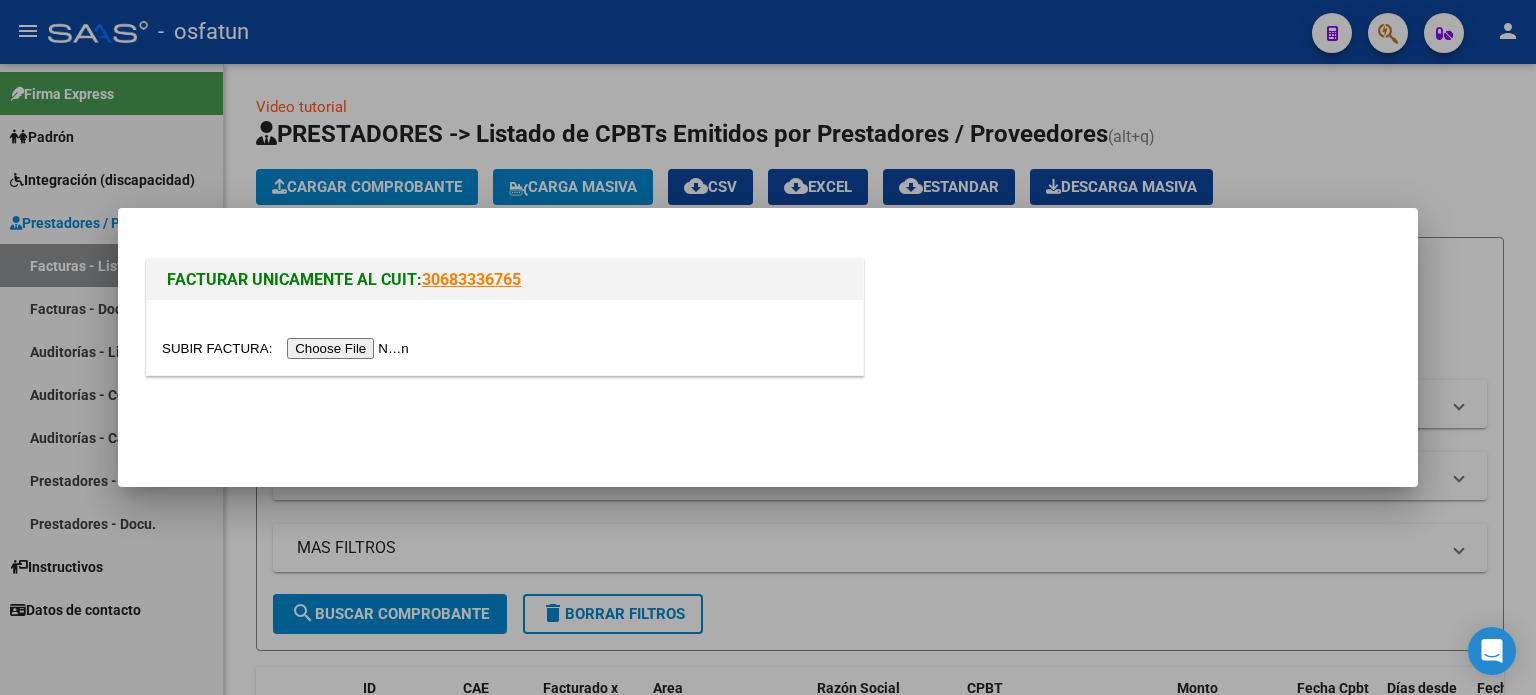 click at bounding box center [288, 348] 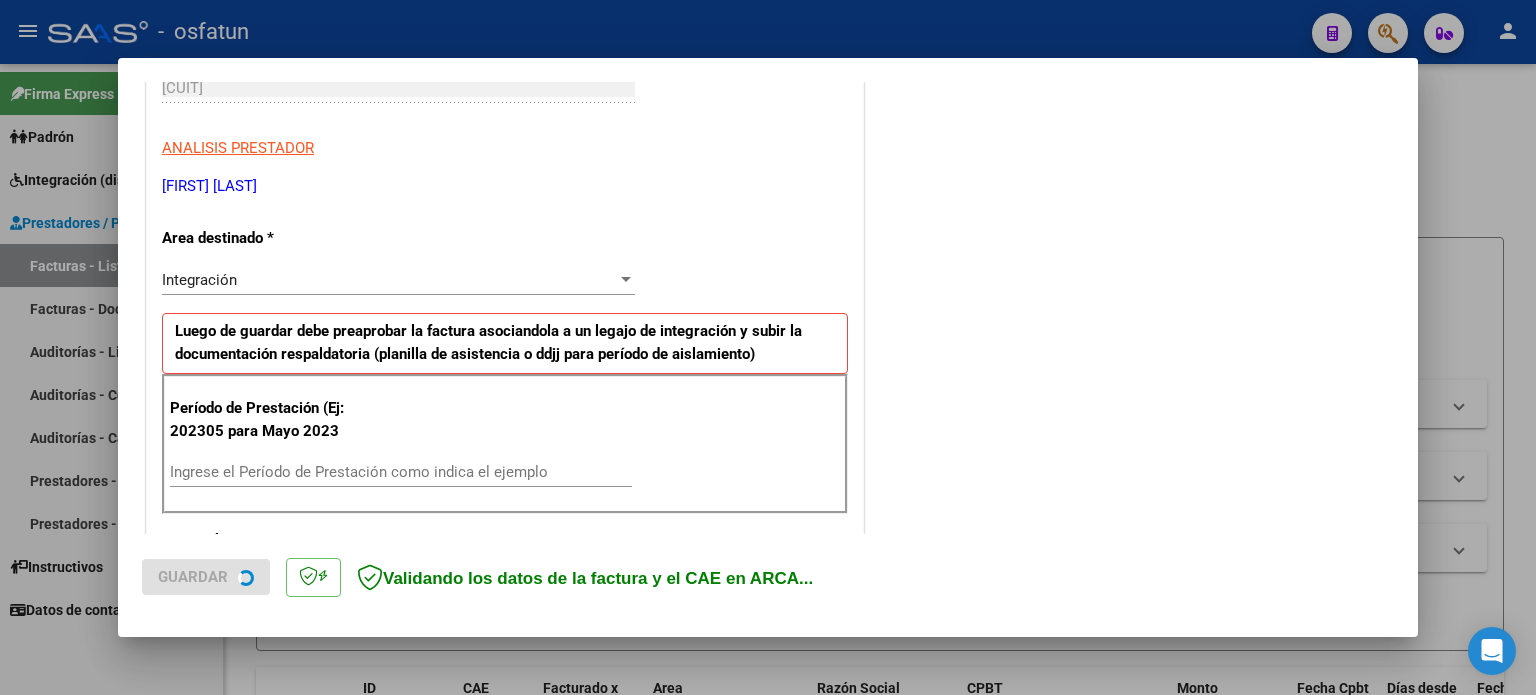 scroll, scrollTop: 400, scrollLeft: 0, axis: vertical 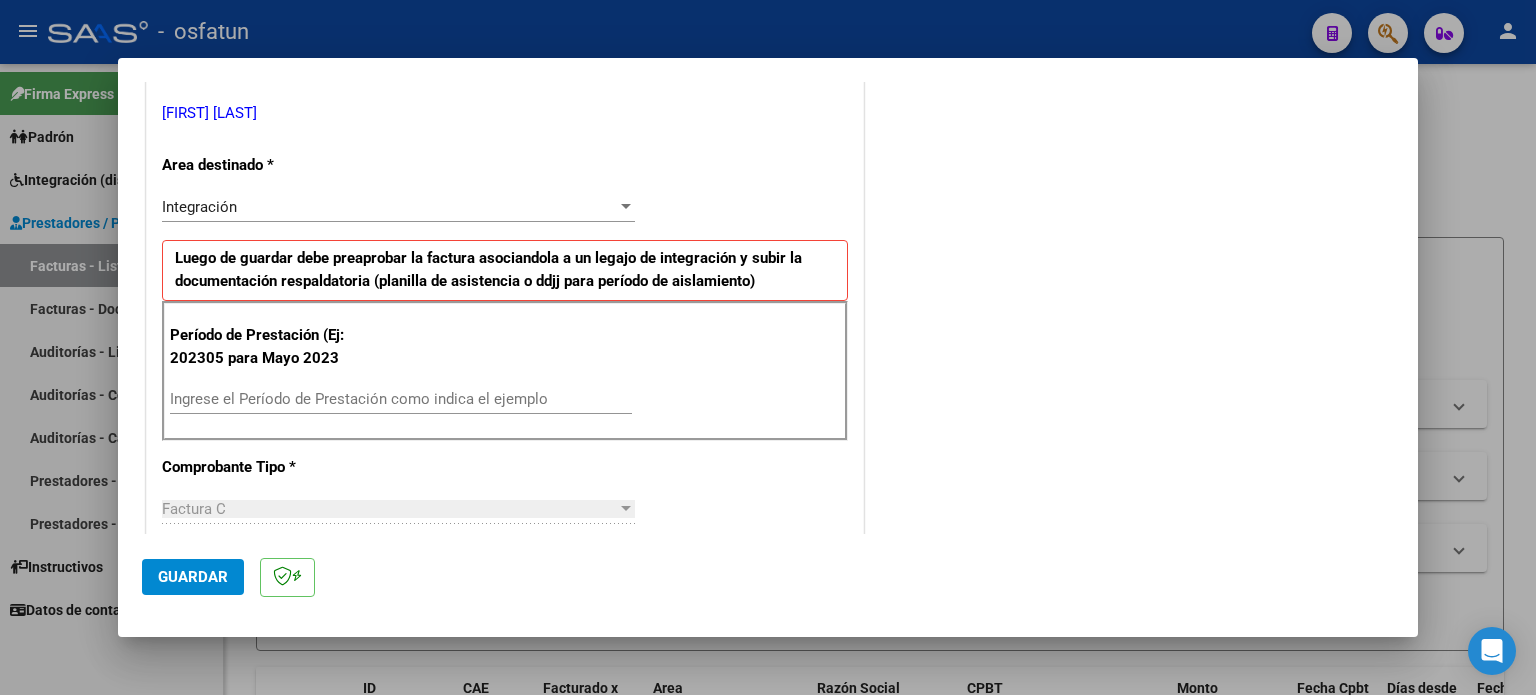 click on "Ingrese el Período de Prestación como indica el ejemplo" at bounding box center [401, 399] 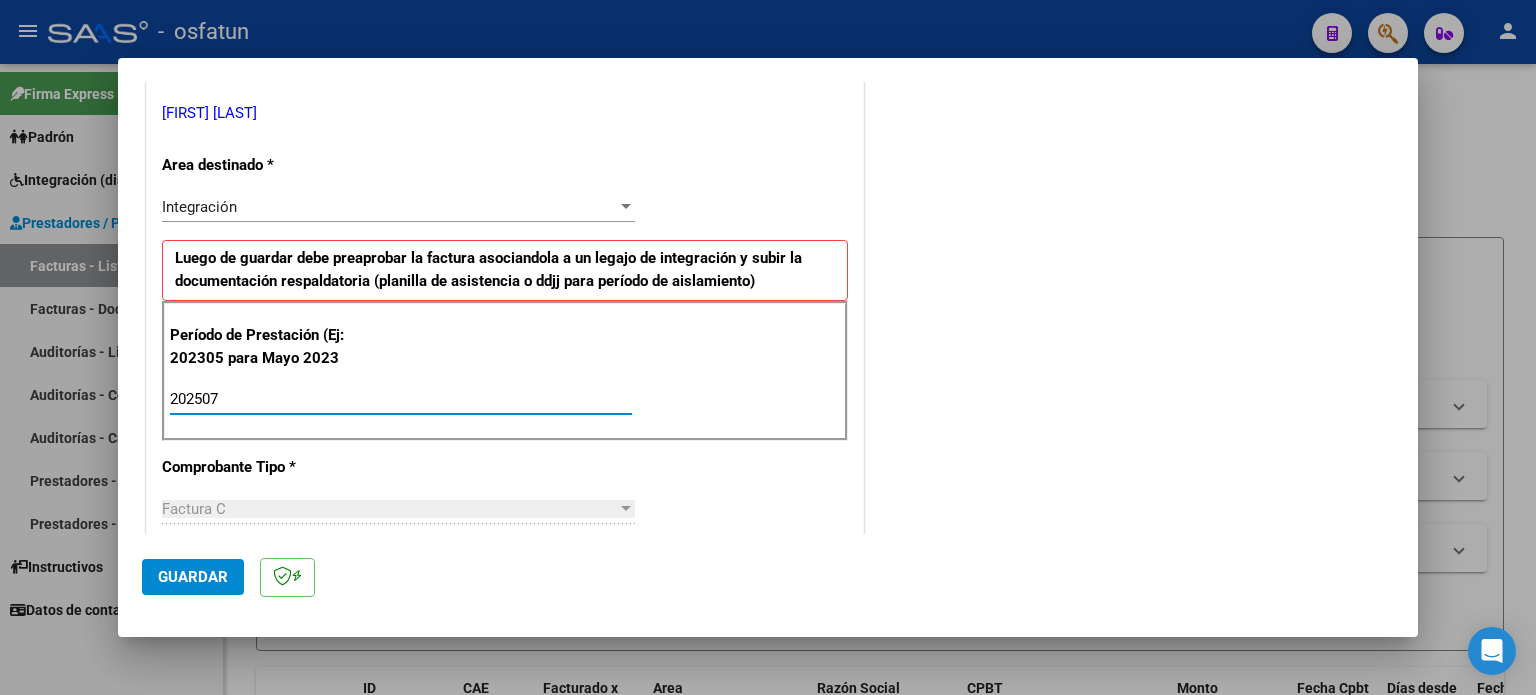 type on "202507" 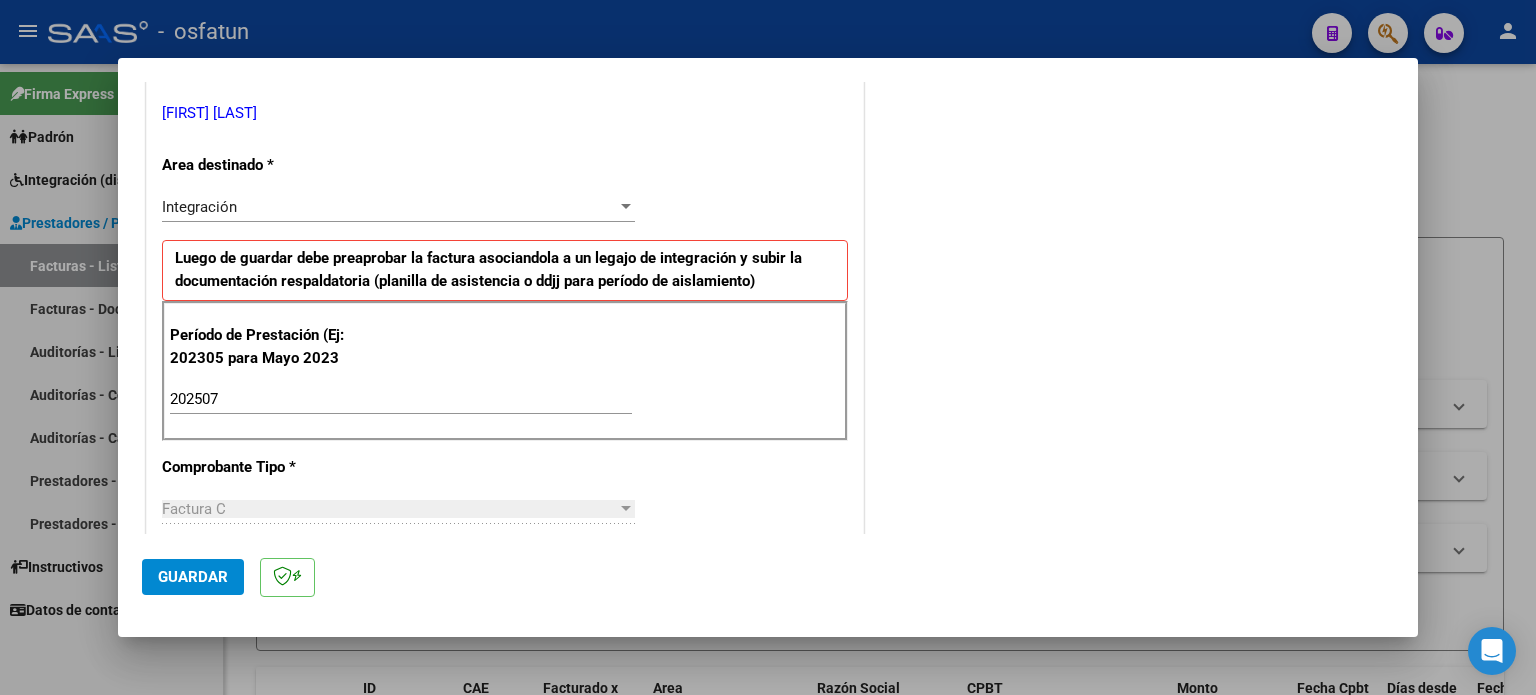 click on "Guardar" 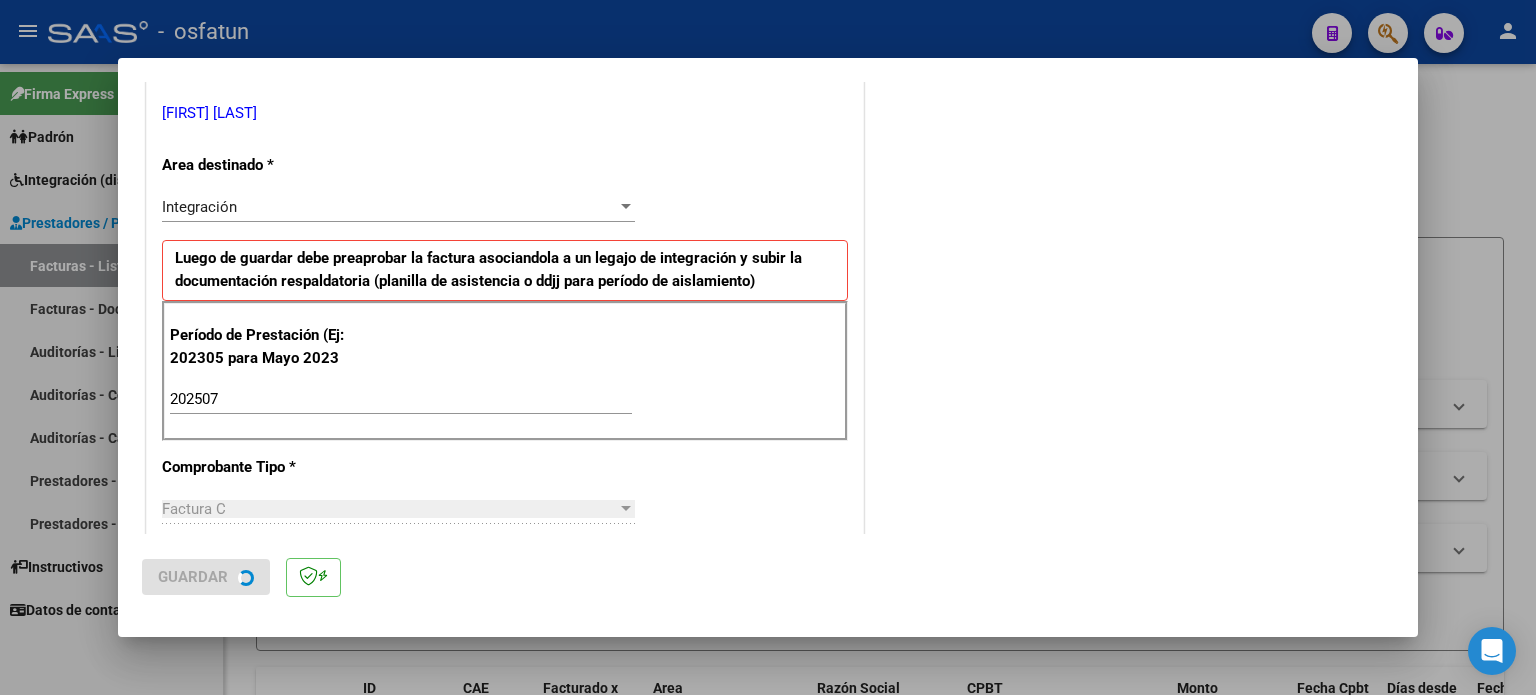 scroll, scrollTop: 0, scrollLeft: 0, axis: both 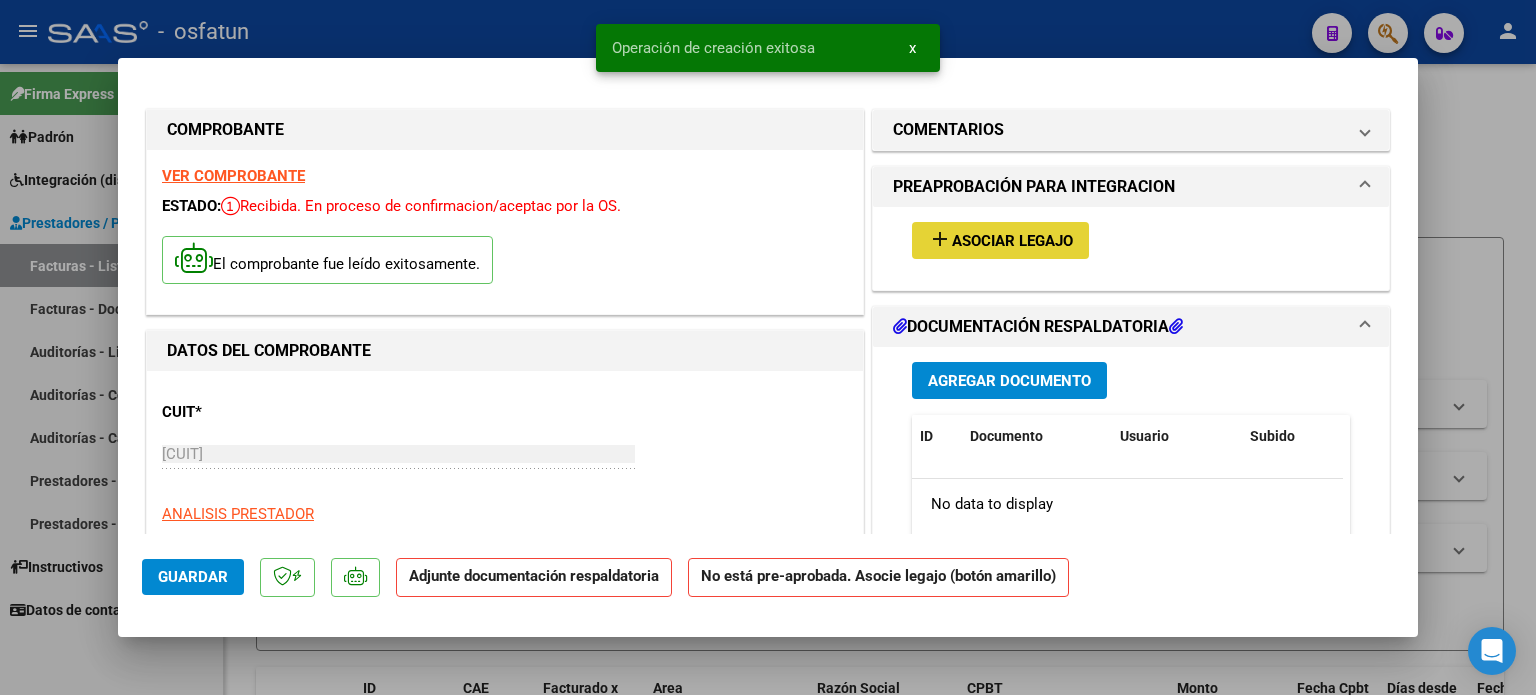 click on "Asociar Legajo" at bounding box center [1012, 241] 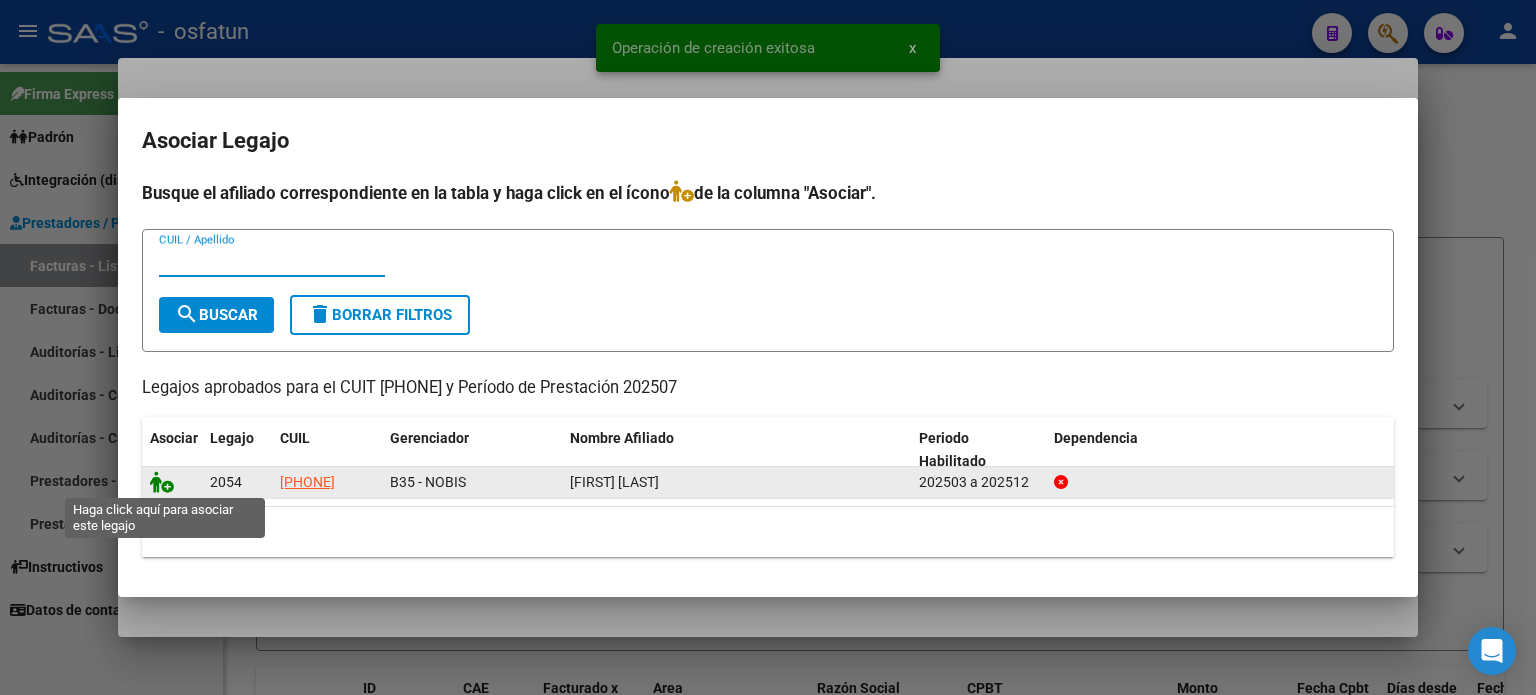 click 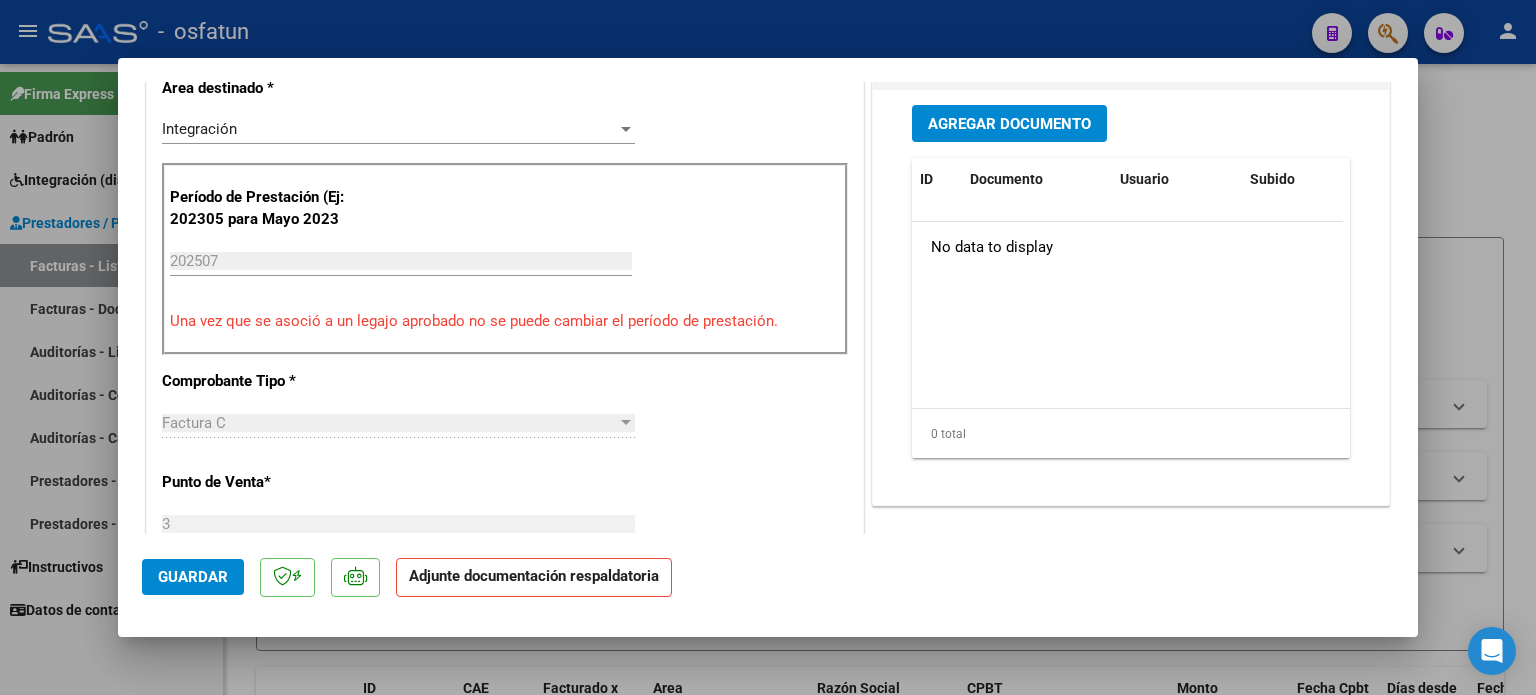 scroll, scrollTop: 400, scrollLeft: 0, axis: vertical 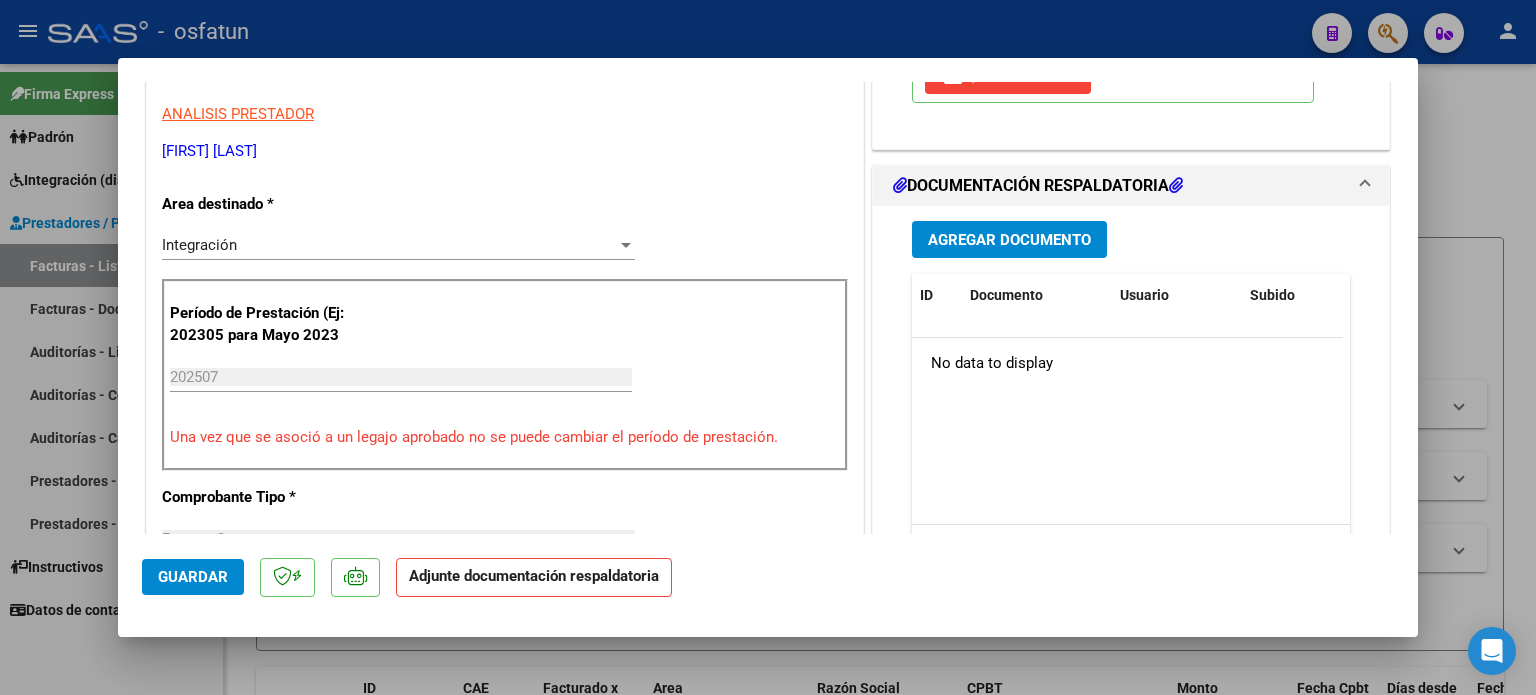 click on "Agregar Documento" at bounding box center [1009, 240] 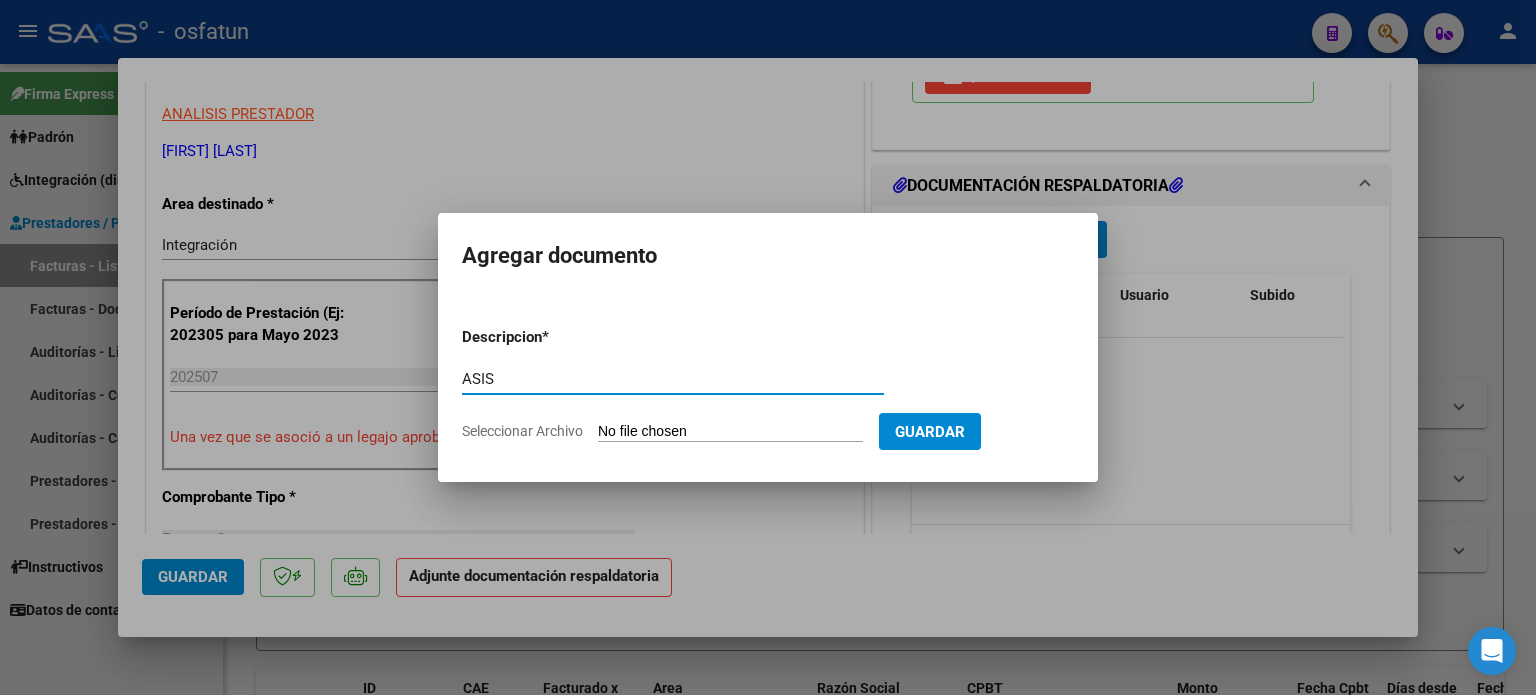 type on "ASIS" 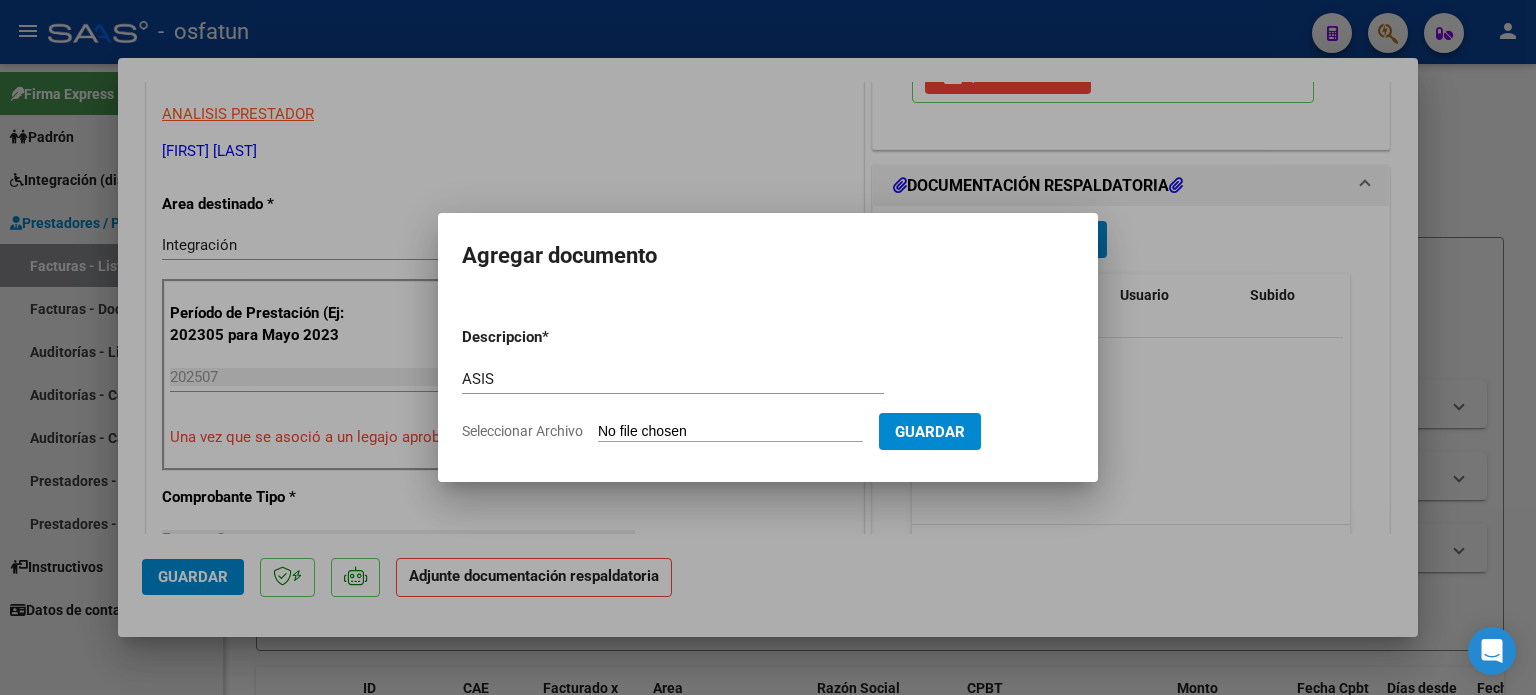 type on "C:\fakepath\PA-Nobis-P_[FIRST]-[LAST]-[MONTH]-[NUMBER].pdf" 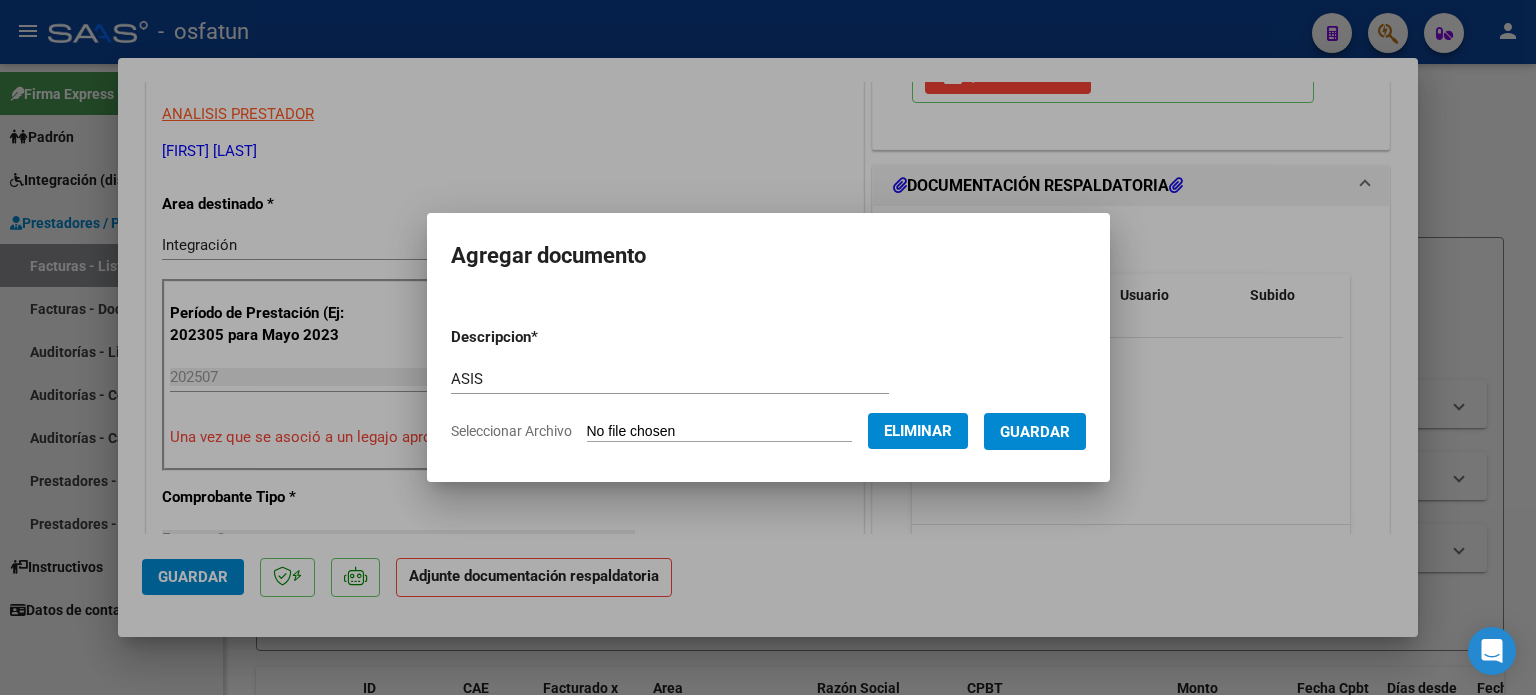 click on "Guardar" at bounding box center (1035, 431) 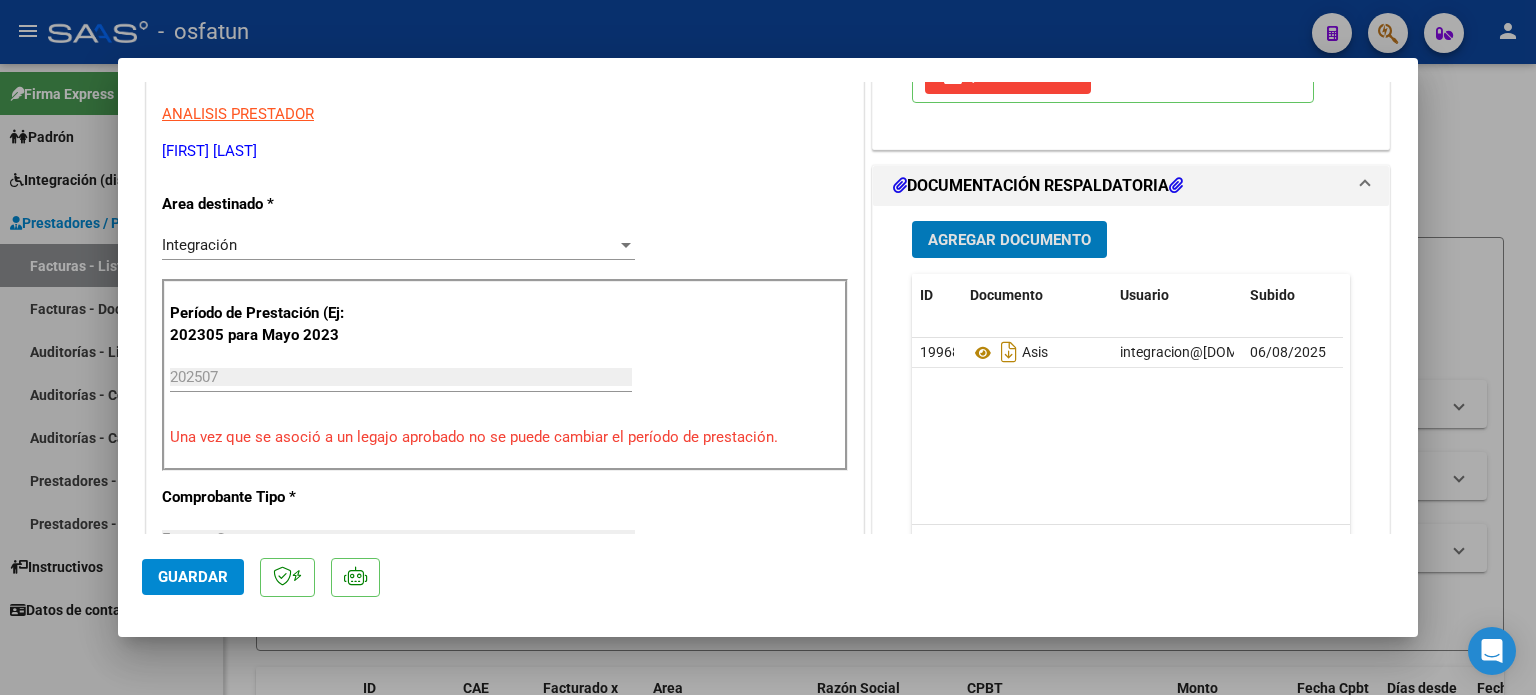 click at bounding box center [768, 347] 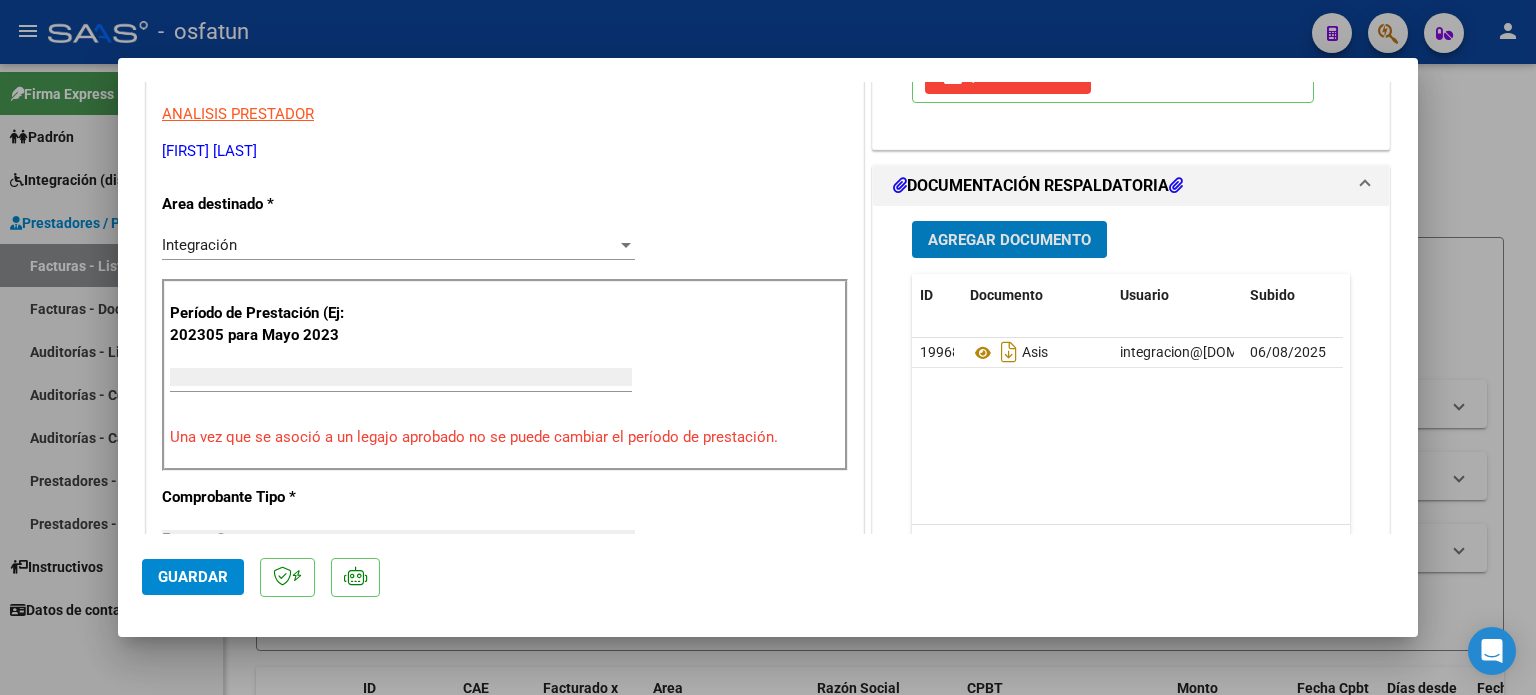 scroll, scrollTop: 0, scrollLeft: 0, axis: both 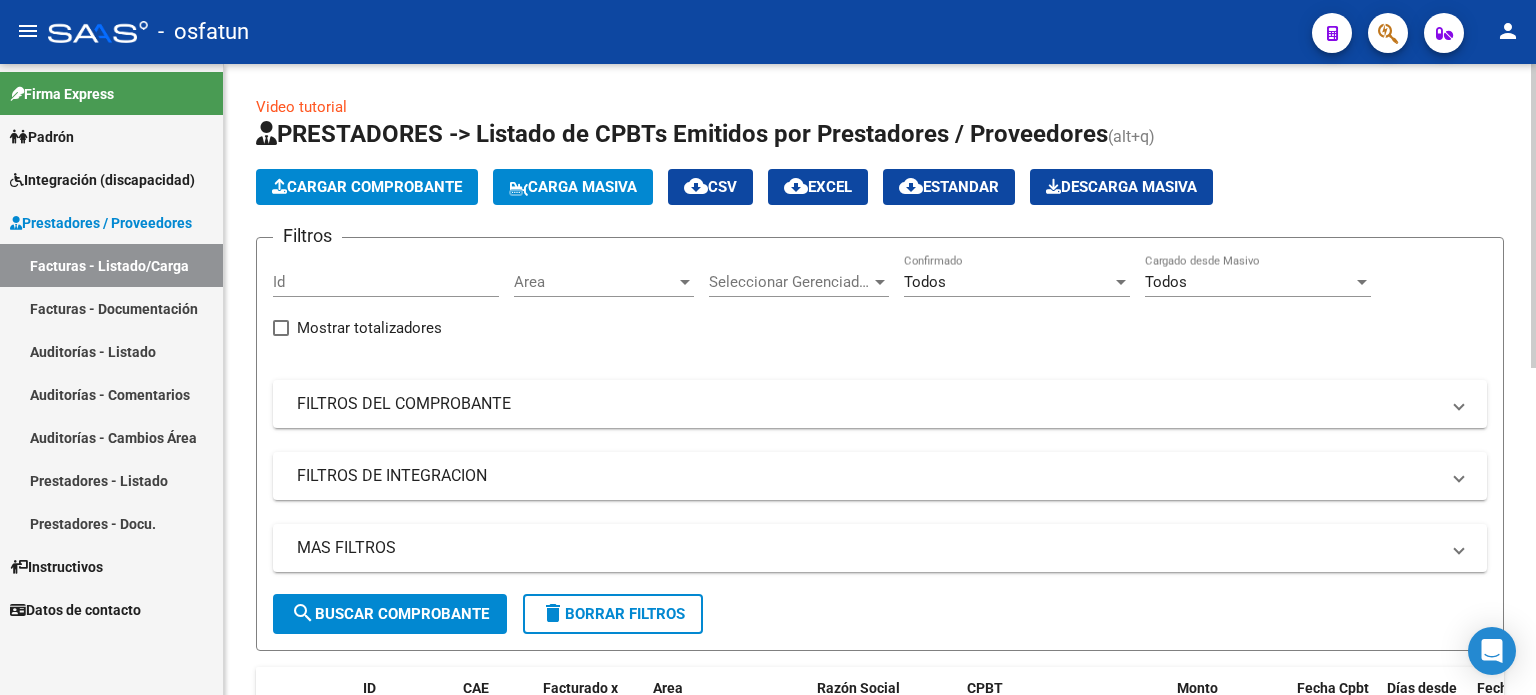 click on "Cargar Comprobante" 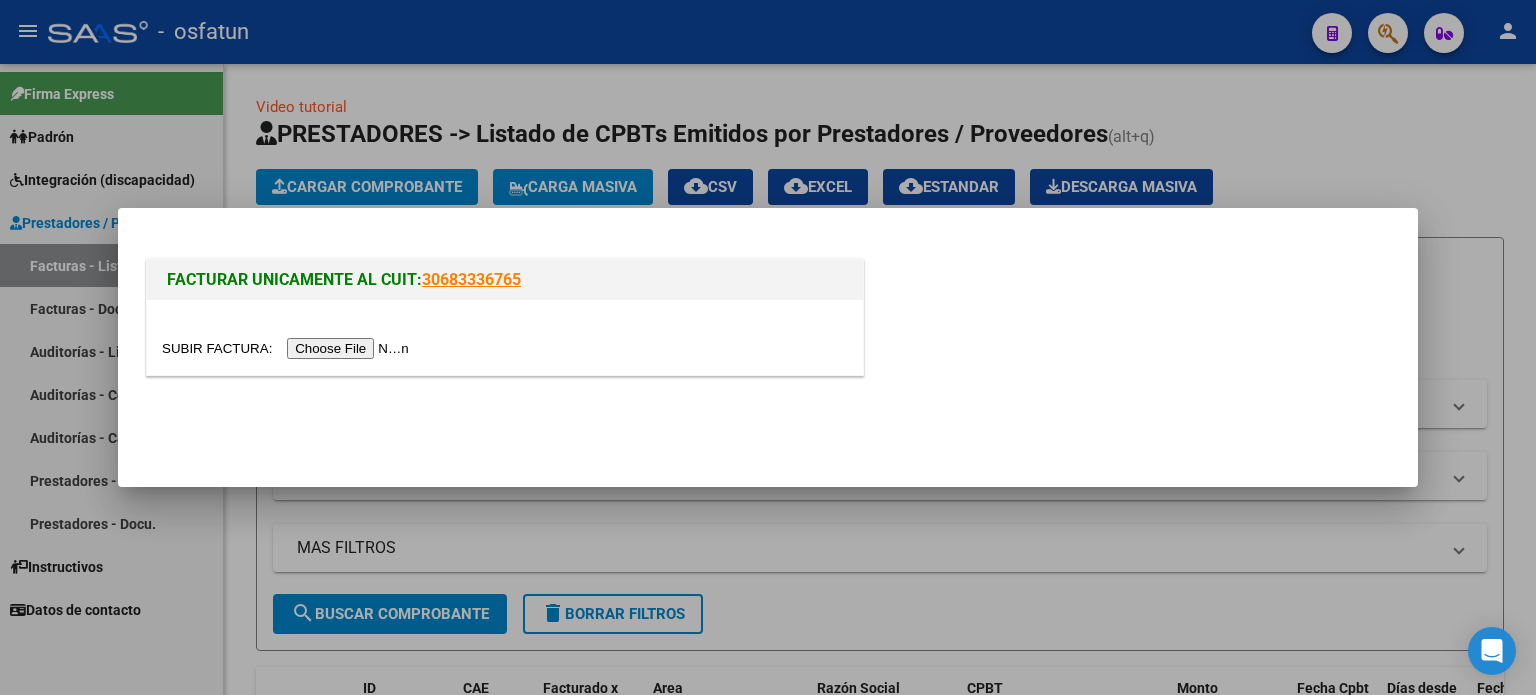 click at bounding box center (288, 348) 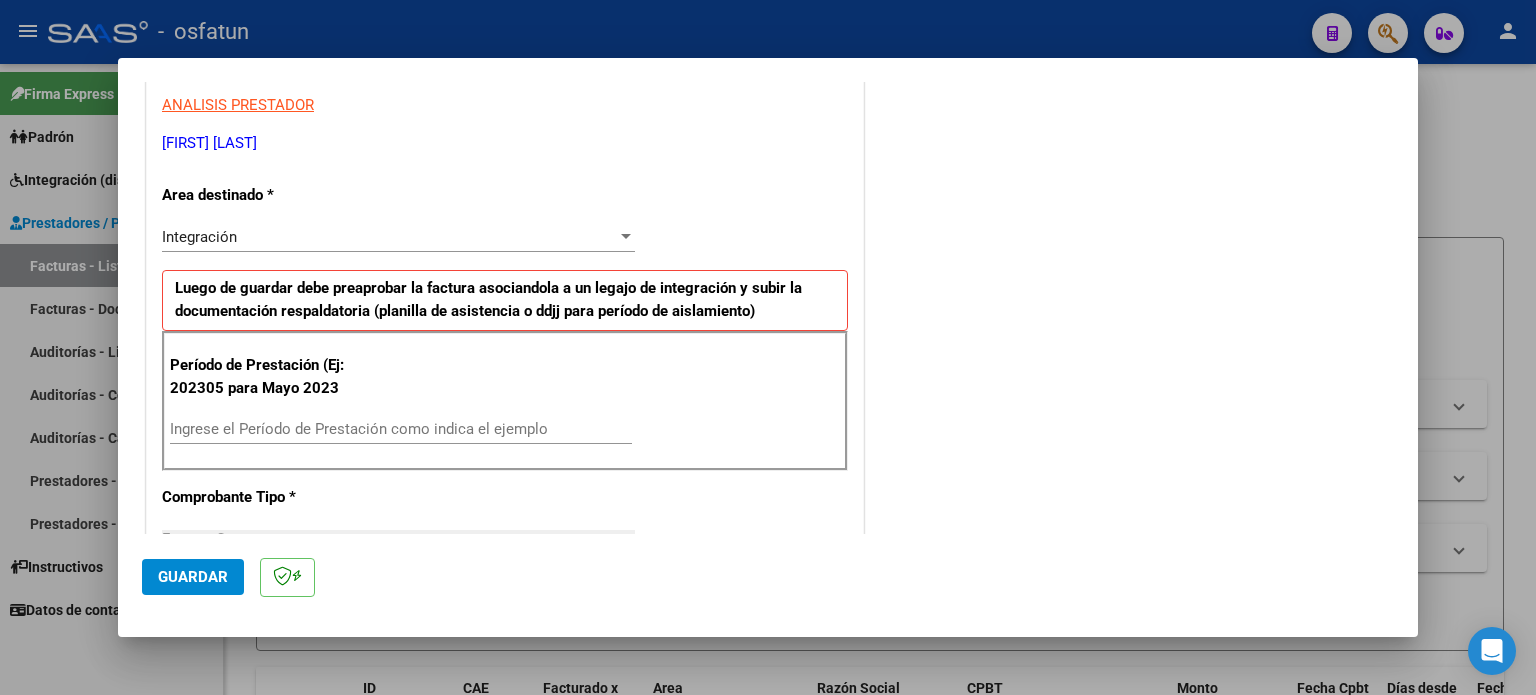 scroll, scrollTop: 400, scrollLeft: 0, axis: vertical 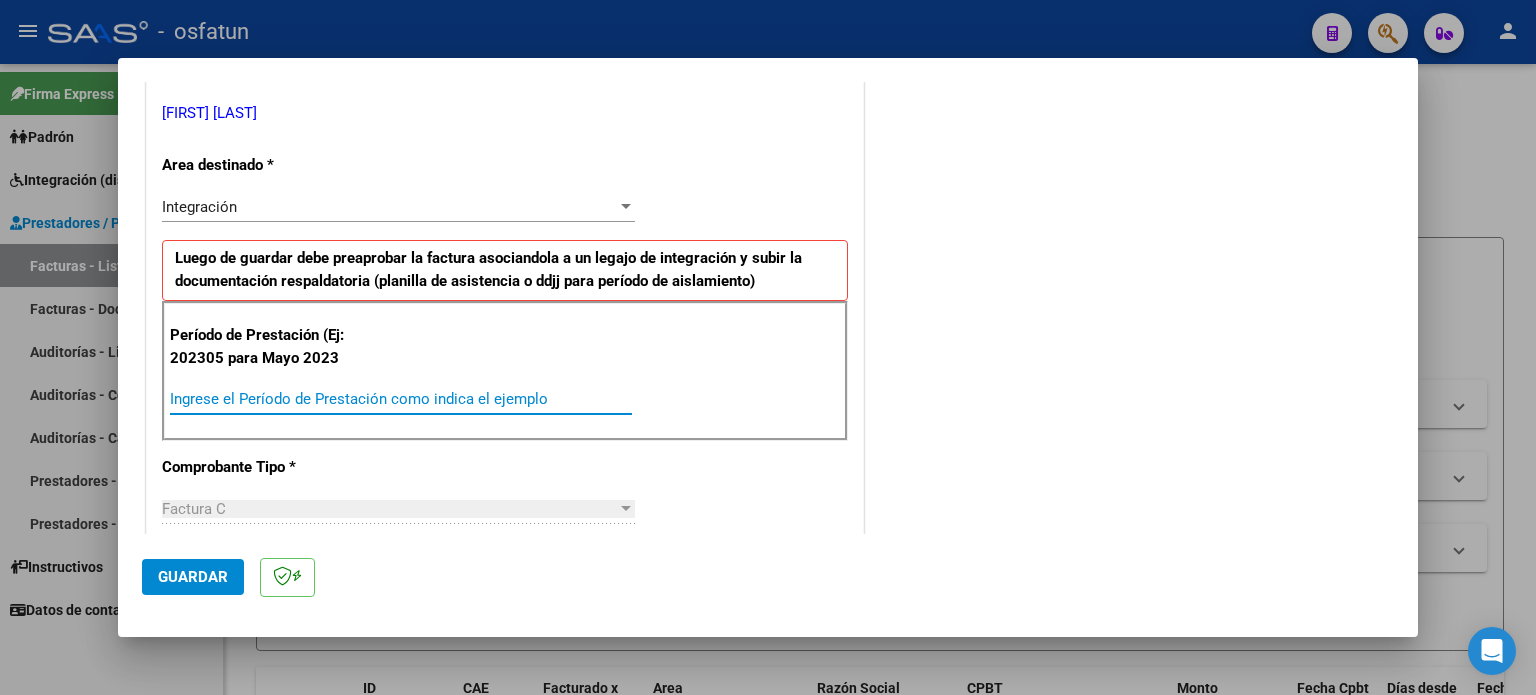 click on "Ingrese el Período de Prestación como indica el ejemplo" at bounding box center (401, 399) 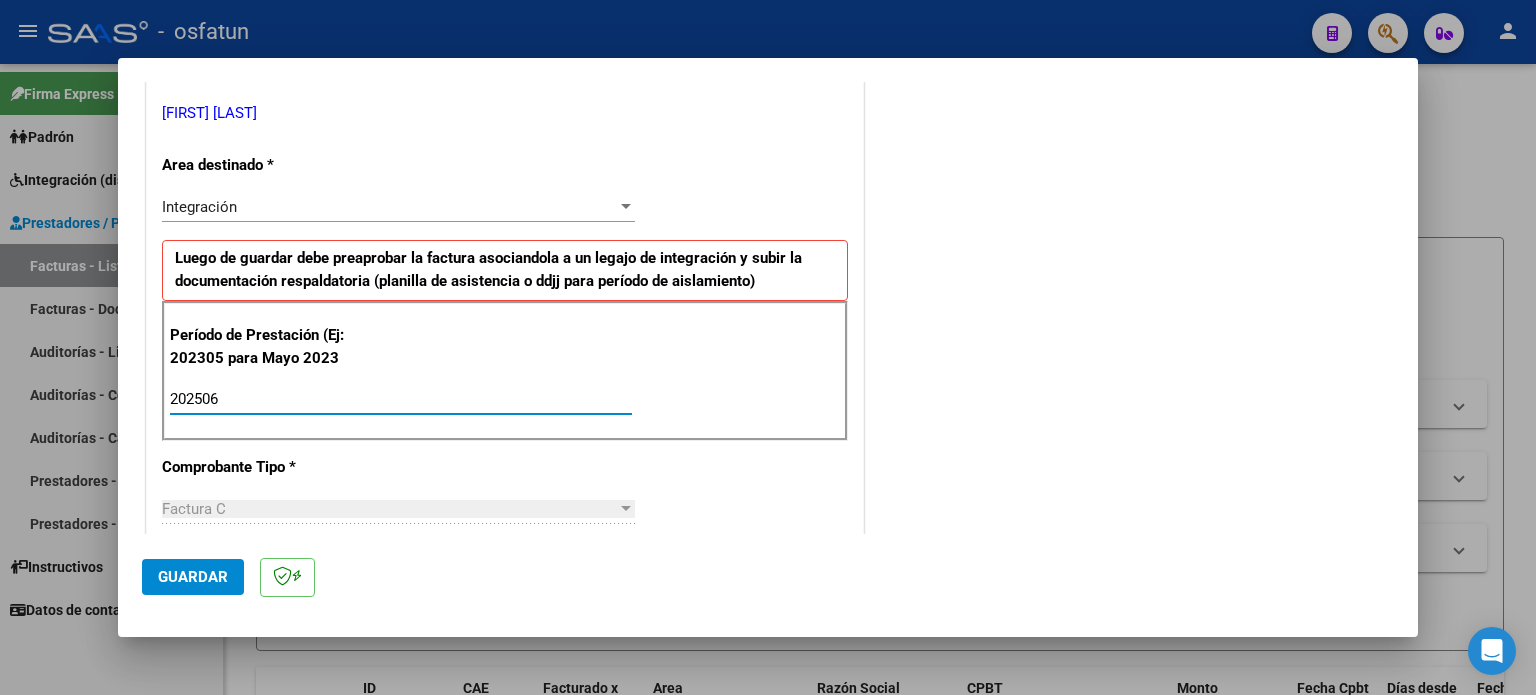 type on "202506" 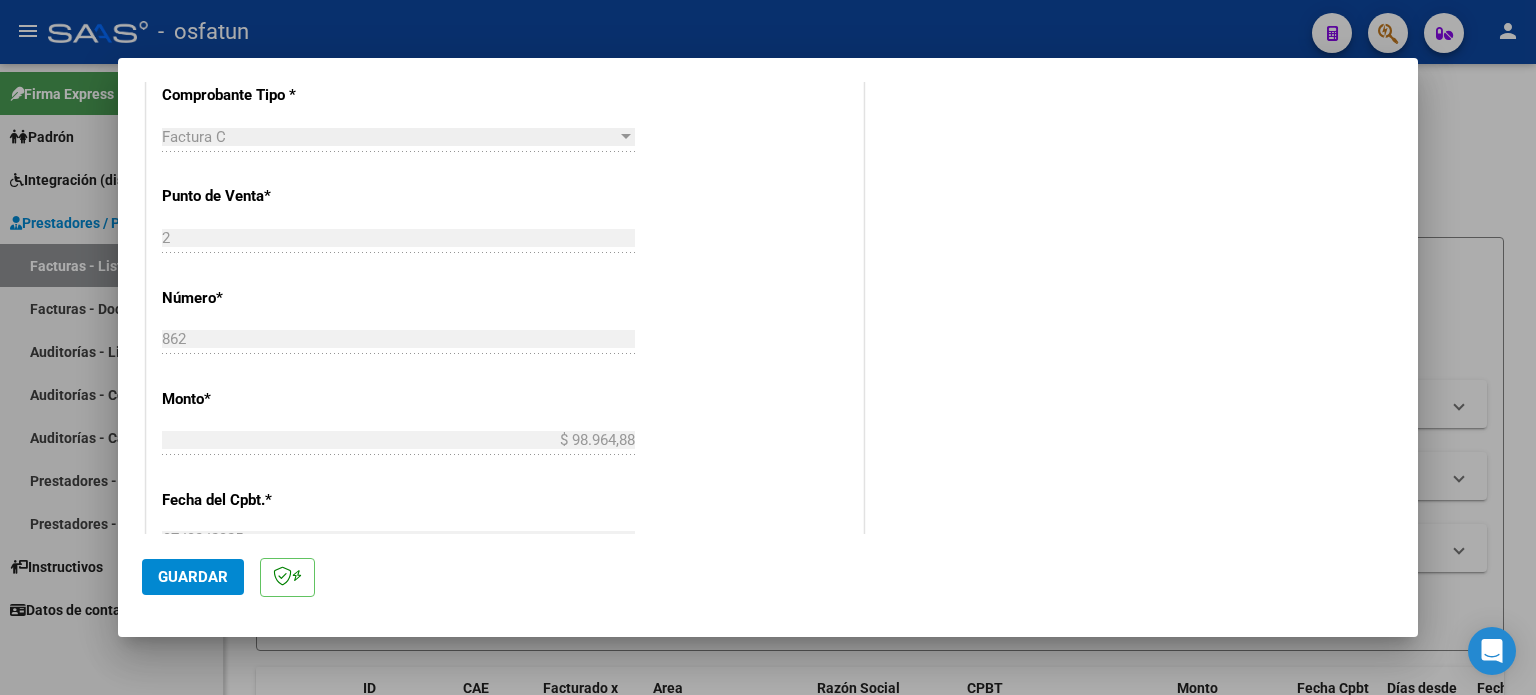scroll, scrollTop: 900, scrollLeft: 0, axis: vertical 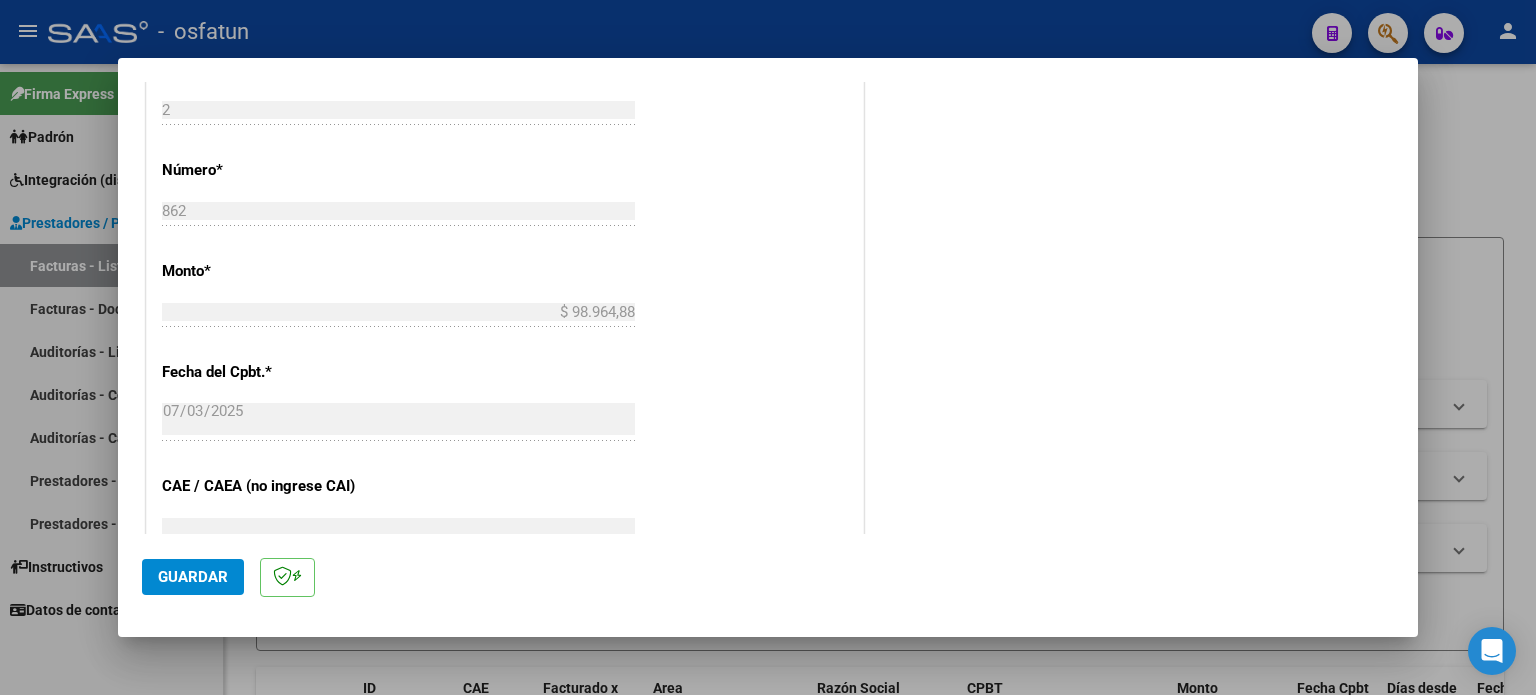 click on "Guardar" 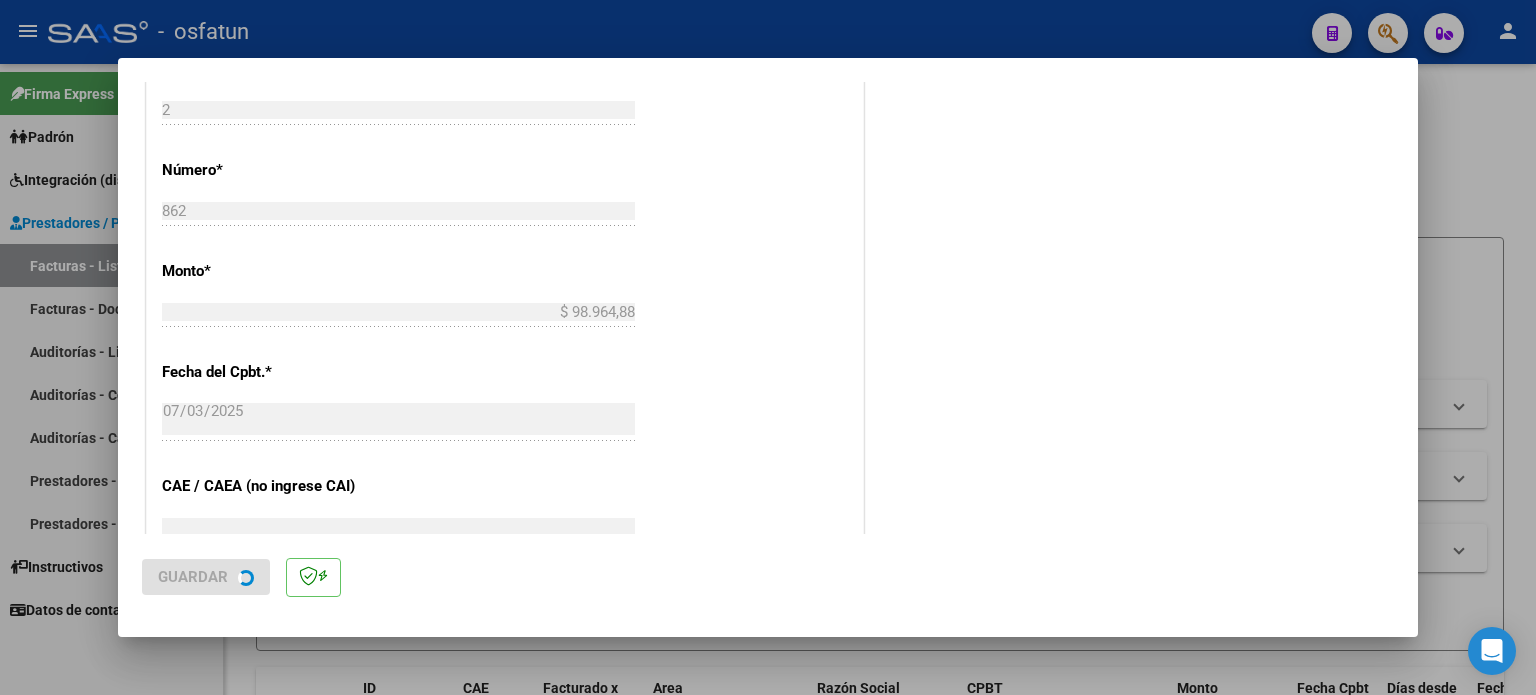 scroll, scrollTop: 0, scrollLeft: 0, axis: both 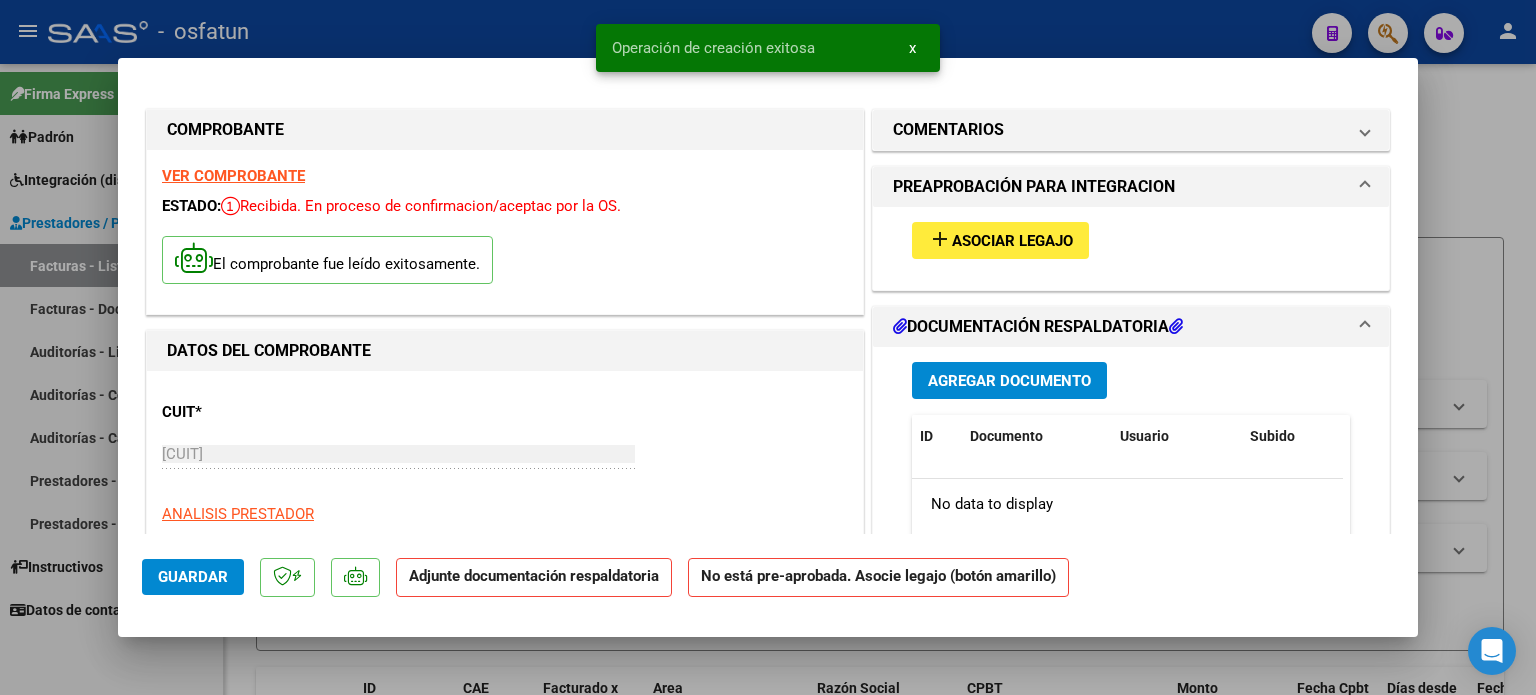 click on "add Asociar Legajo" at bounding box center (1000, 240) 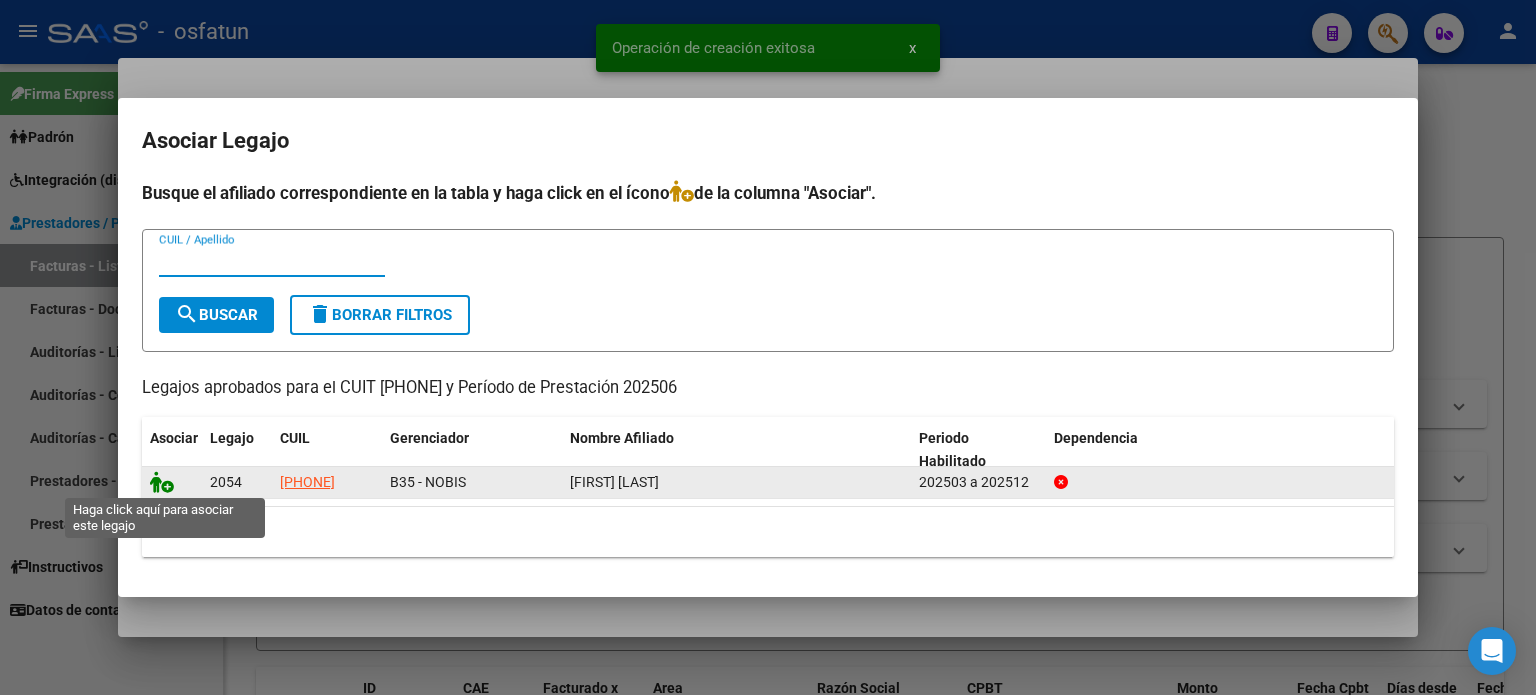 click 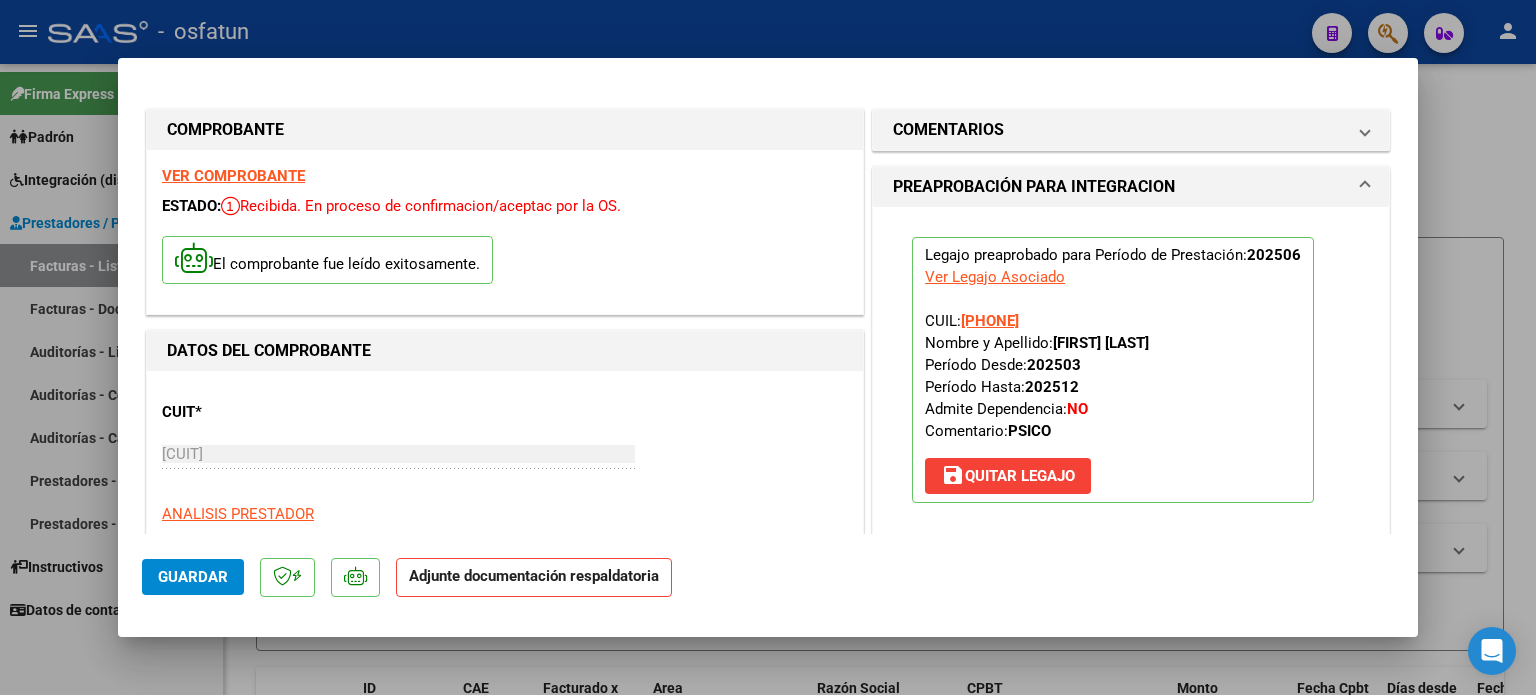 scroll, scrollTop: 300, scrollLeft: 0, axis: vertical 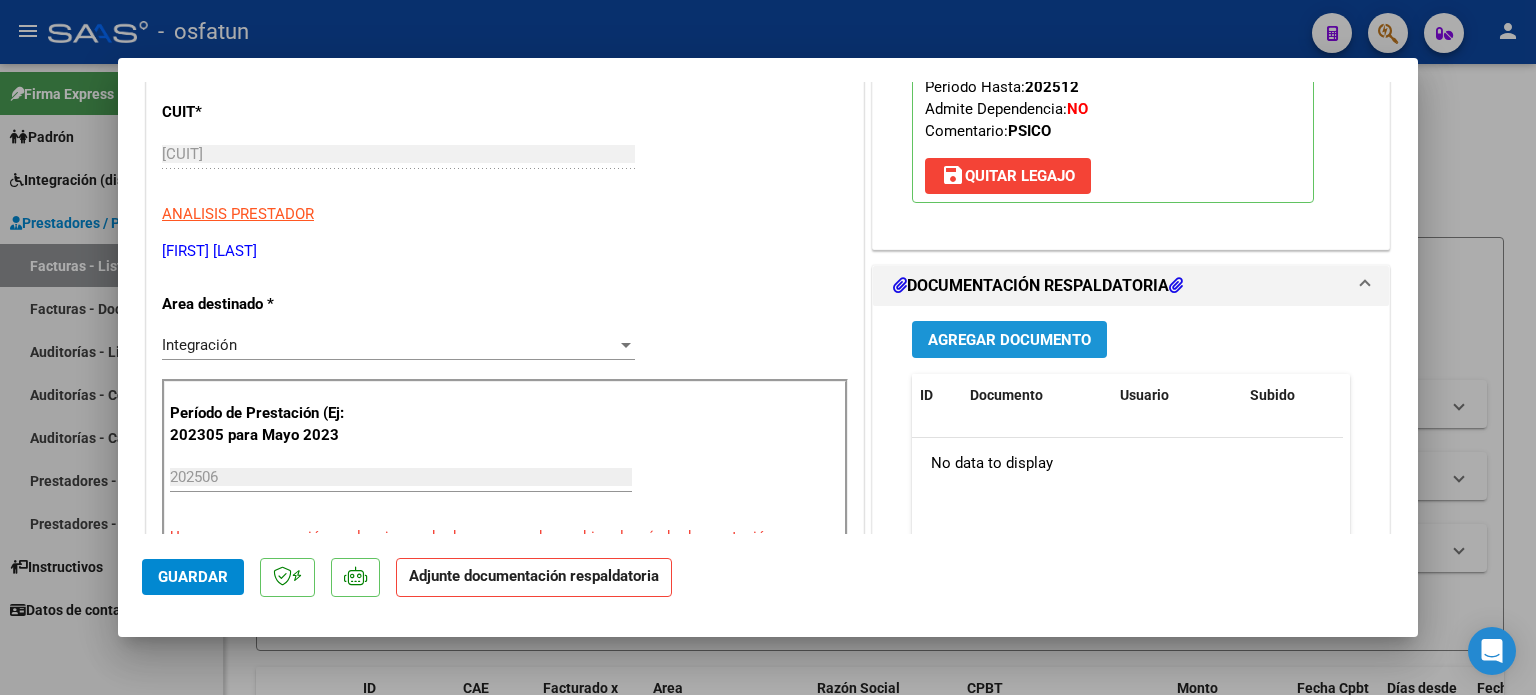 click on "Agregar Documento" at bounding box center [1009, 339] 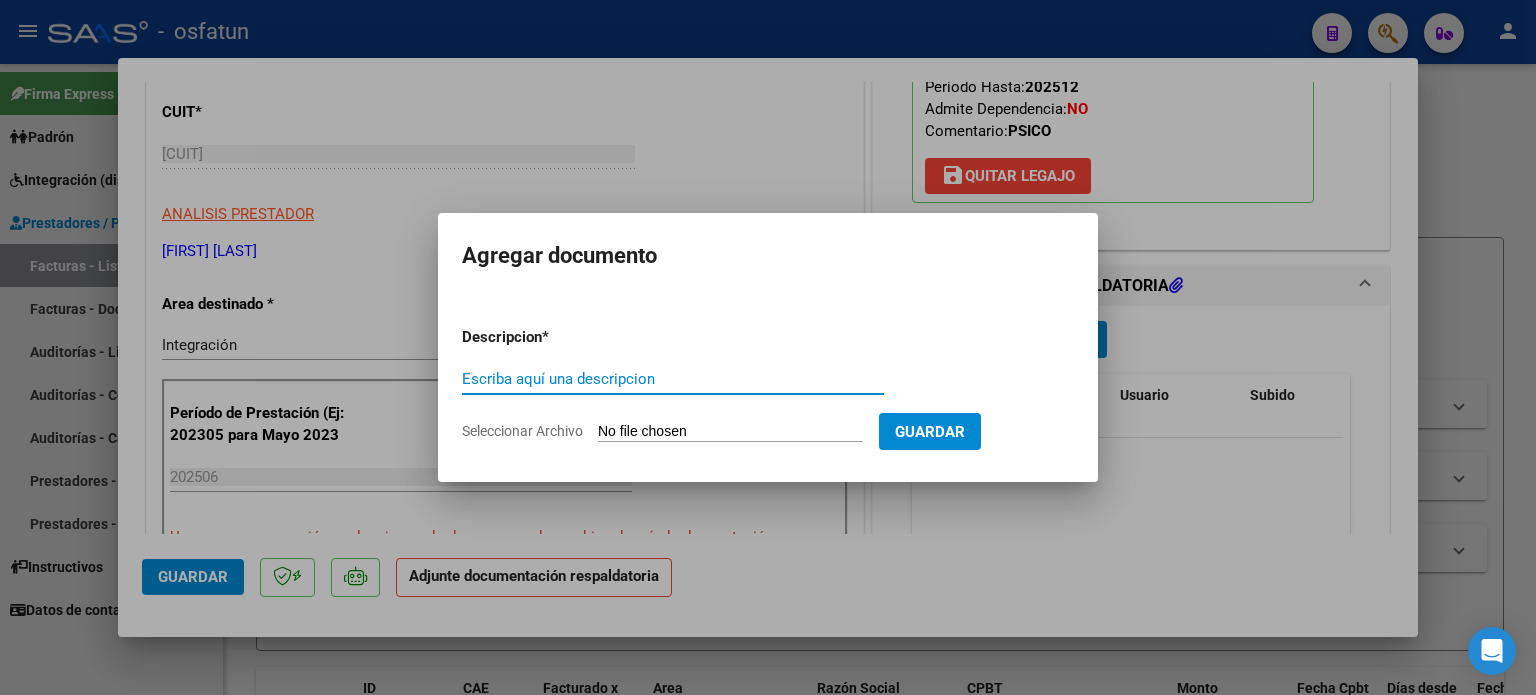 click on "Seleccionar Archivo" at bounding box center (730, 432) 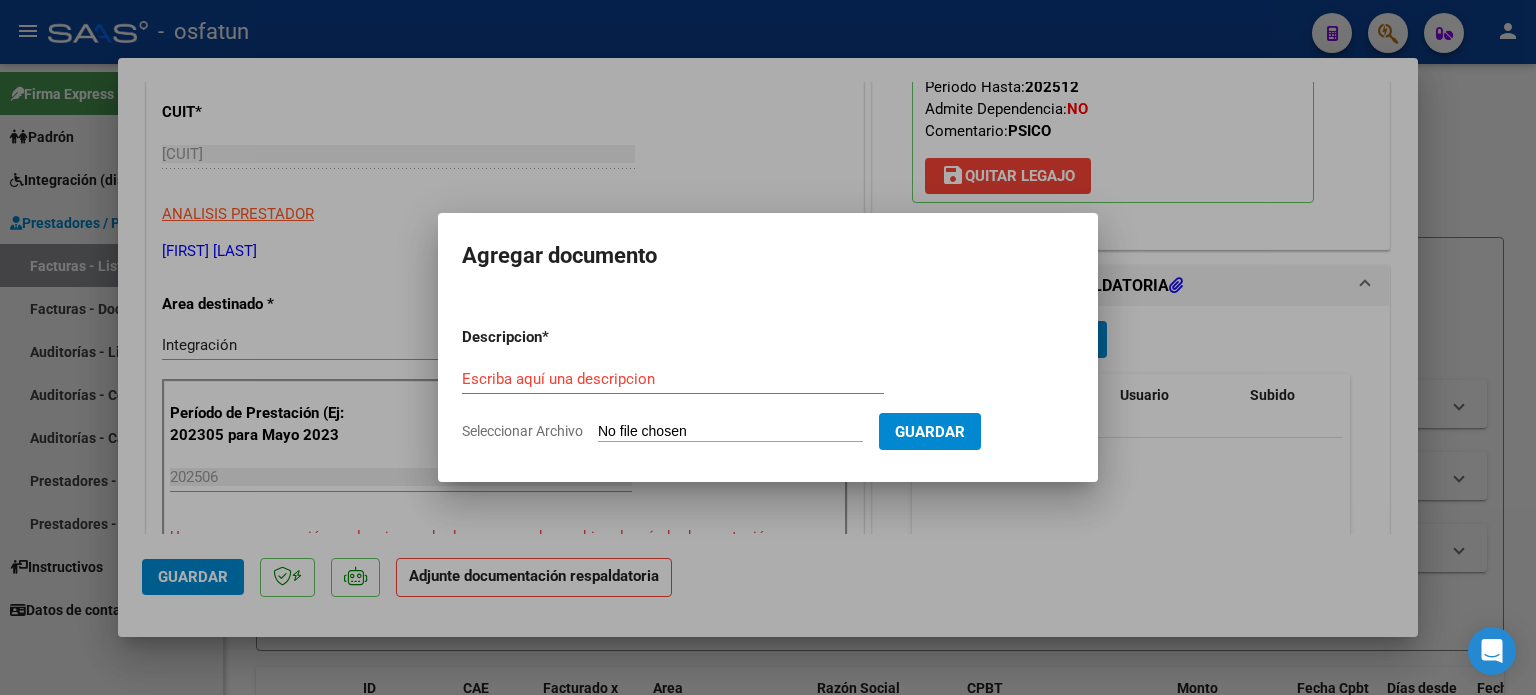 type on "C:\fakepath\asistencia [FIRST] [LAST] [MONTH] [YEAR].pdf" 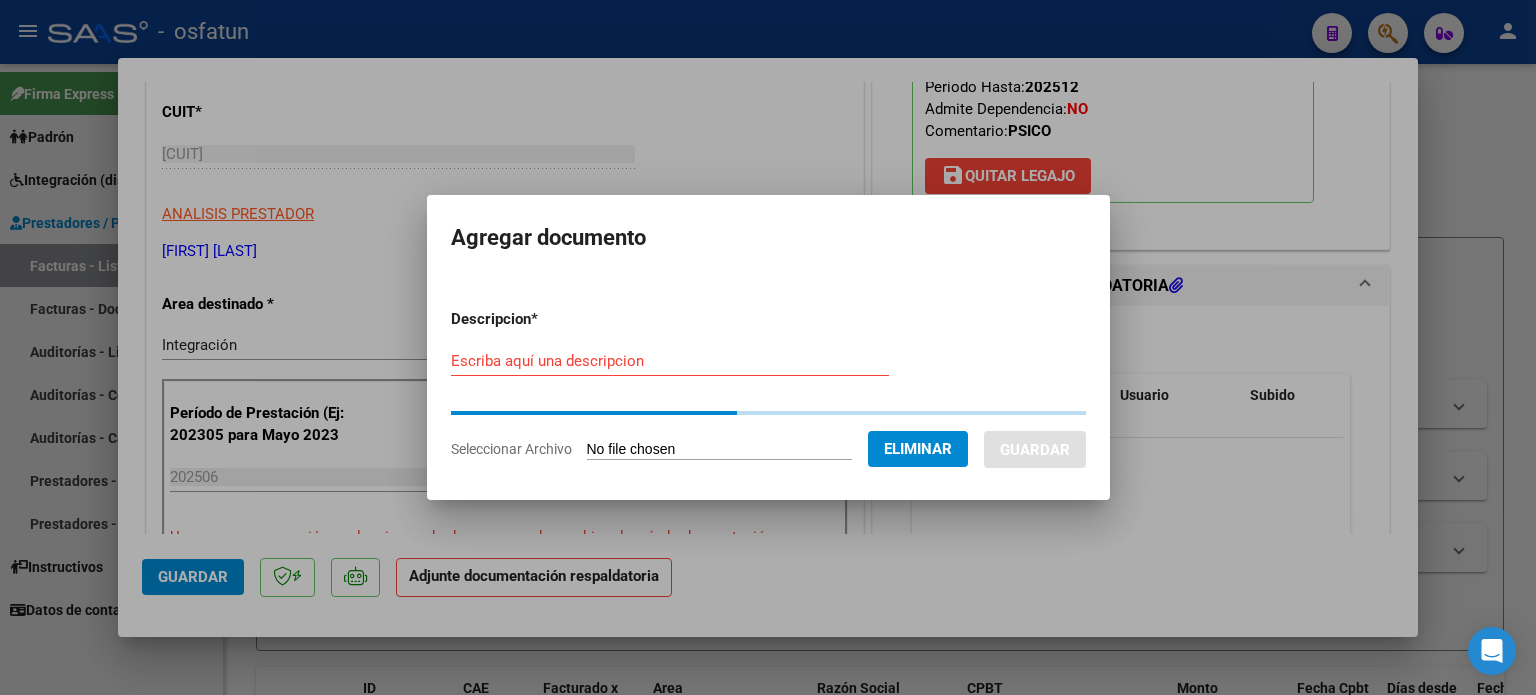 click on "Escriba aquí una descripcion" at bounding box center [670, 361] 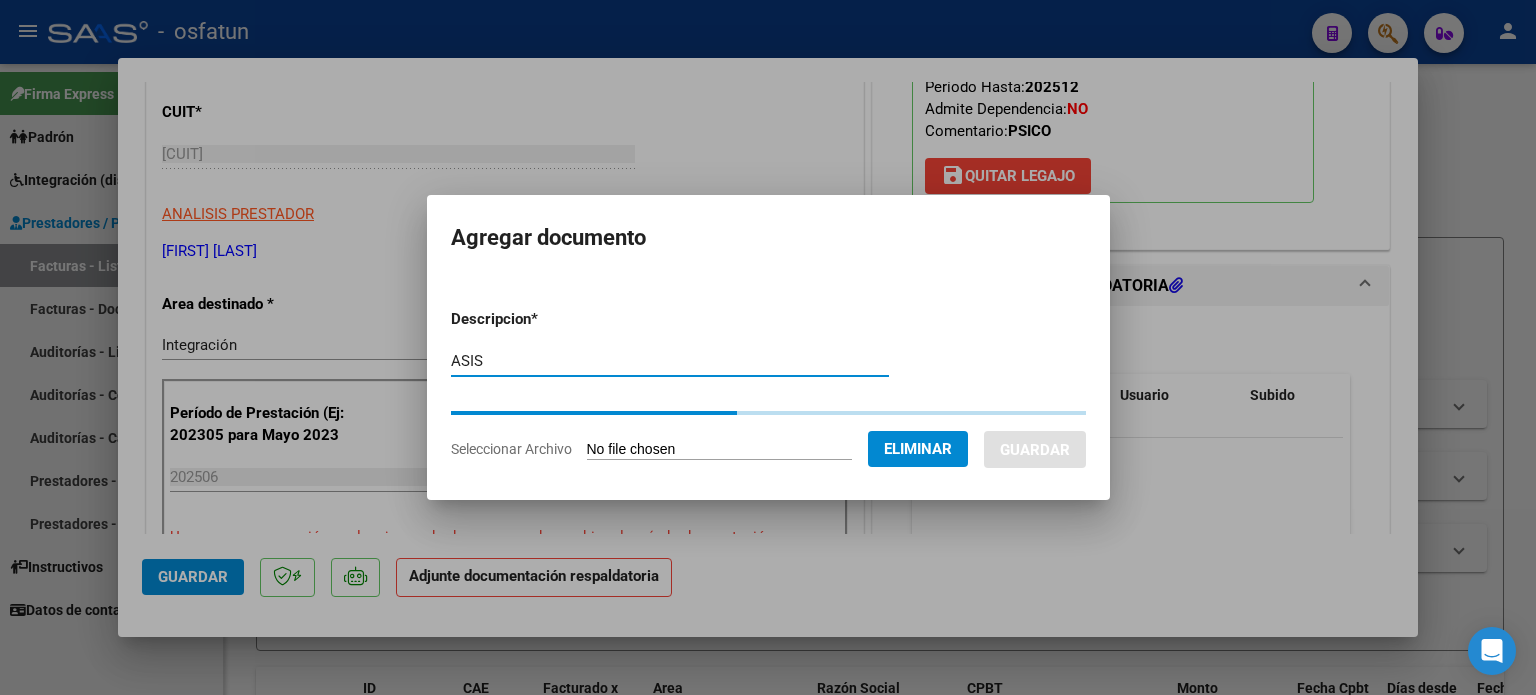 type on "ASIS" 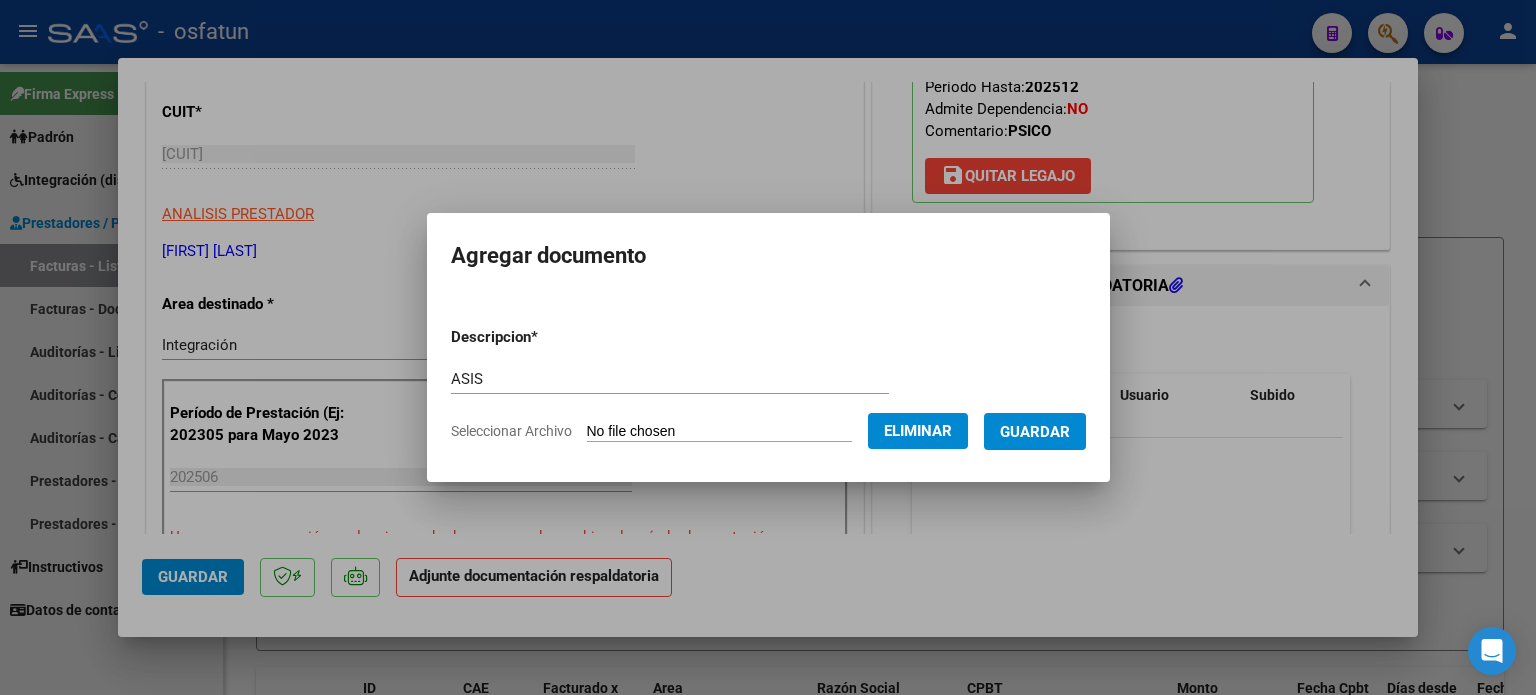 click on "Guardar" at bounding box center (1035, 431) 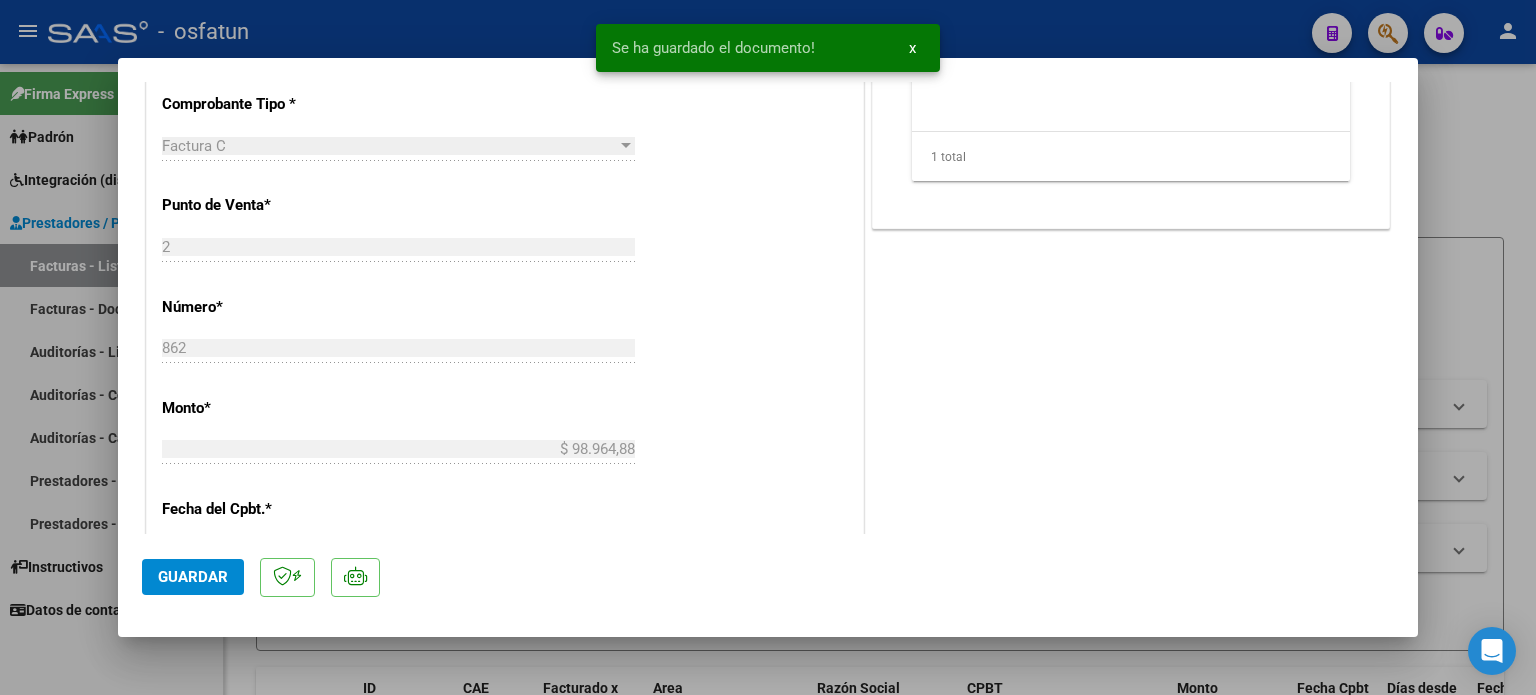 scroll, scrollTop: 900, scrollLeft: 0, axis: vertical 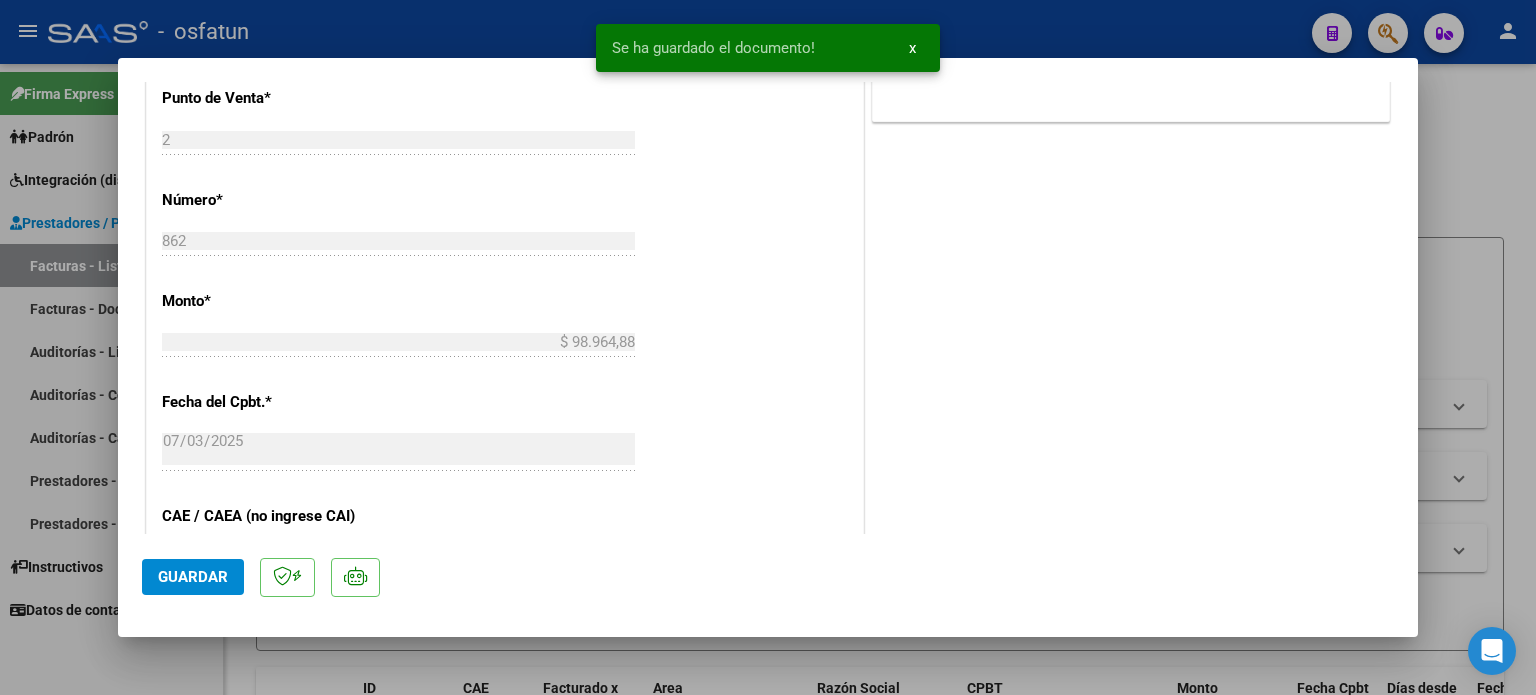 click on "Guardar" 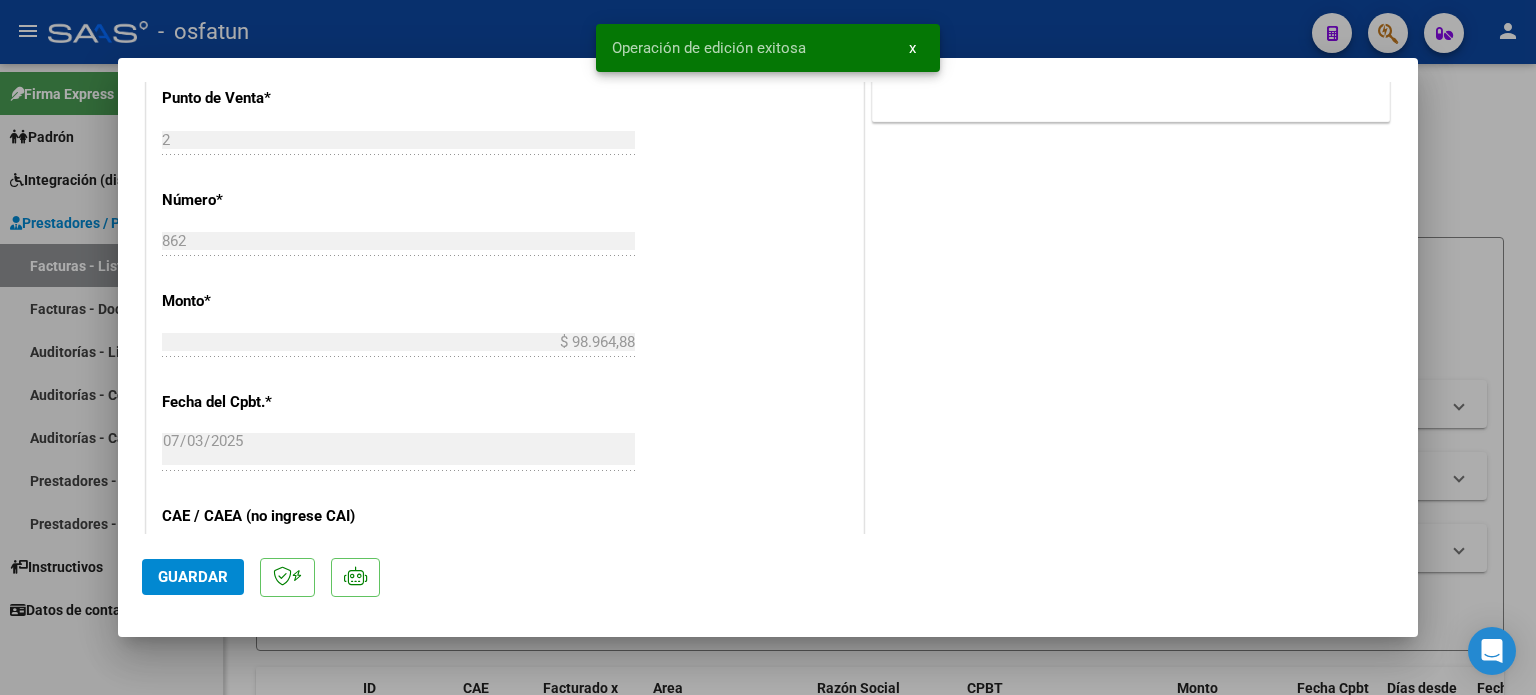 click at bounding box center (768, 347) 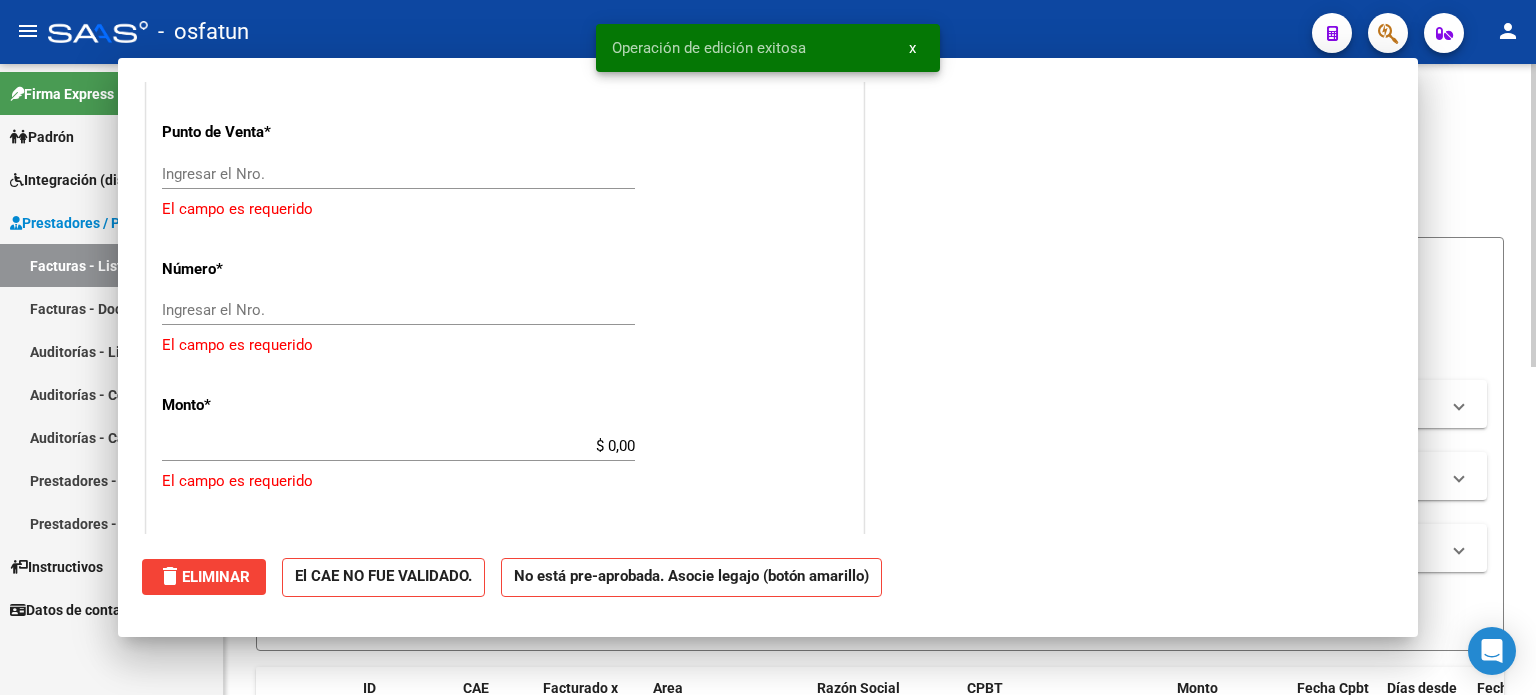 scroll, scrollTop: 934, scrollLeft: 0, axis: vertical 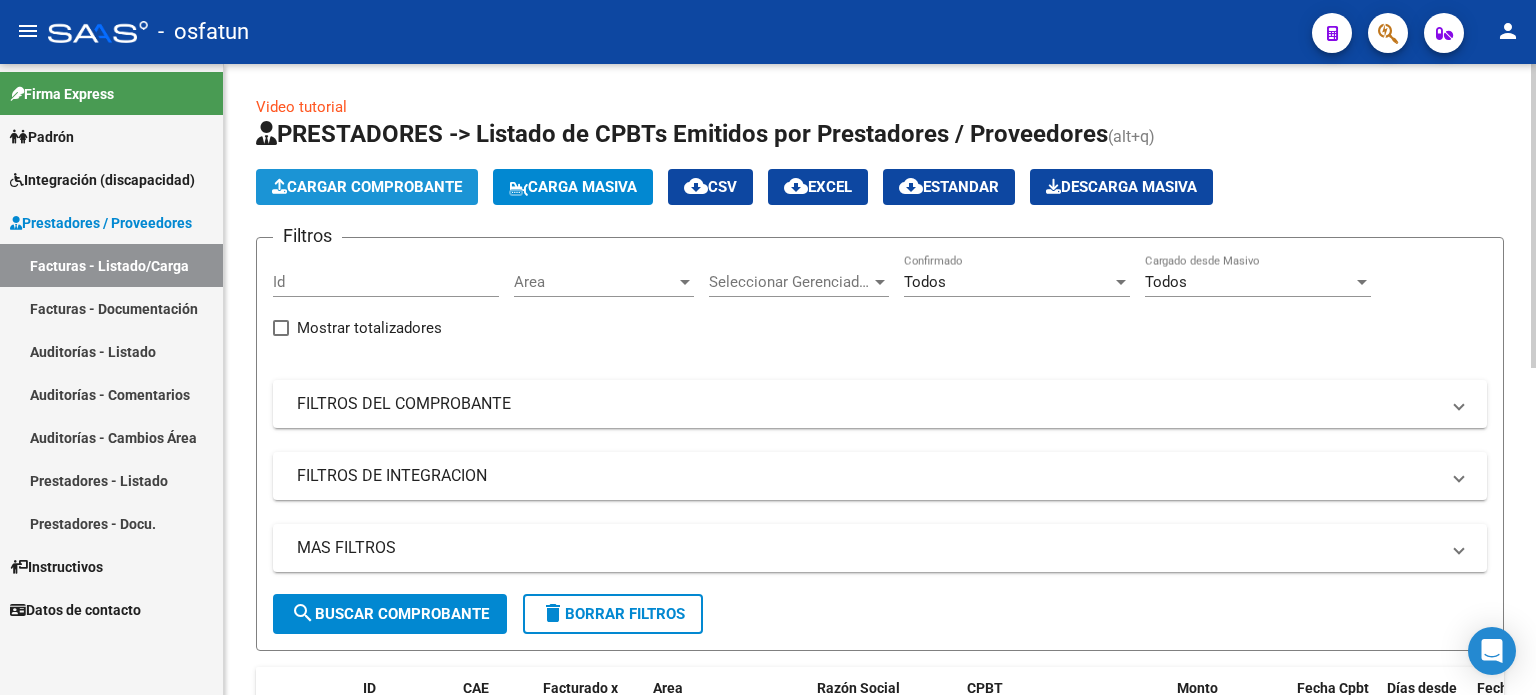 click on "Cargar Comprobante" 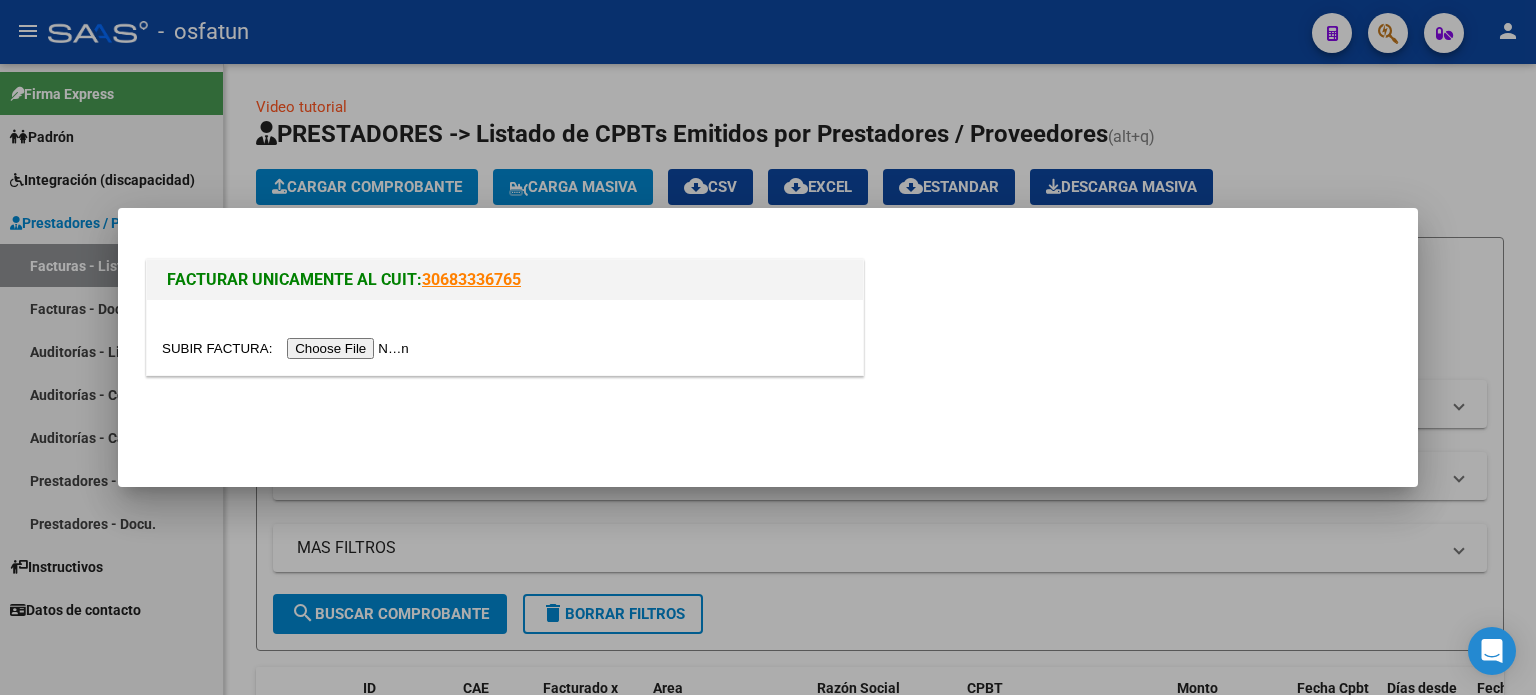 click at bounding box center [288, 348] 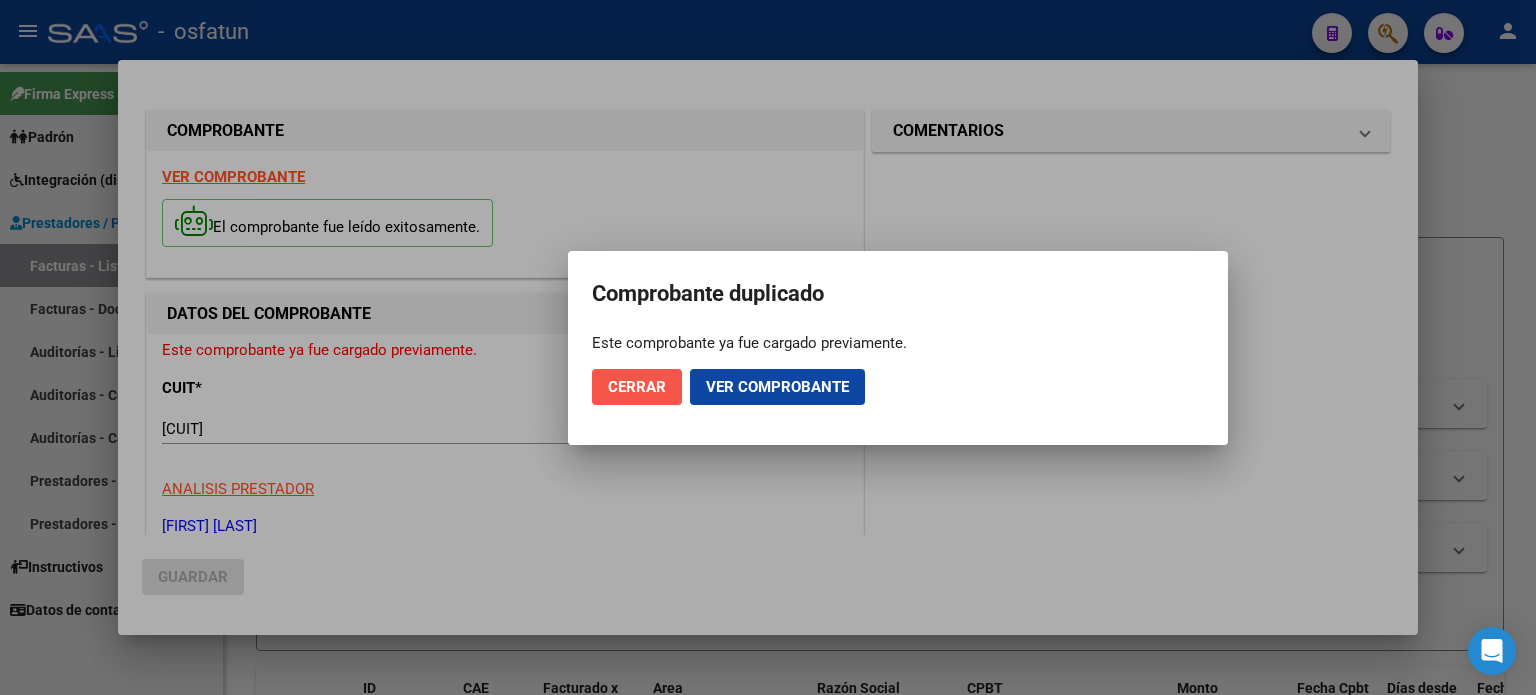 click on "Cerrar" 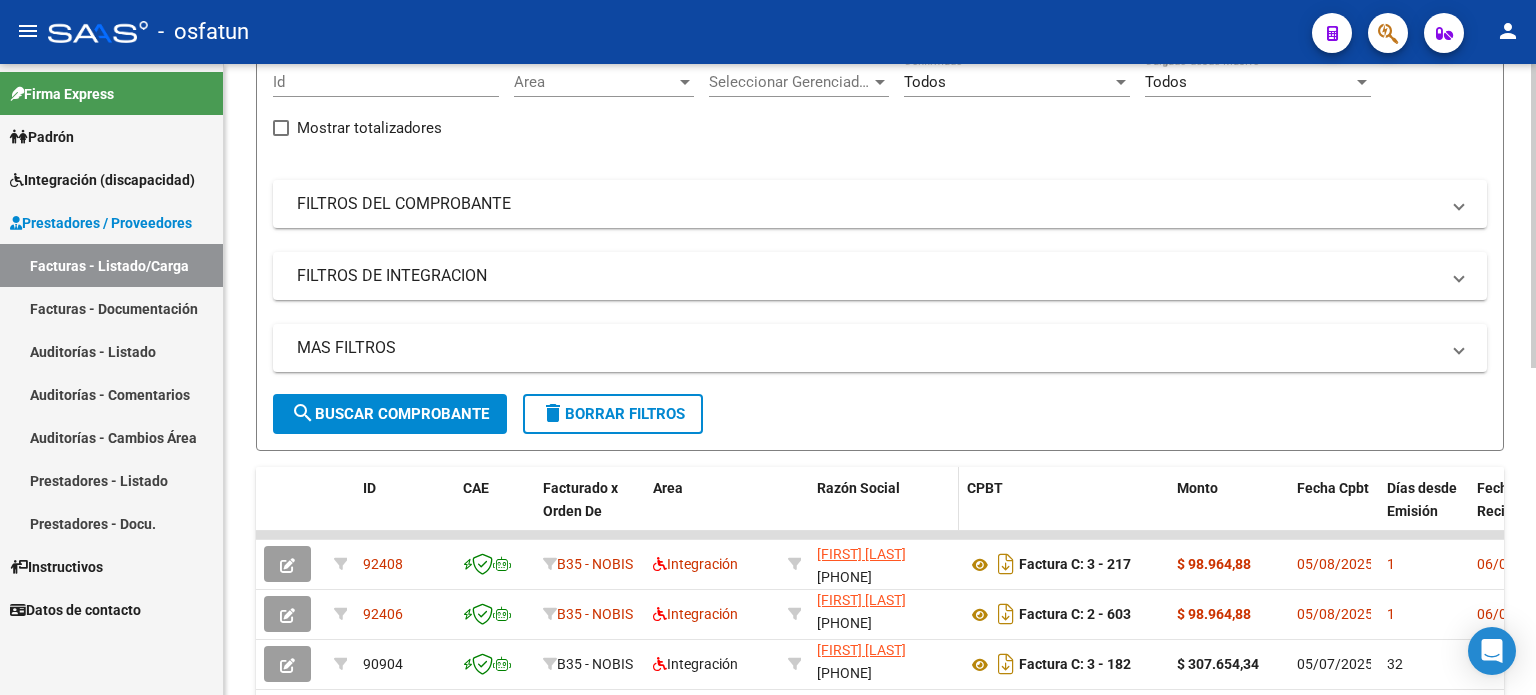 scroll, scrollTop: 300, scrollLeft: 0, axis: vertical 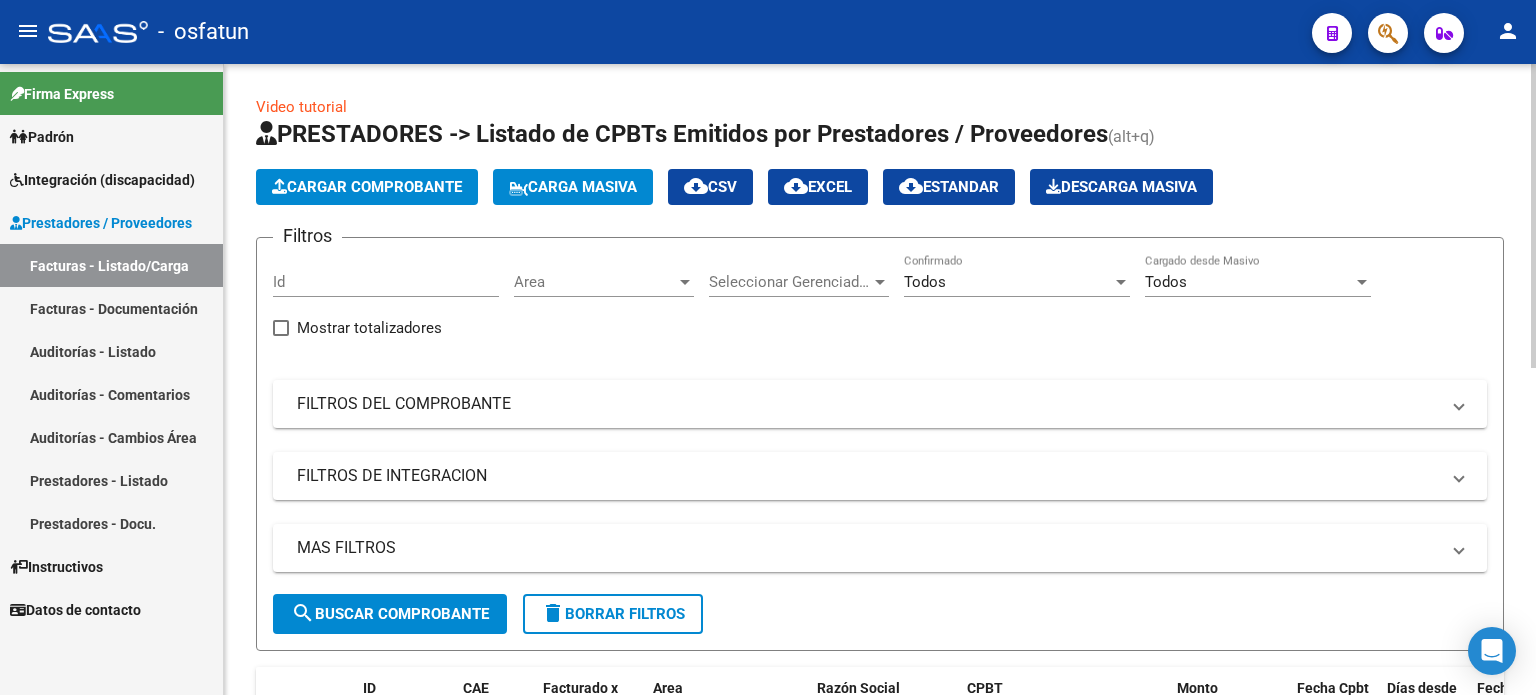 click on "Cargar Comprobante" 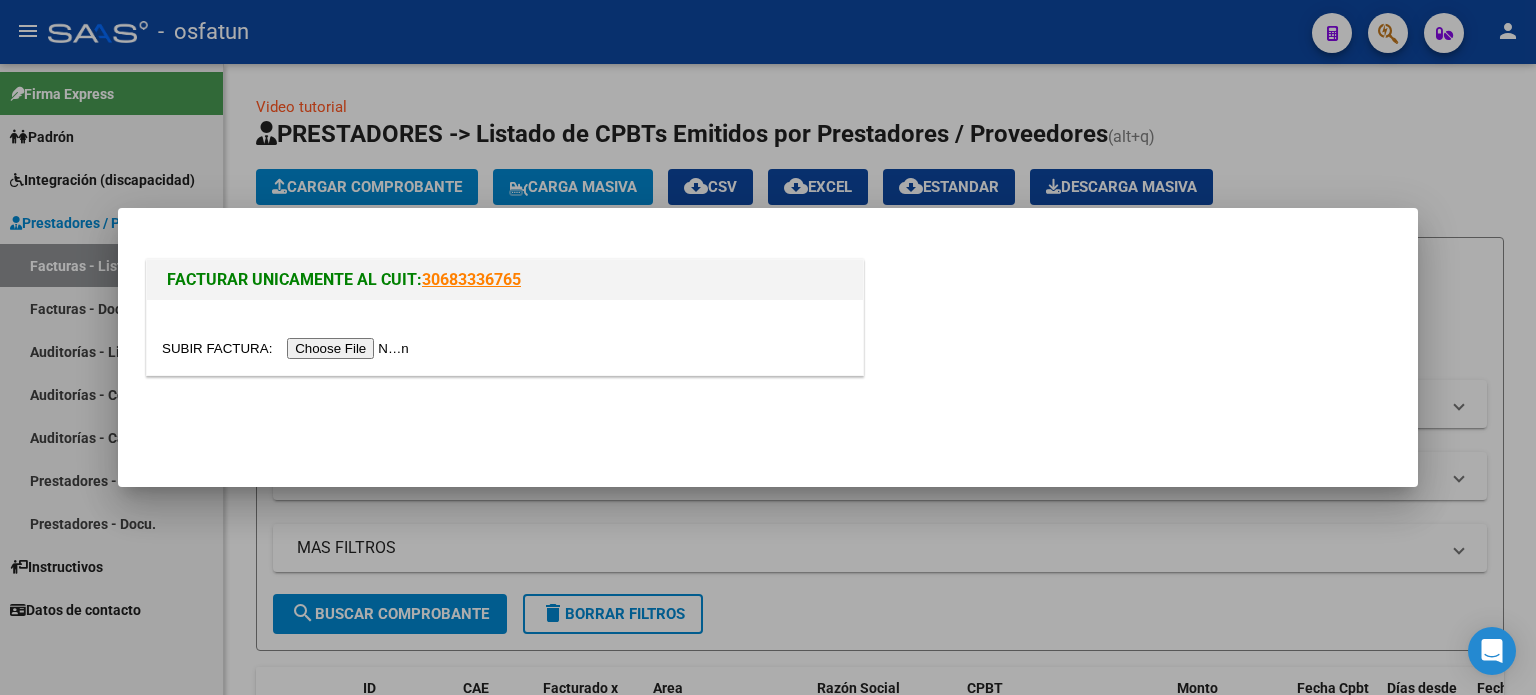 click at bounding box center [288, 348] 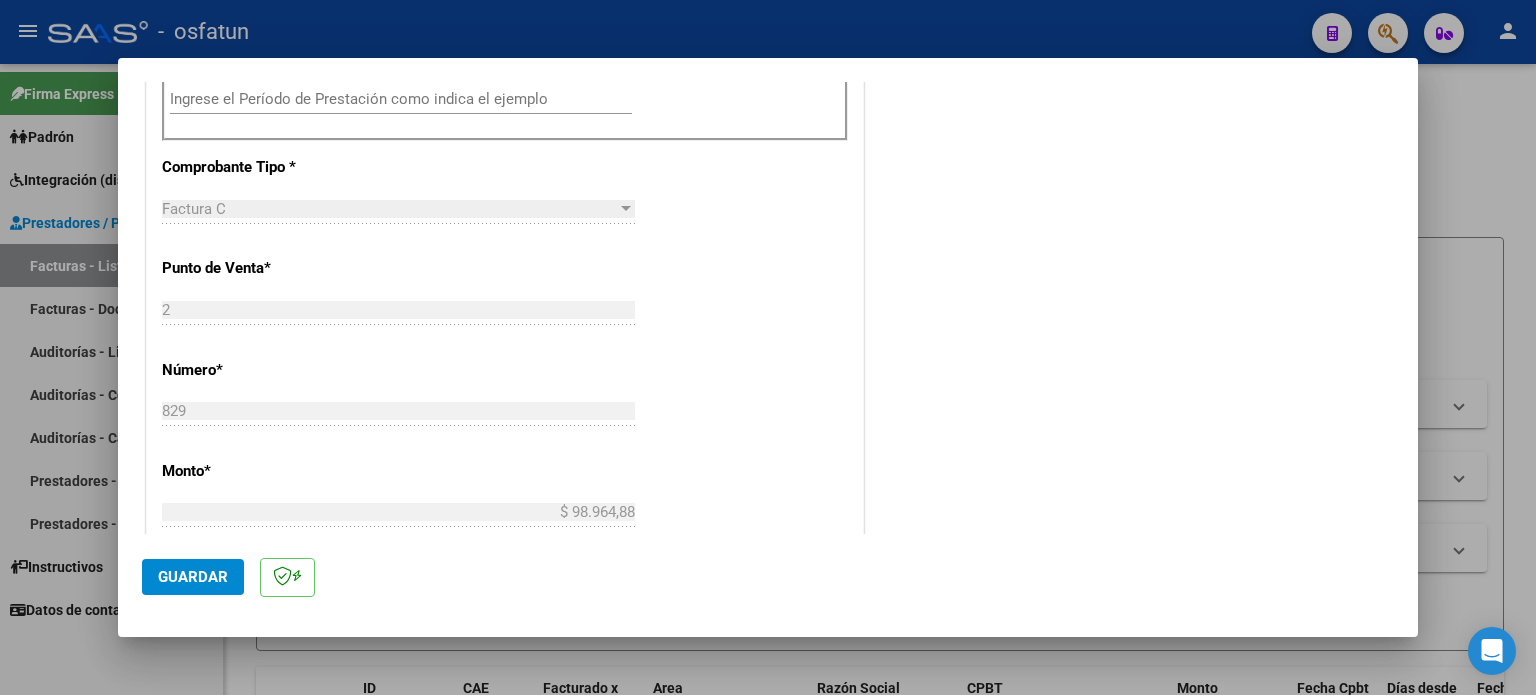 scroll, scrollTop: 500, scrollLeft: 0, axis: vertical 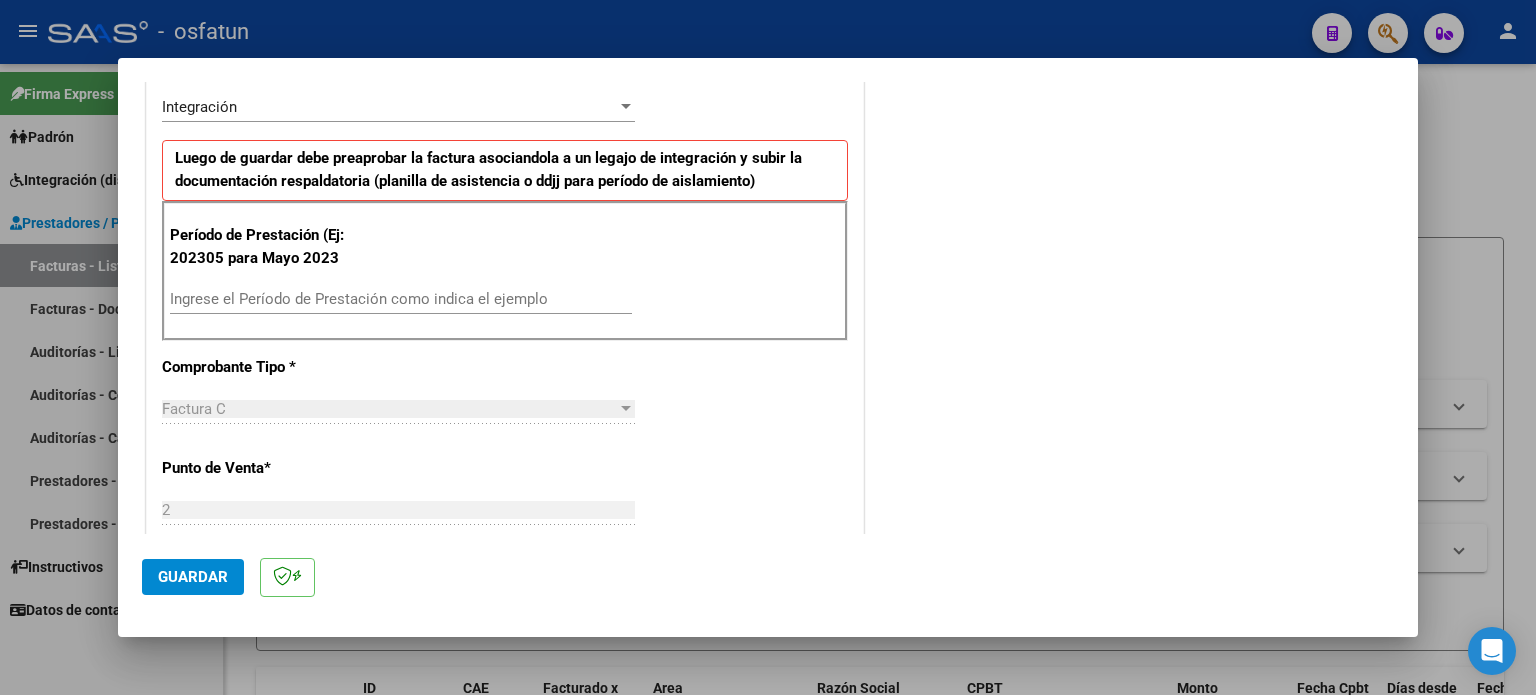 click on "Ingrese el Período de Prestación como indica el ejemplo" at bounding box center [401, 299] 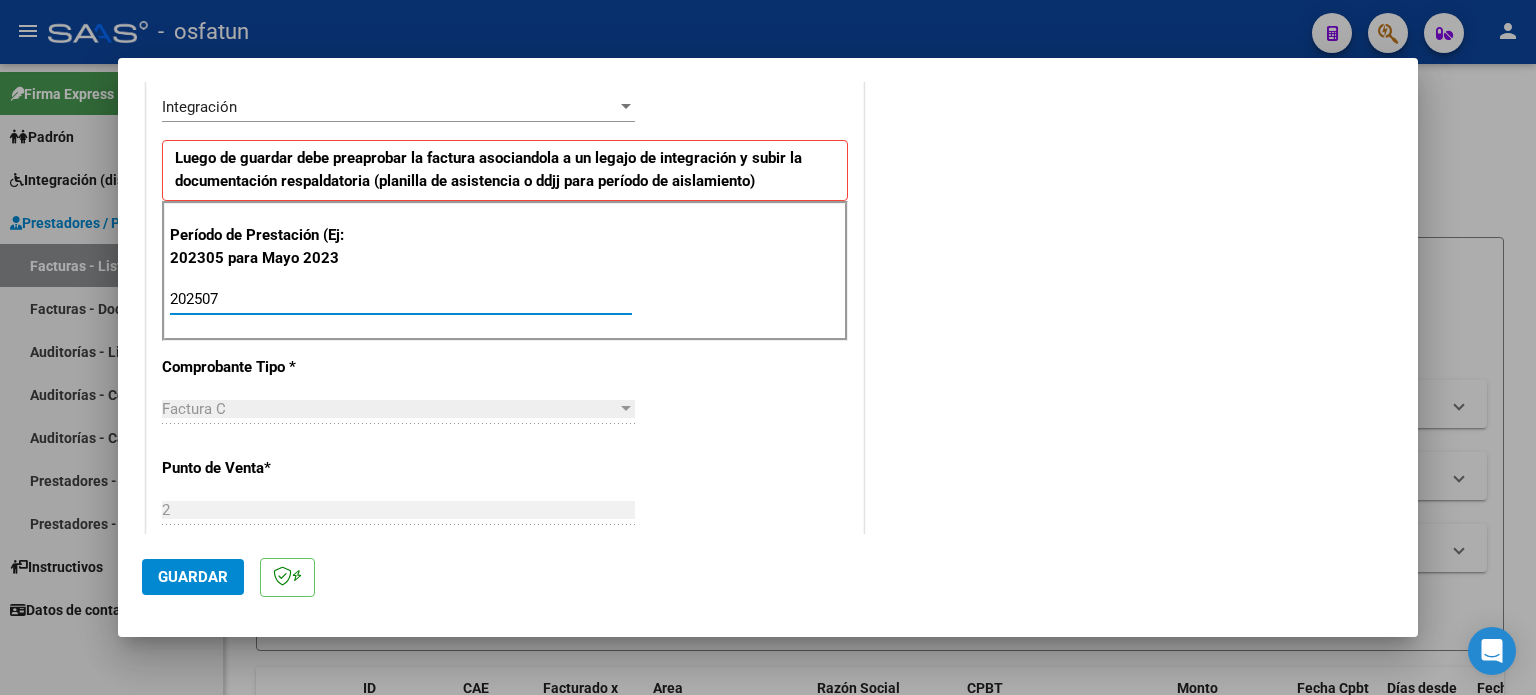 type on "202507" 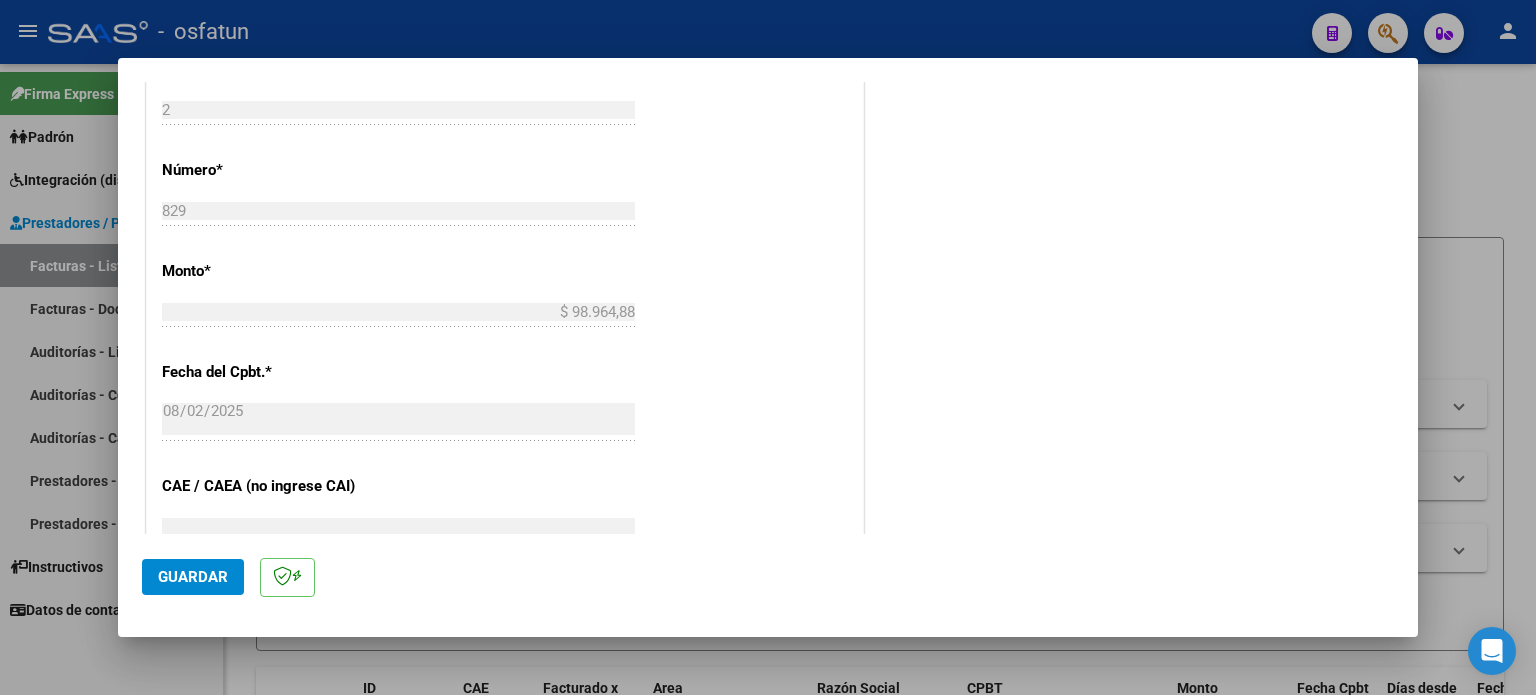 scroll, scrollTop: 1200, scrollLeft: 0, axis: vertical 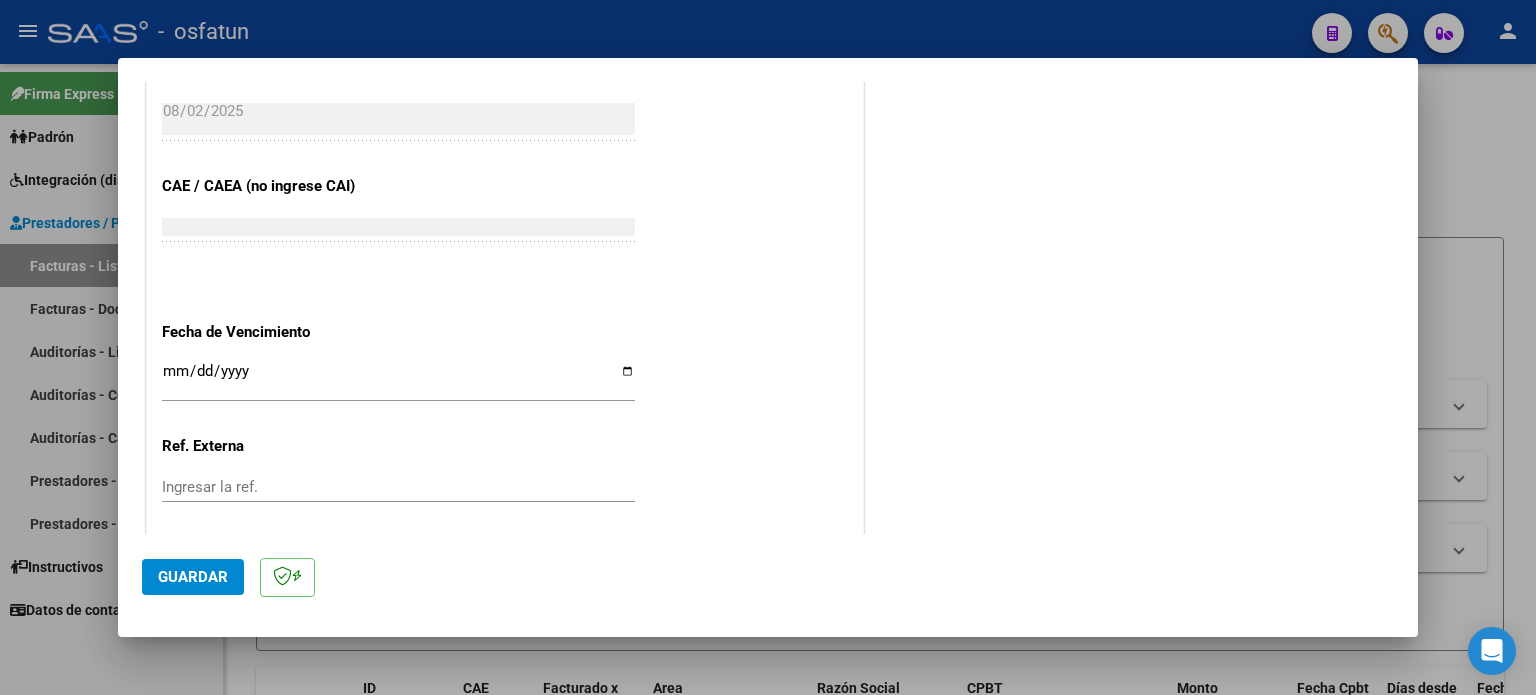 click on "Guardar" 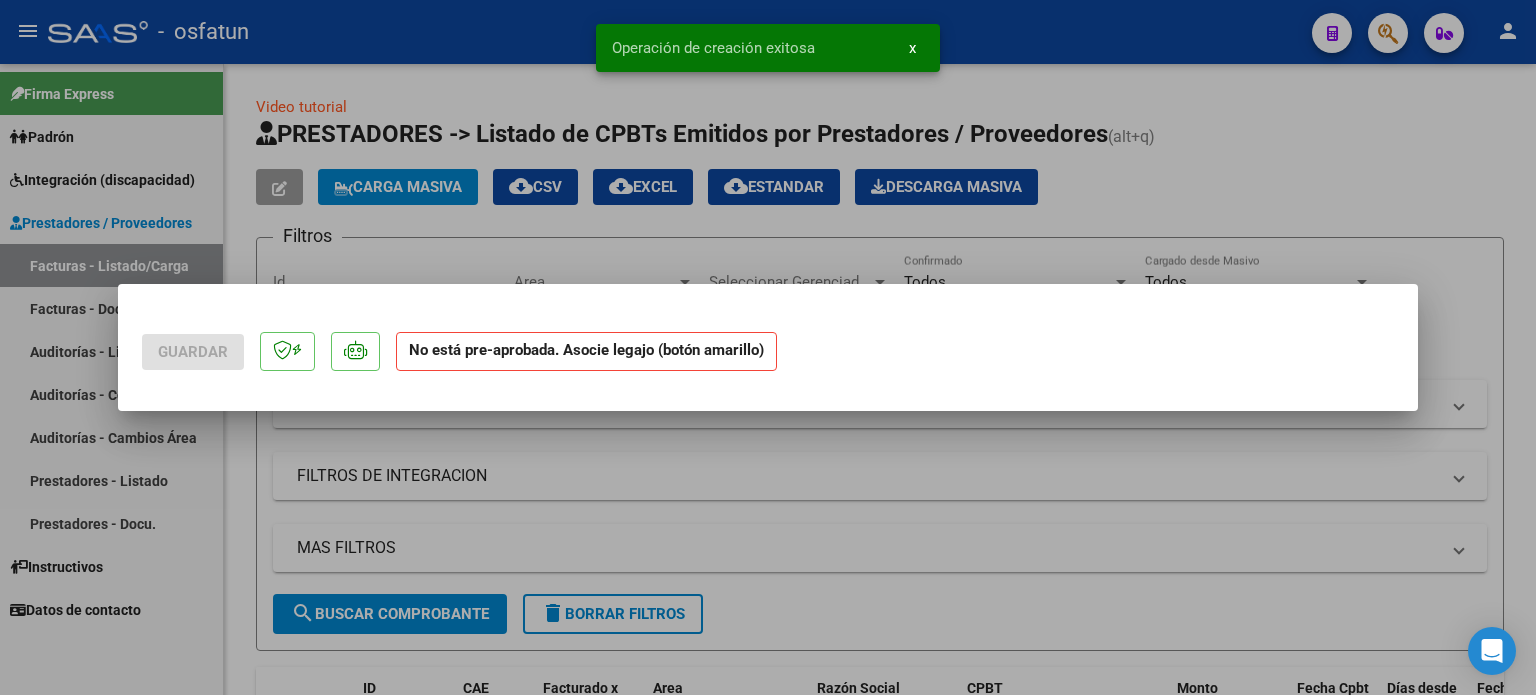 scroll, scrollTop: 0, scrollLeft: 0, axis: both 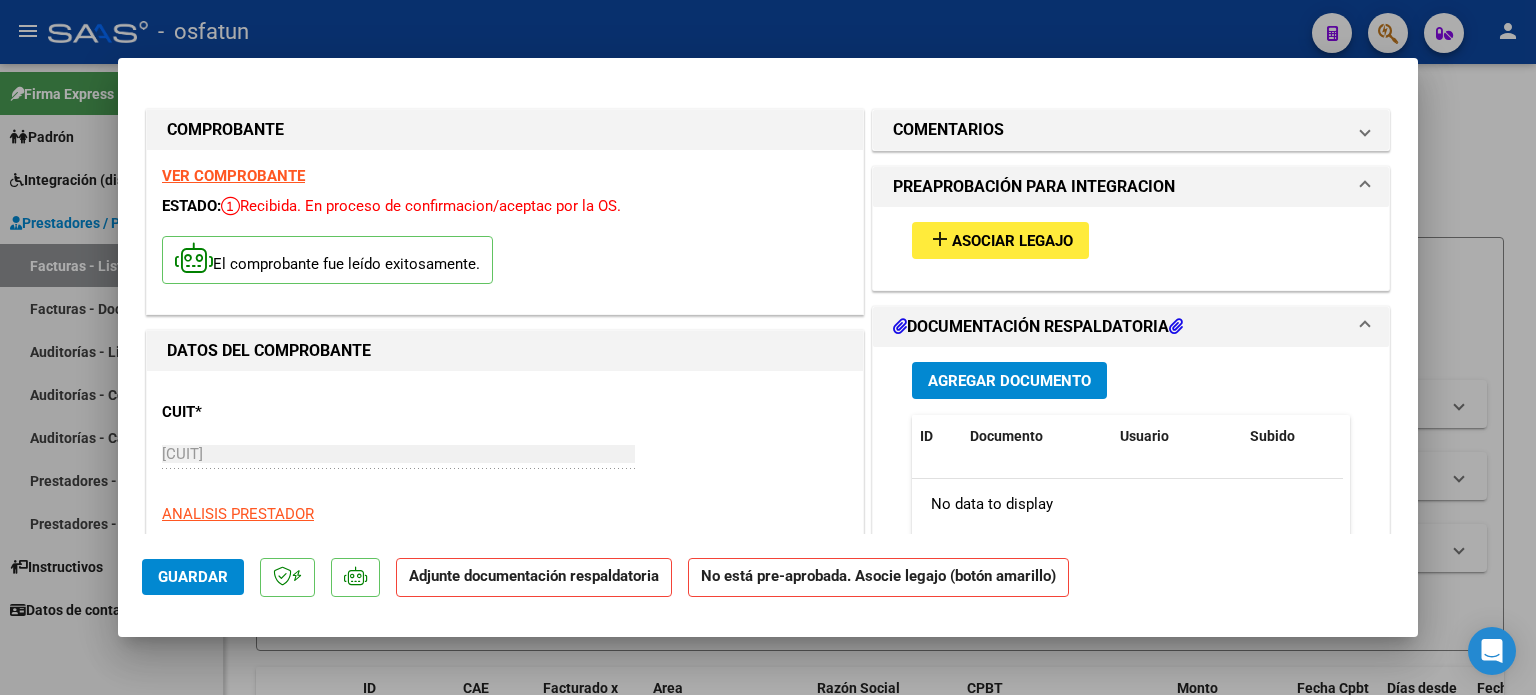 click on "Asociar Legajo" at bounding box center (1012, 241) 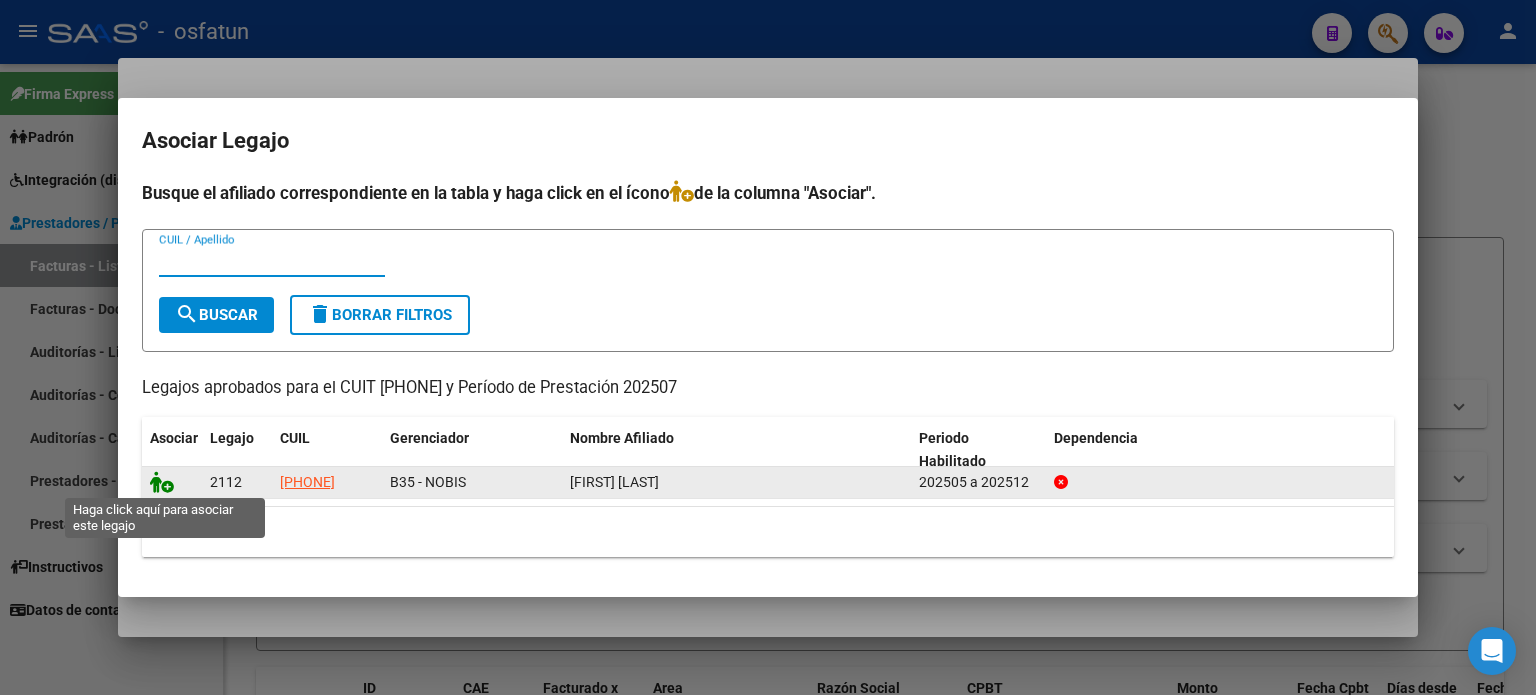 click 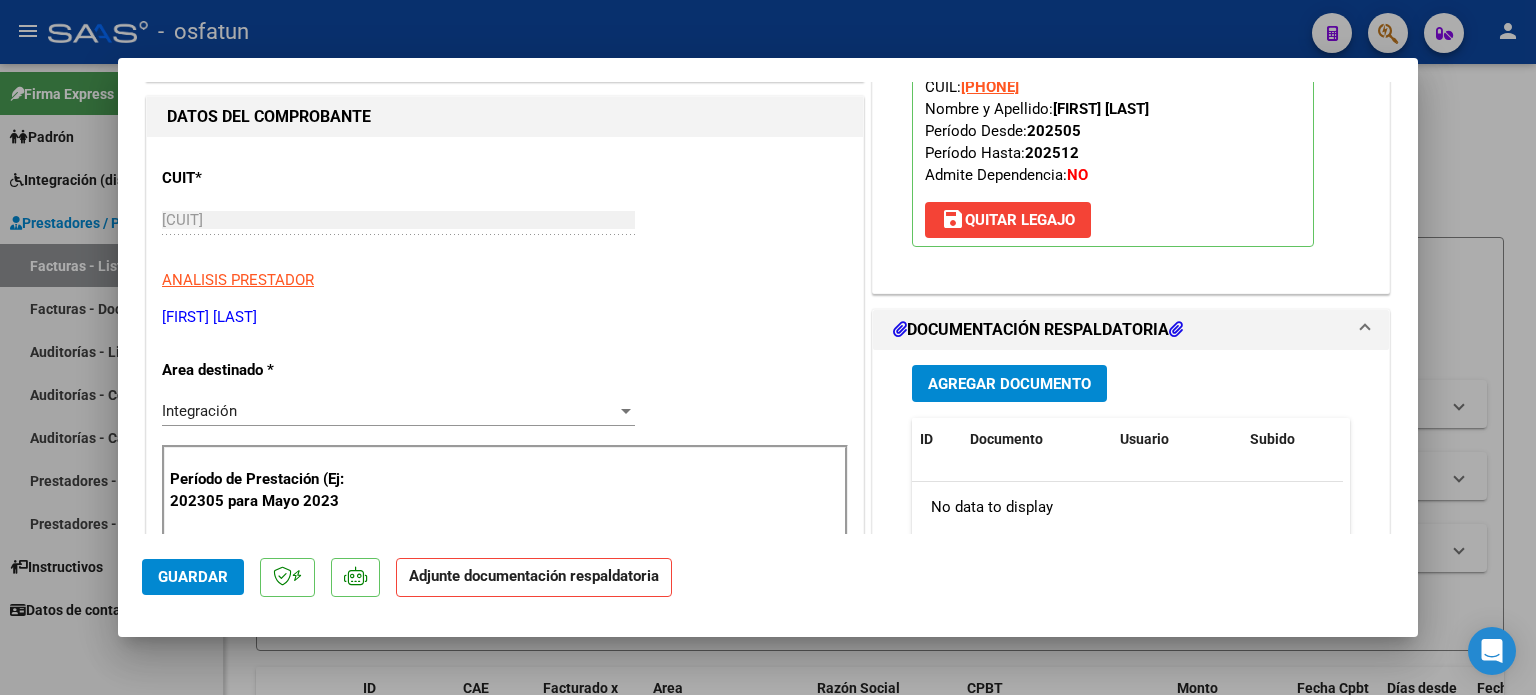scroll, scrollTop: 400, scrollLeft: 0, axis: vertical 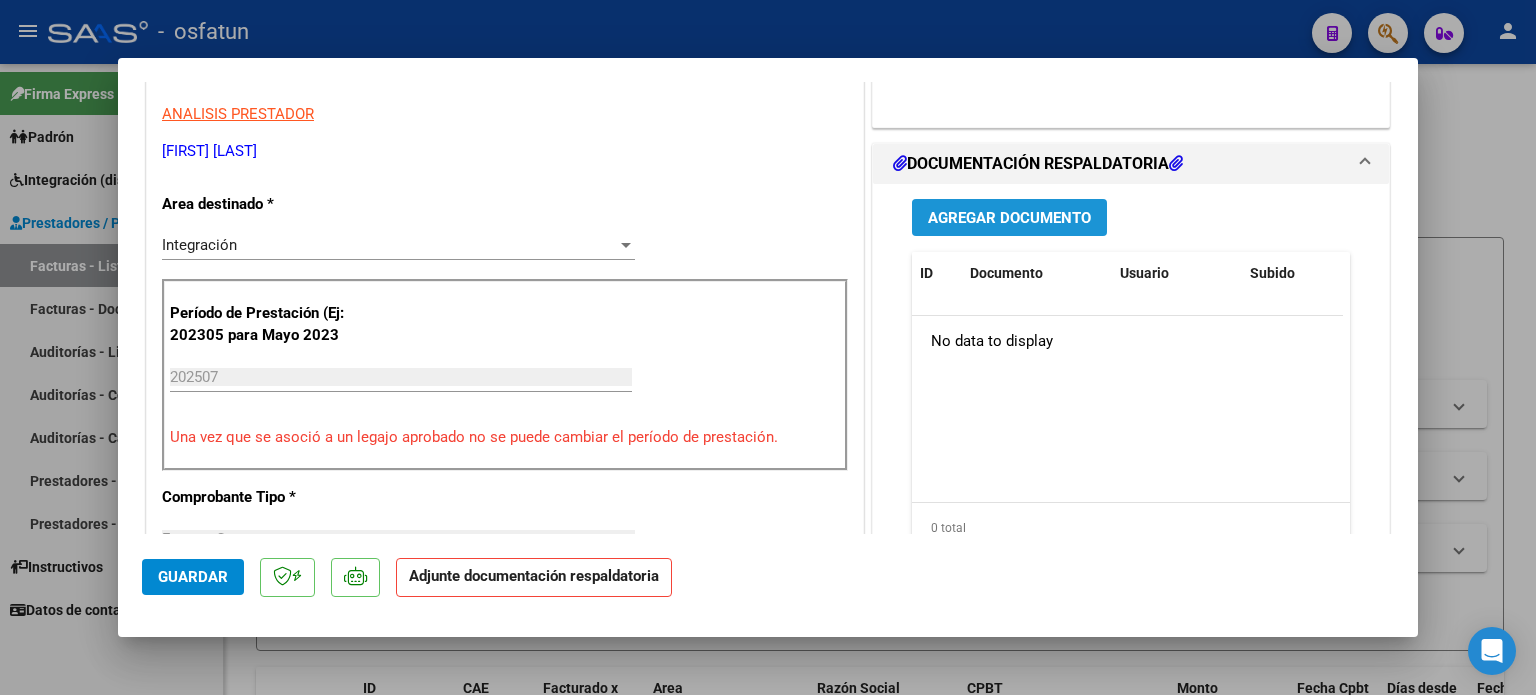 click on "Agregar Documento" at bounding box center [1009, 217] 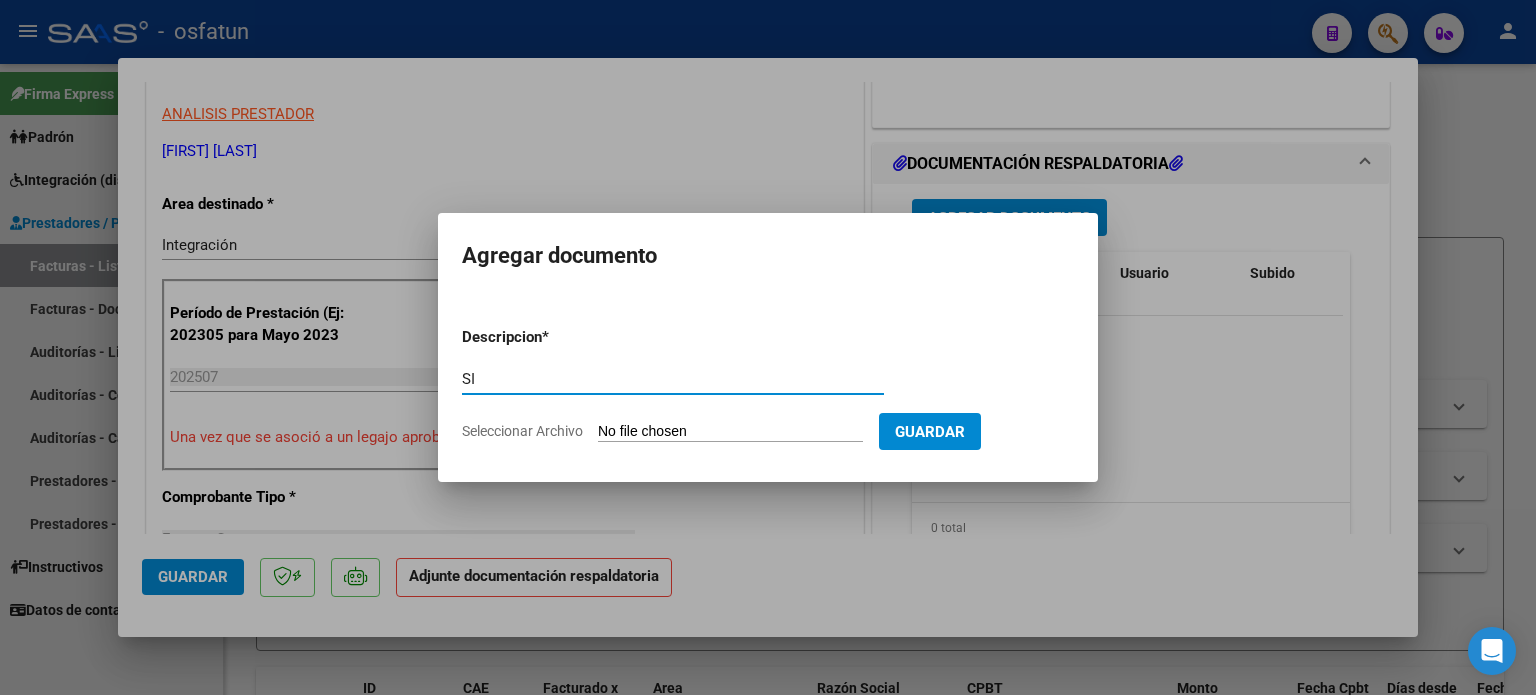 type on "S" 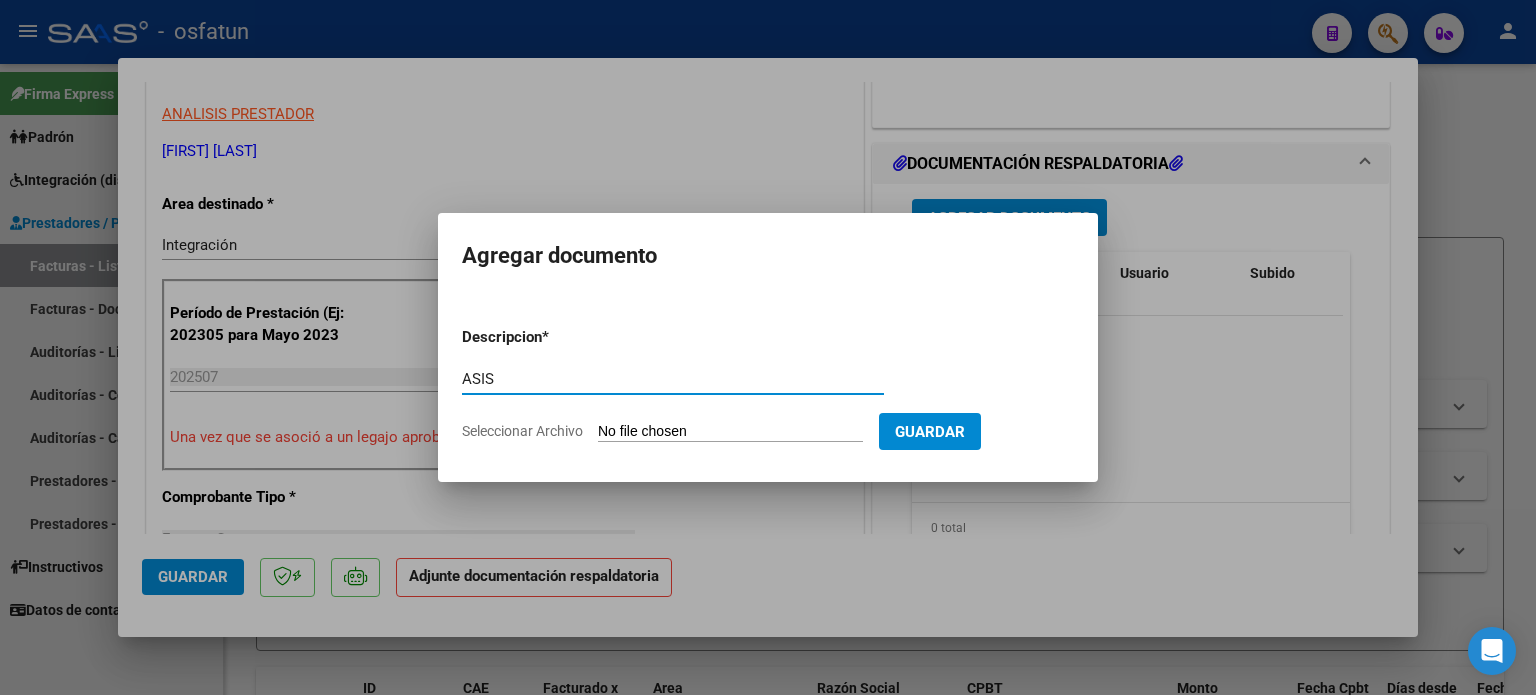 type on "ASIS" 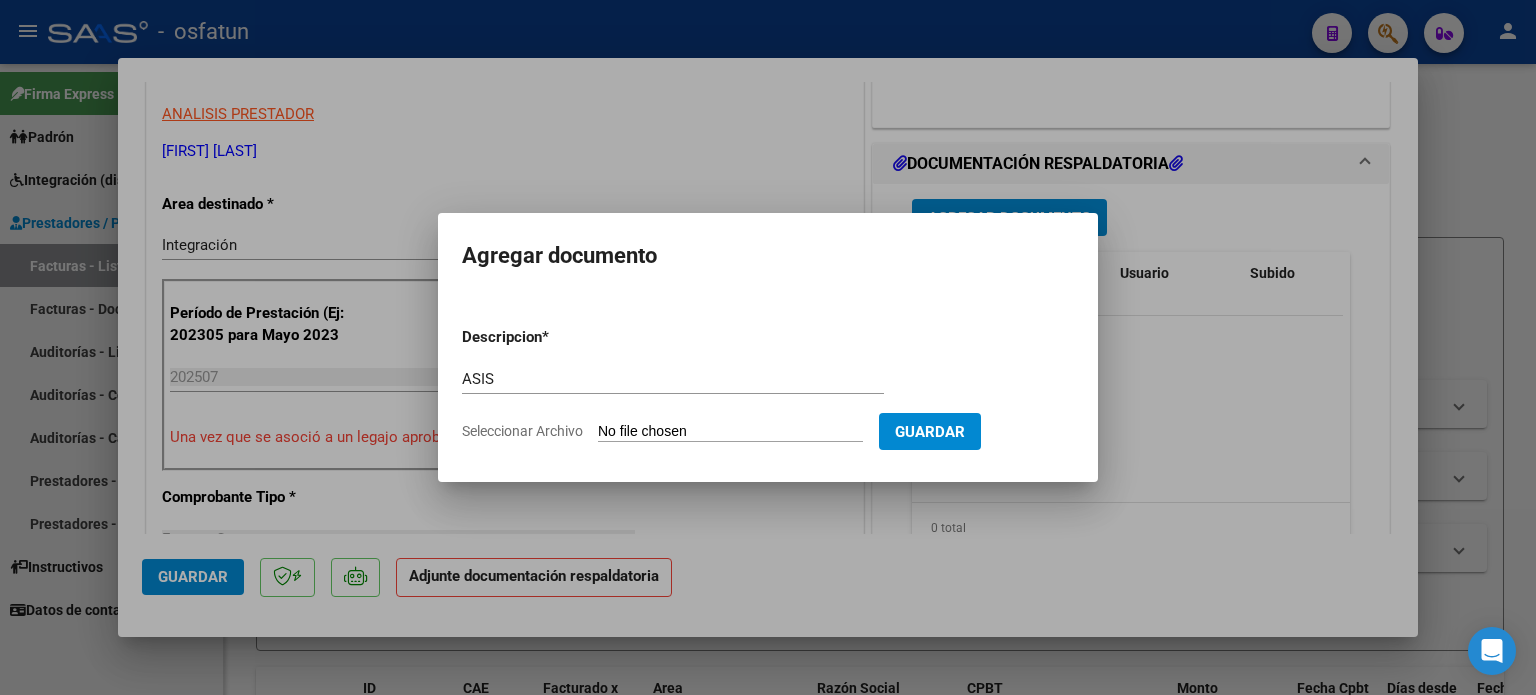 click on "Seleccionar Archivo" at bounding box center [730, 432] 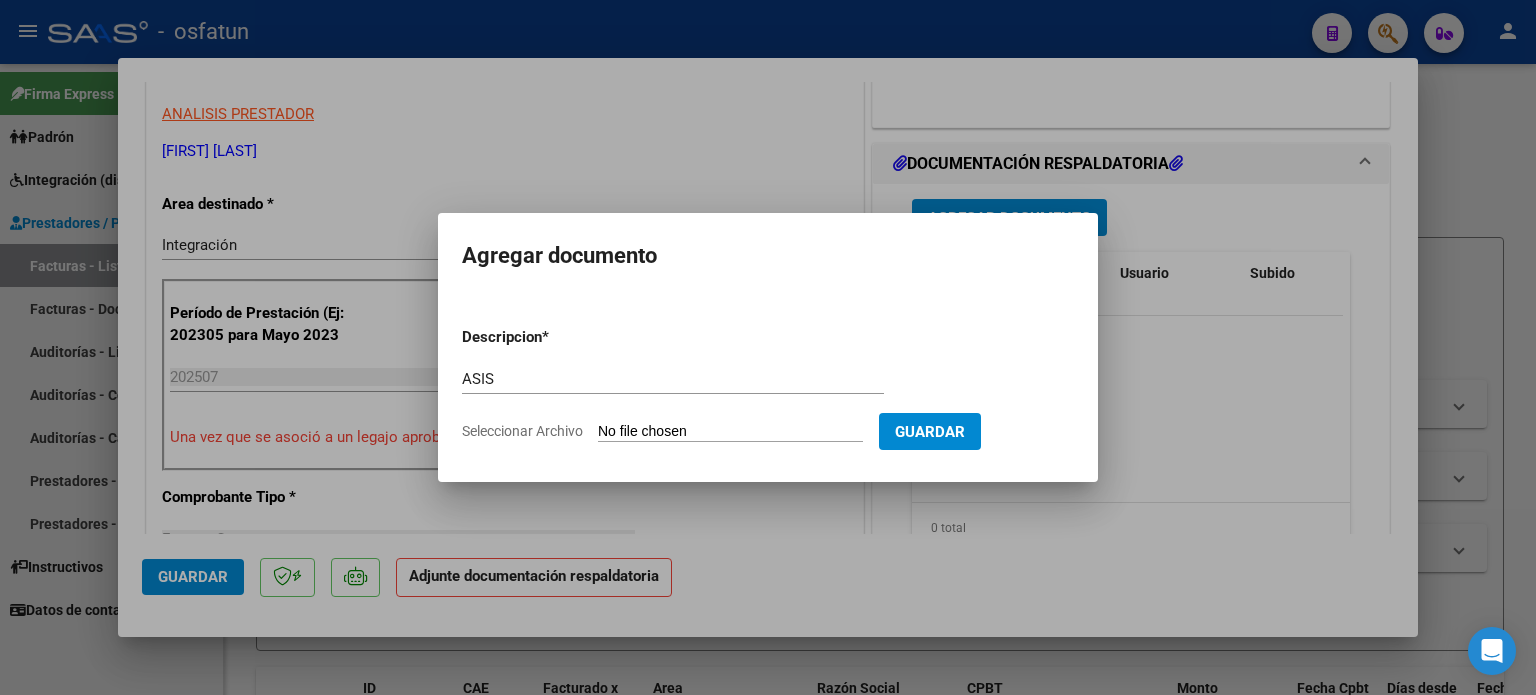 type on "C:\fakepath\asistencia [FIRST] [LAST] [MONTH] [YEAR].jpeg" 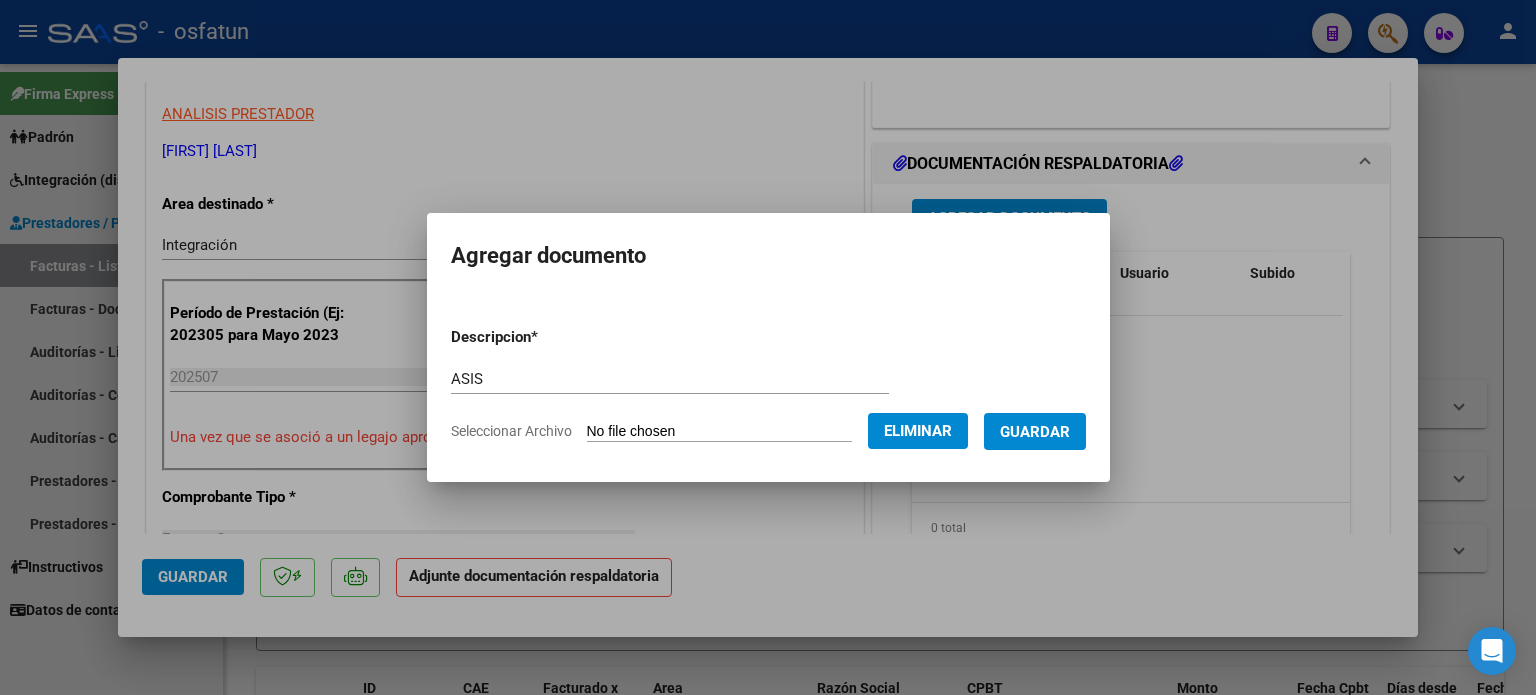 click on "Guardar" at bounding box center [1035, 431] 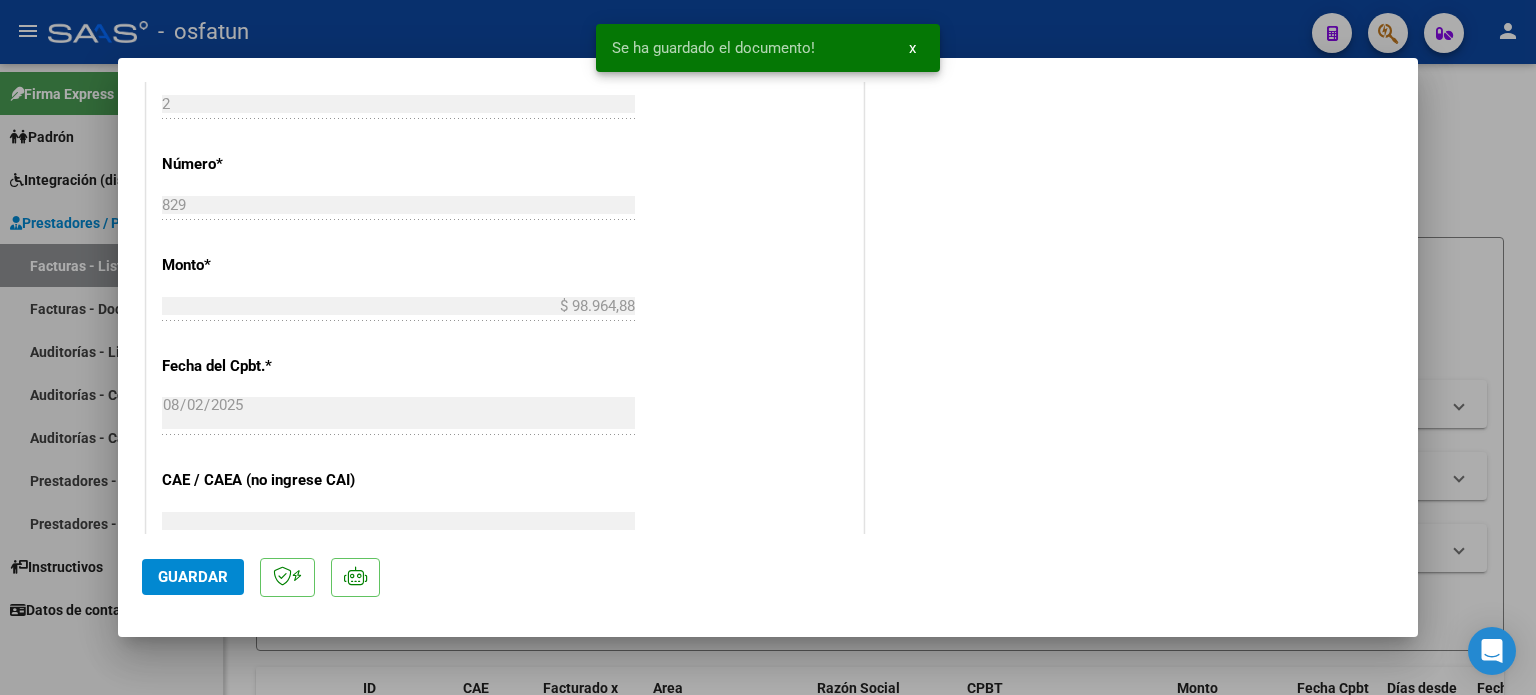 scroll, scrollTop: 1200, scrollLeft: 0, axis: vertical 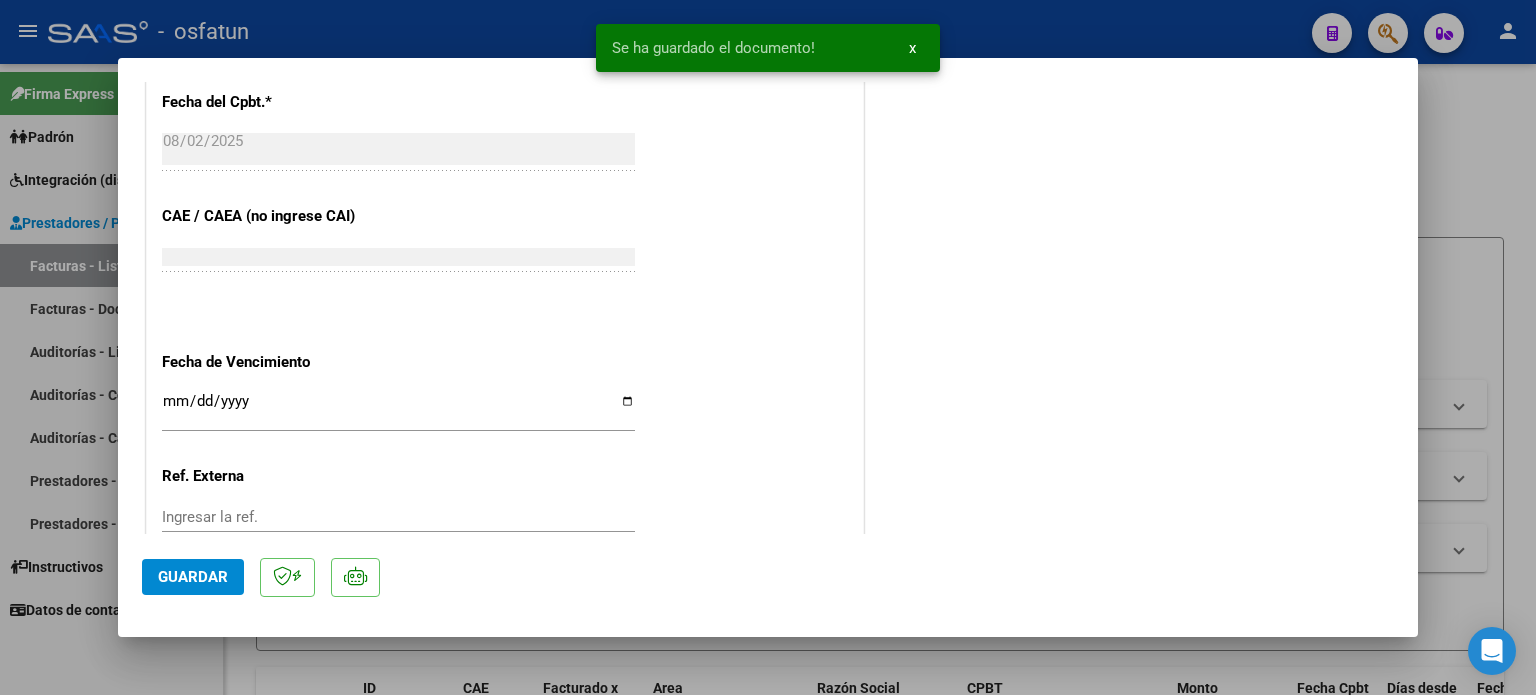 click on "Guardar" 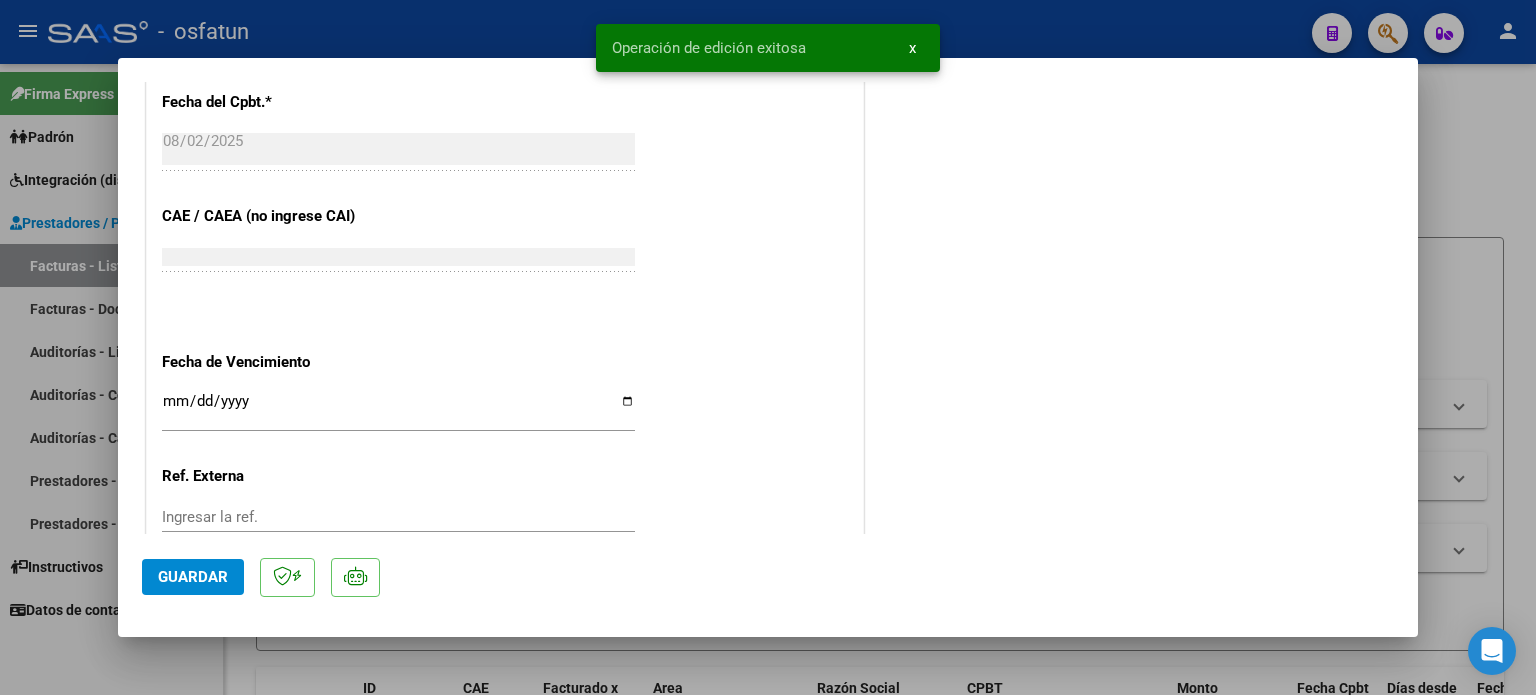 click at bounding box center [768, 347] 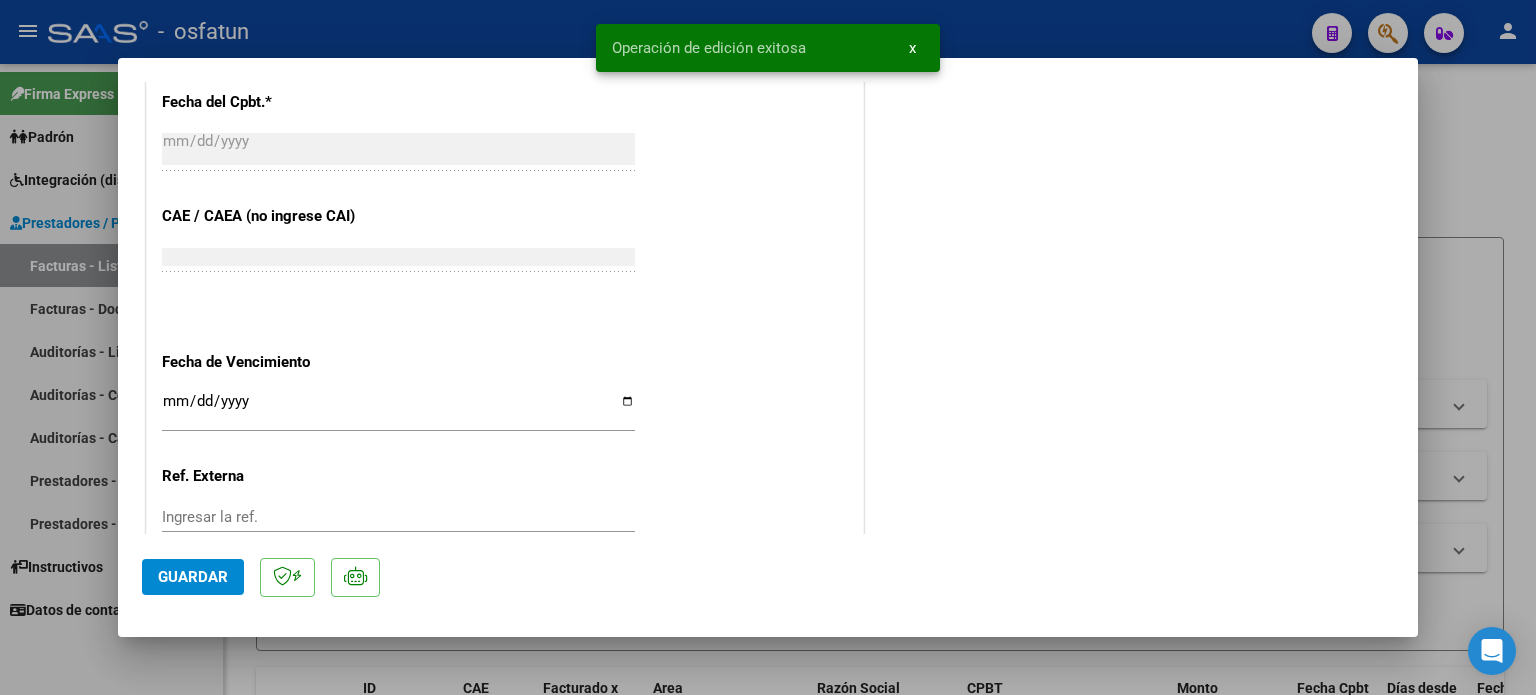 scroll, scrollTop: 1338, scrollLeft: 0, axis: vertical 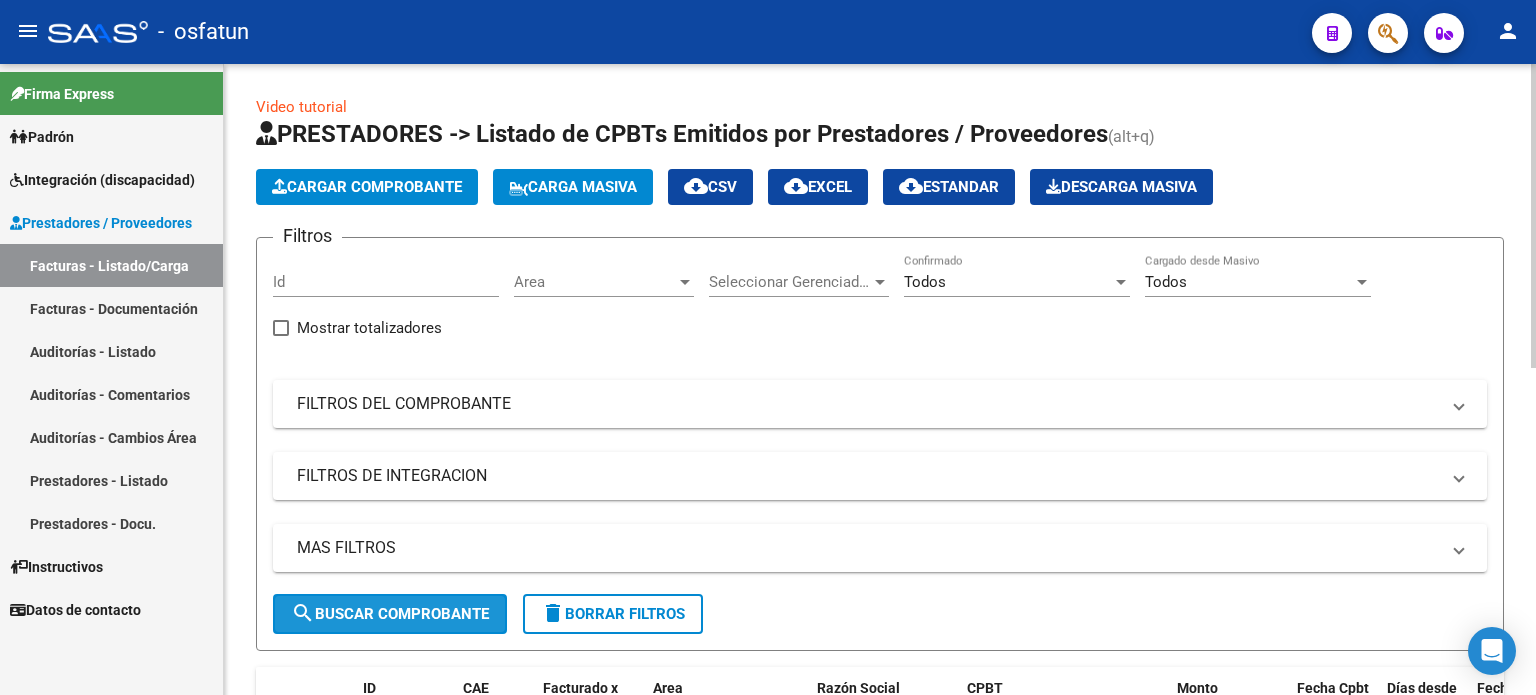 click on "search  Buscar Comprobante" 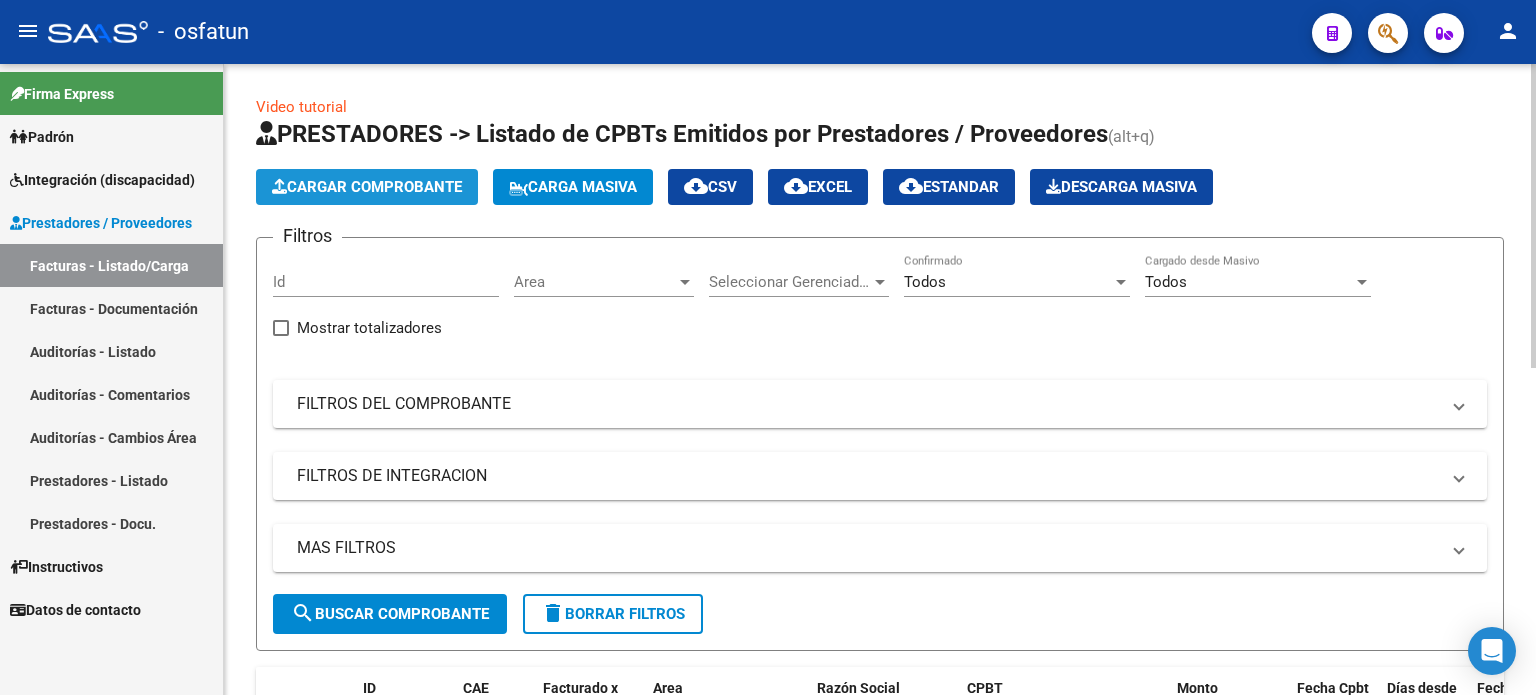 click on "Cargar Comprobante" 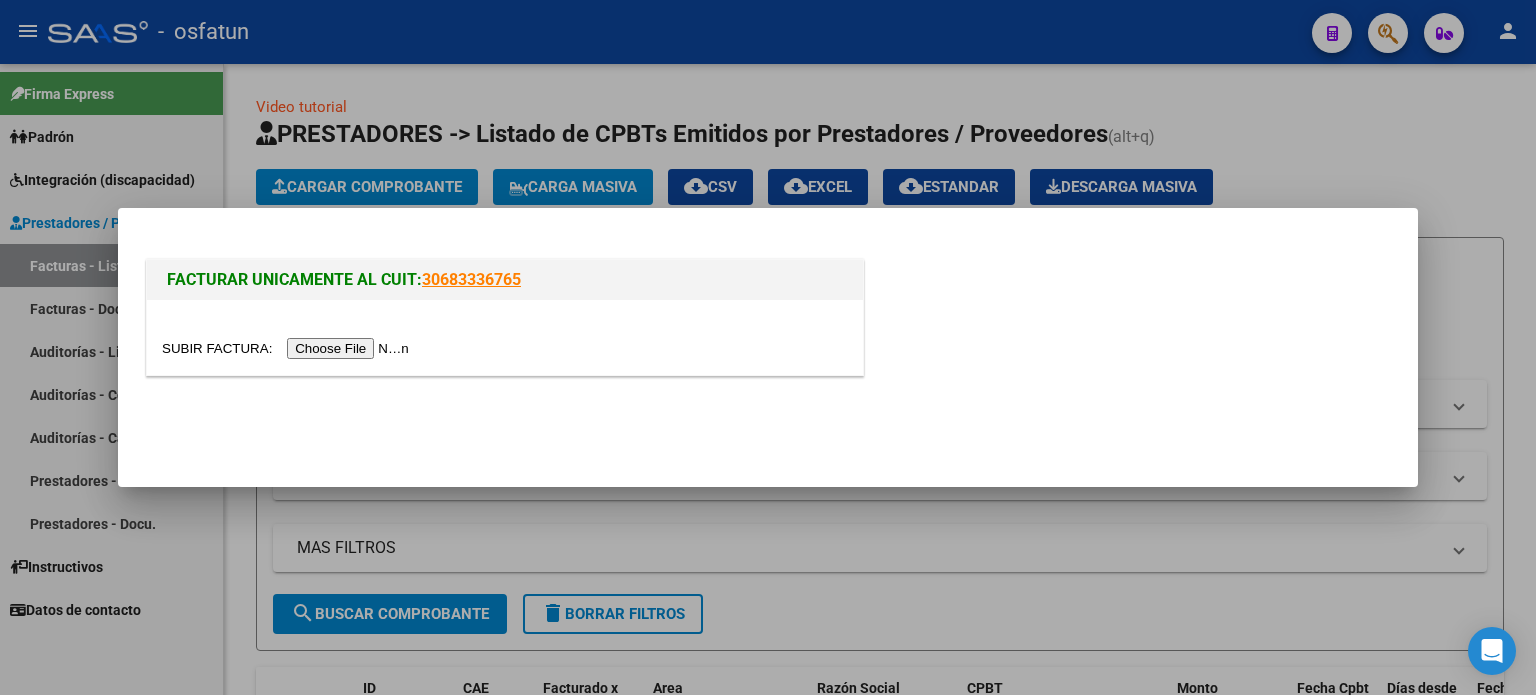 click at bounding box center (288, 348) 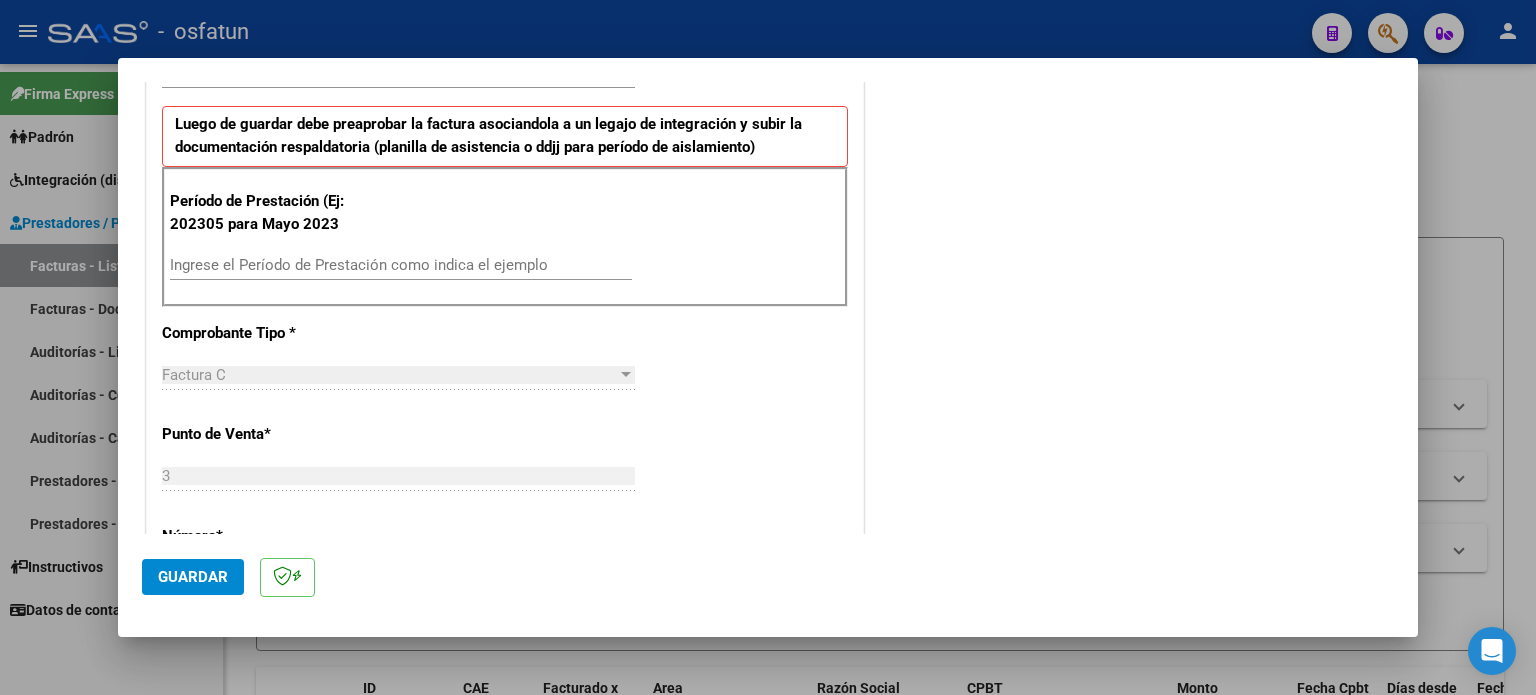 scroll, scrollTop: 500, scrollLeft: 0, axis: vertical 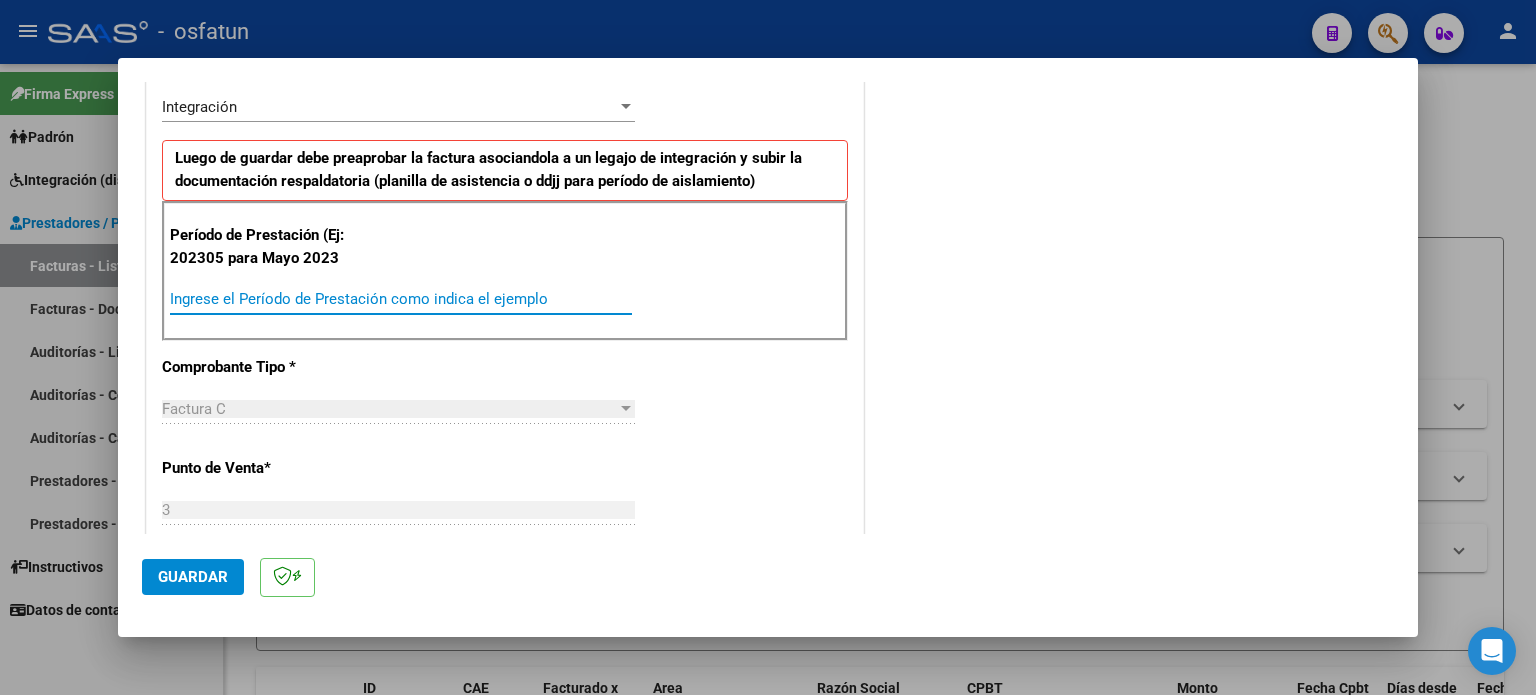 click on "Ingrese el Período de Prestación como indica el ejemplo" at bounding box center [401, 299] 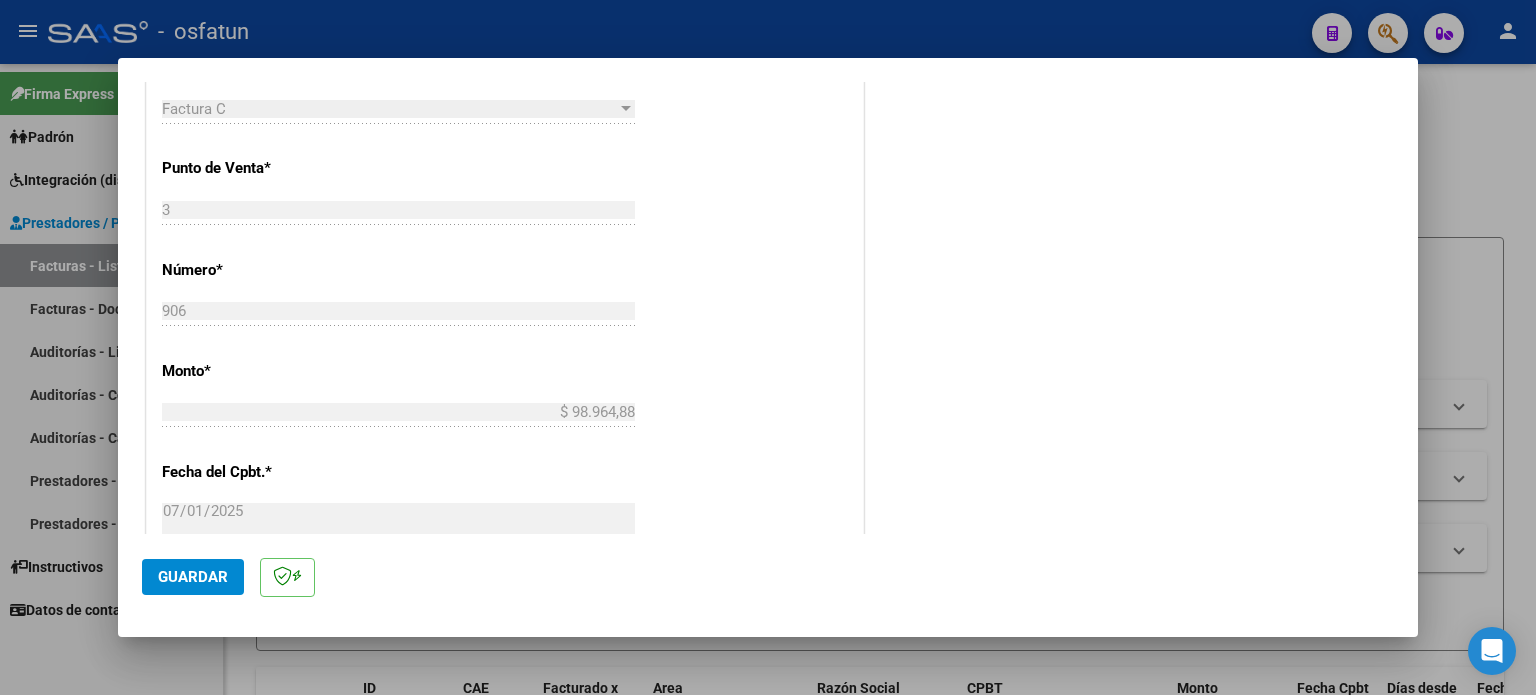 scroll, scrollTop: 1100, scrollLeft: 0, axis: vertical 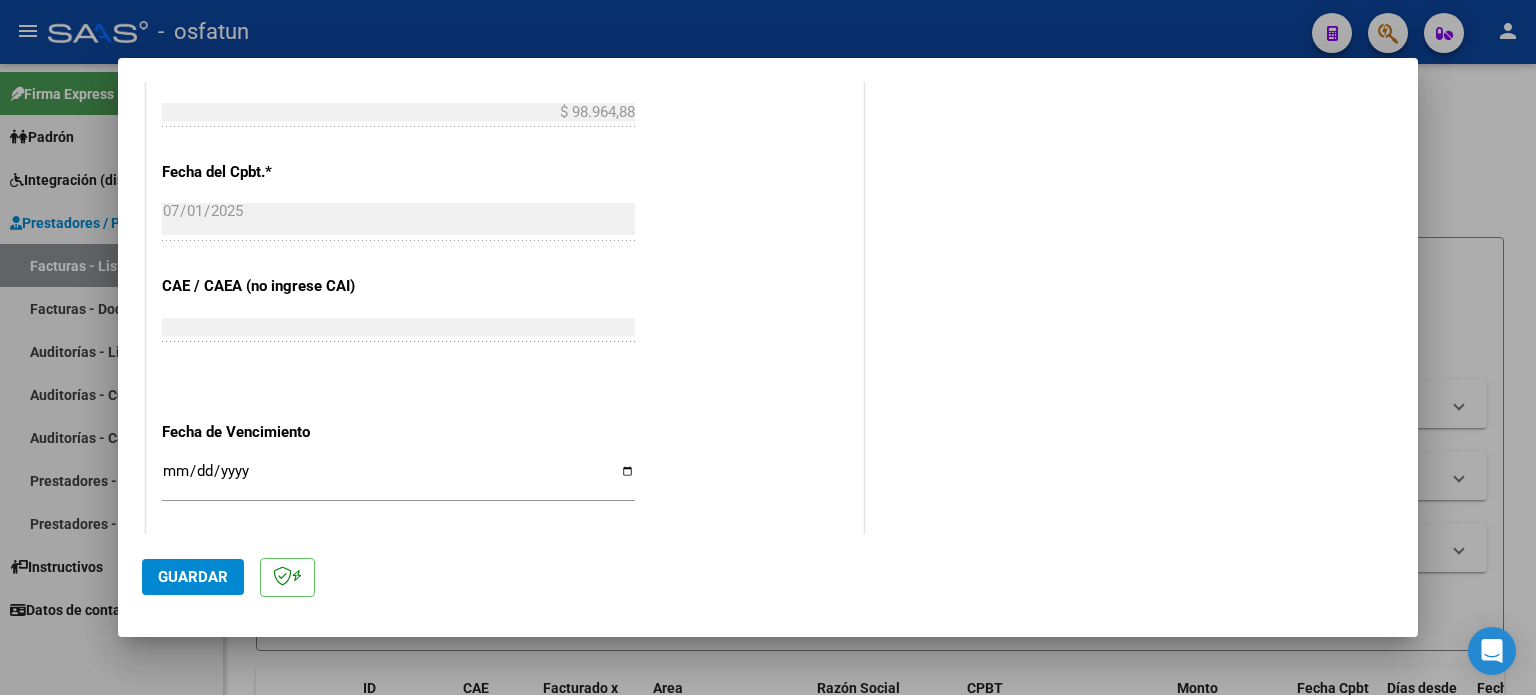 type on "202505" 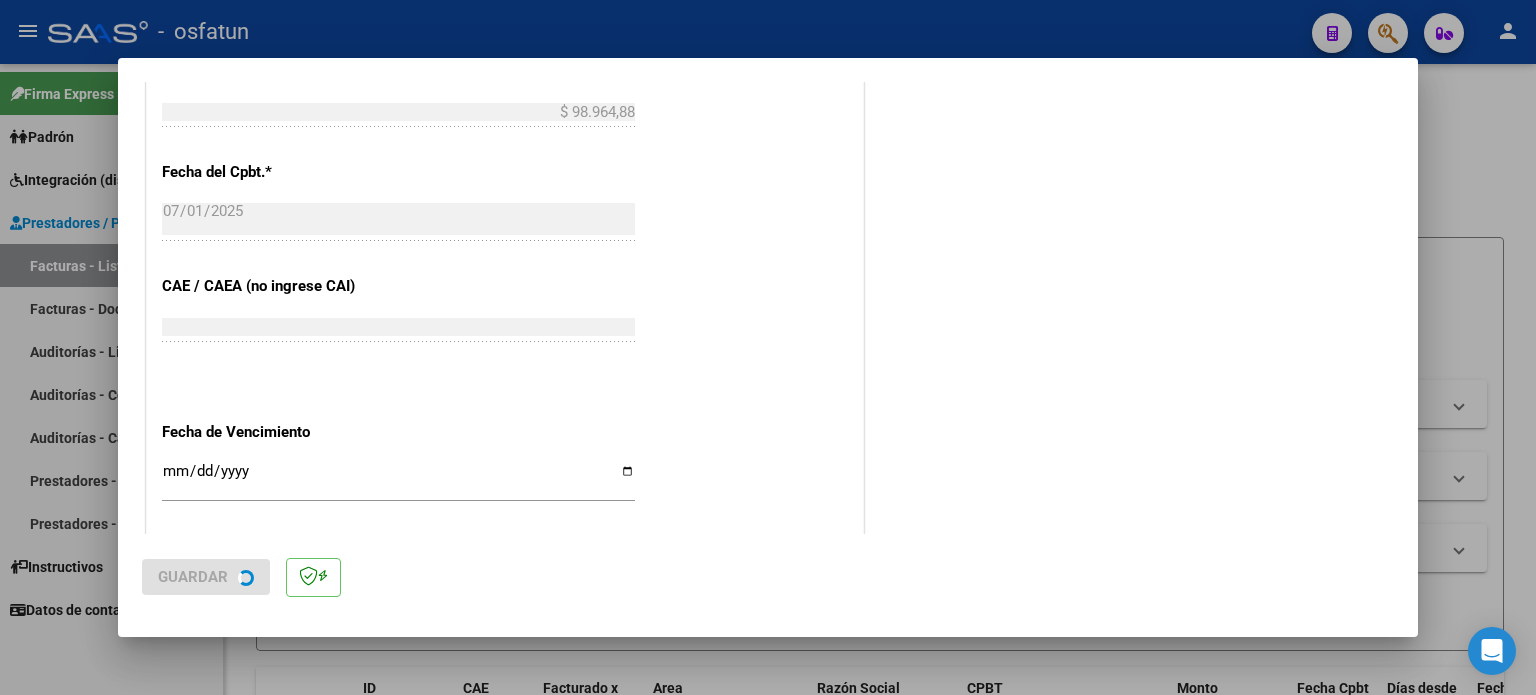 scroll, scrollTop: 0, scrollLeft: 0, axis: both 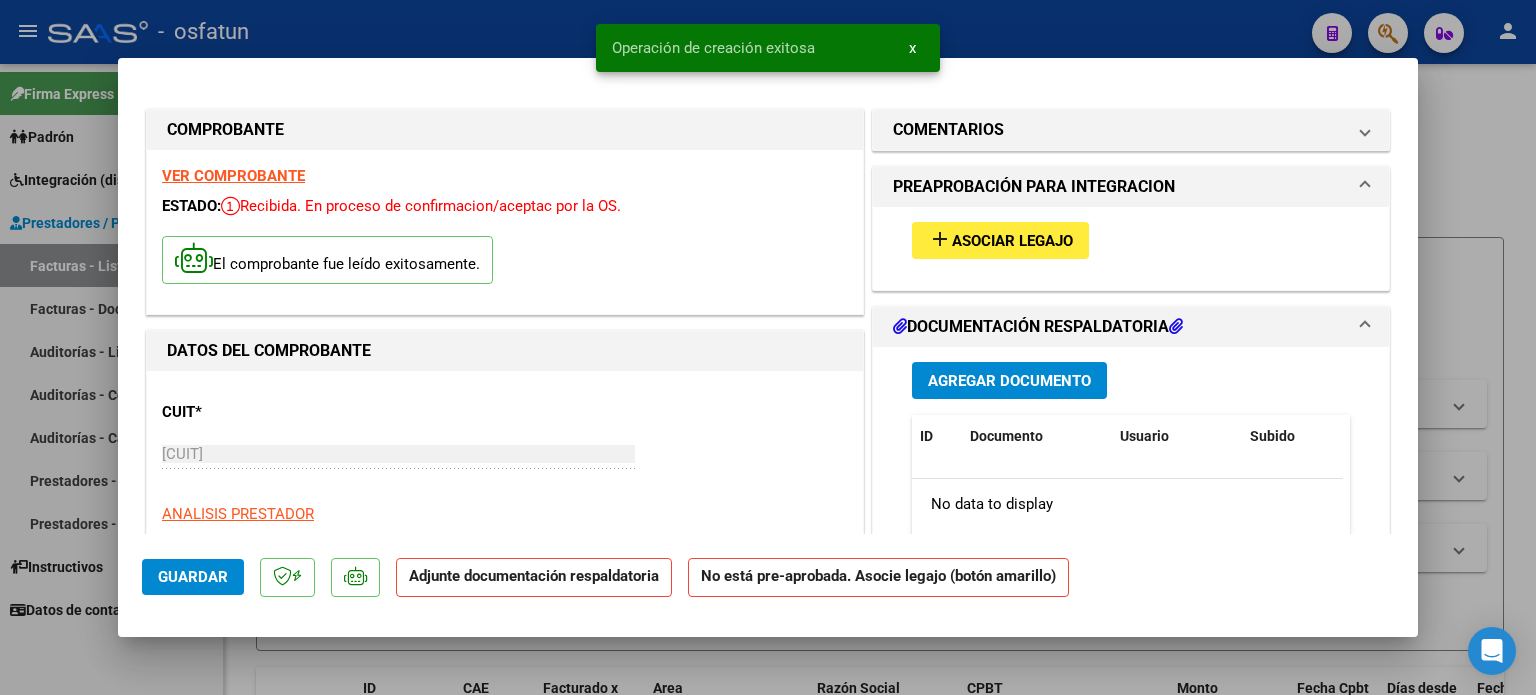 click on "add Asociar Legajo" at bounding box center [1000, 240] 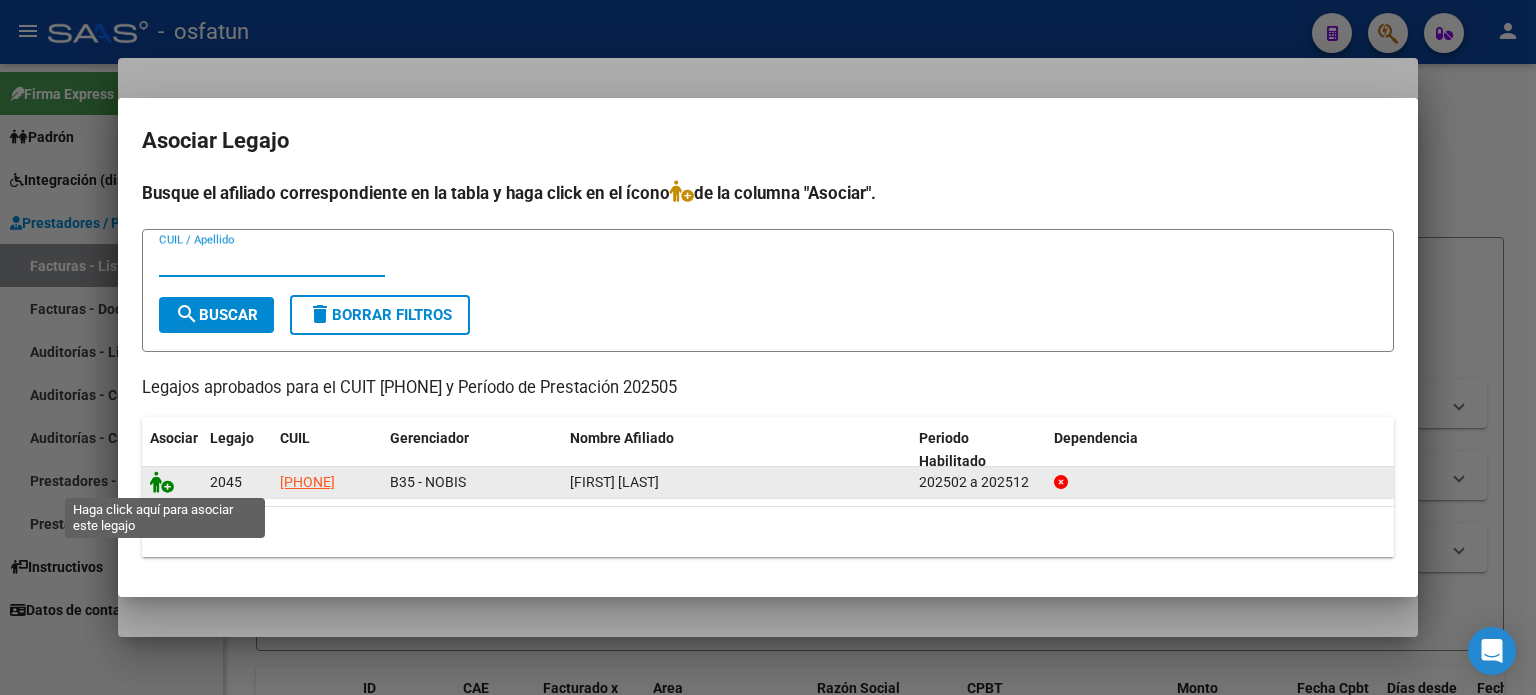 click 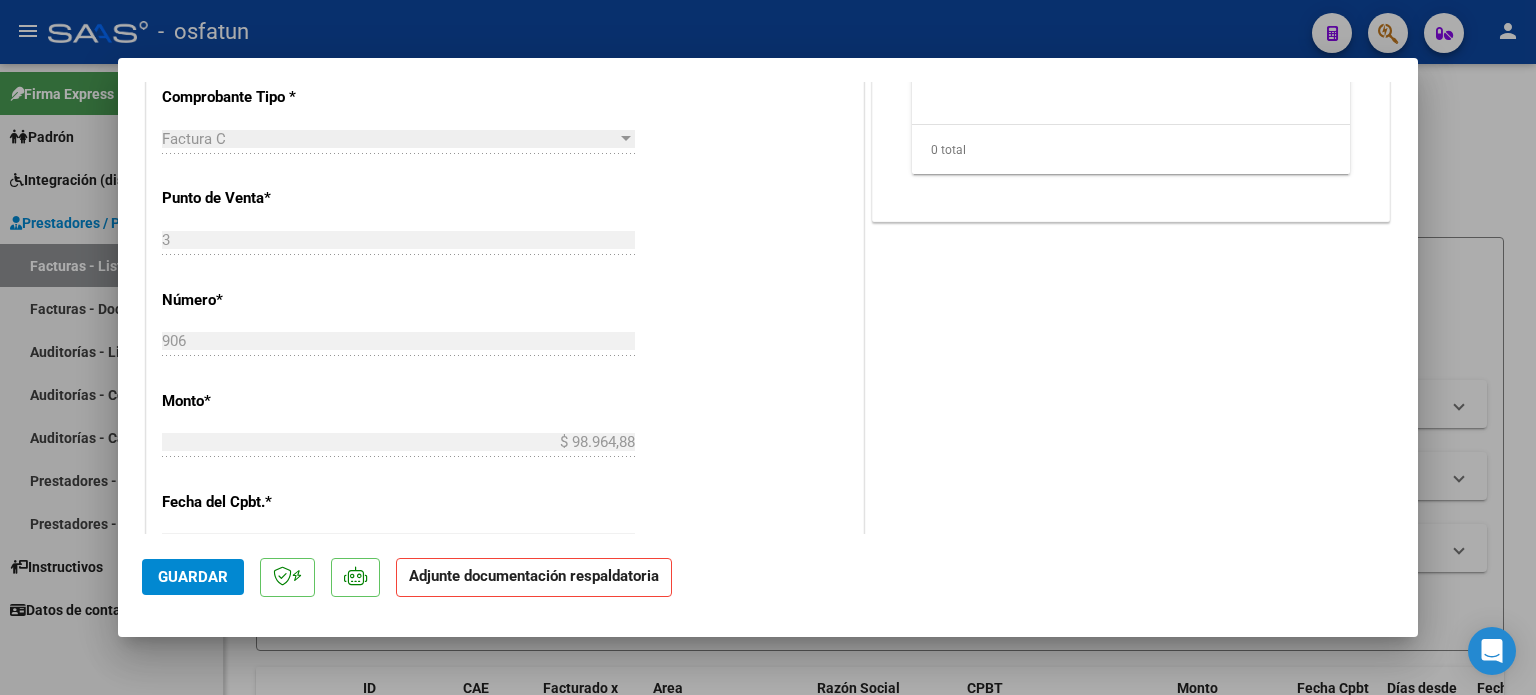 scroll, scrollTop: 400, scrollLeft: 0, axis: vertical 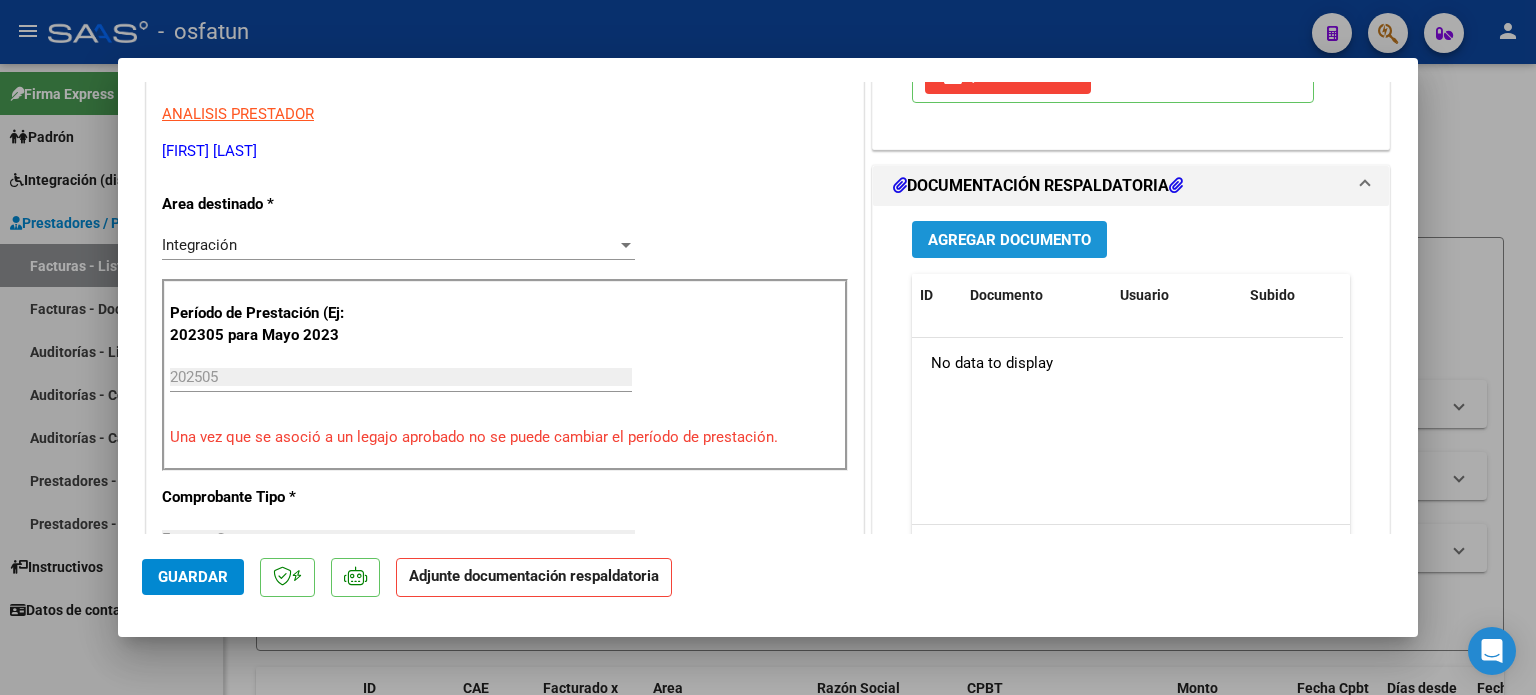 click on "Agregar Documento" at bounding box center (1009, 239) 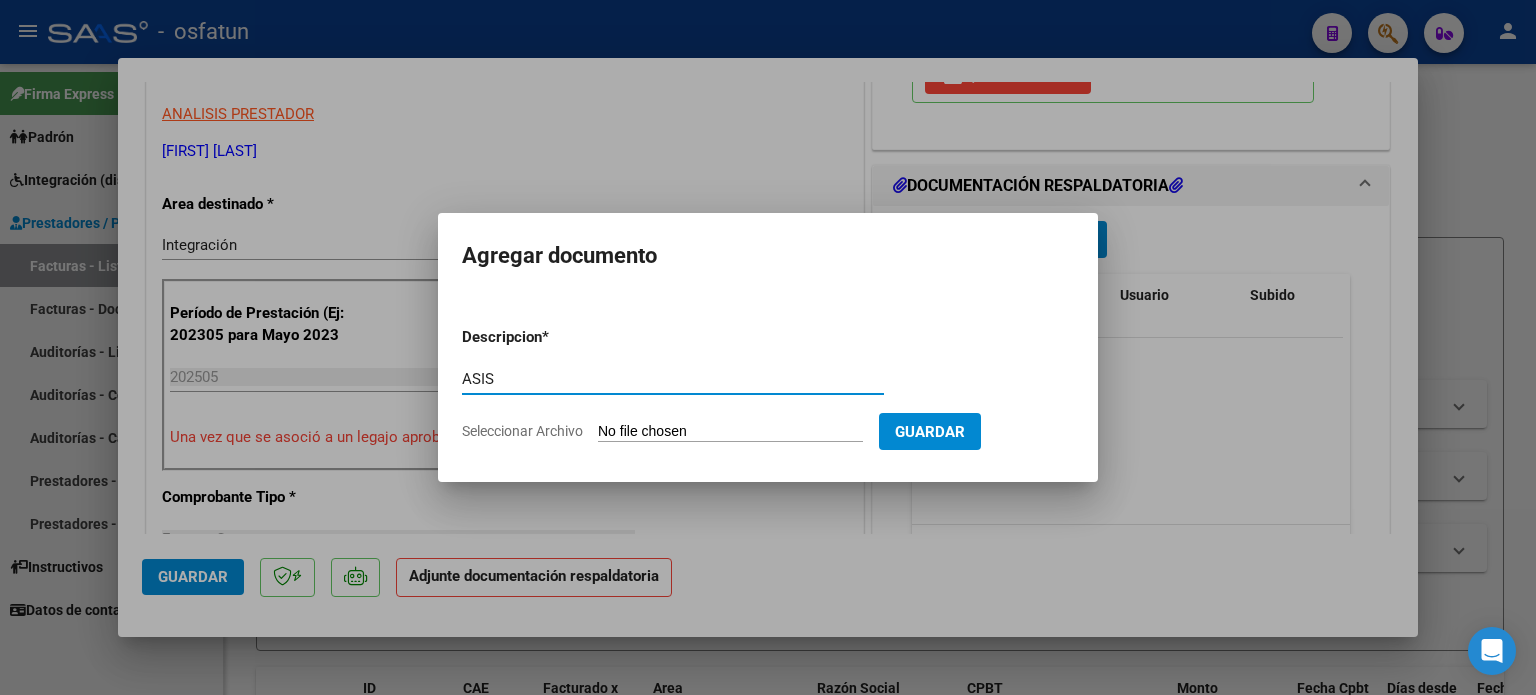 type on "ASIS" 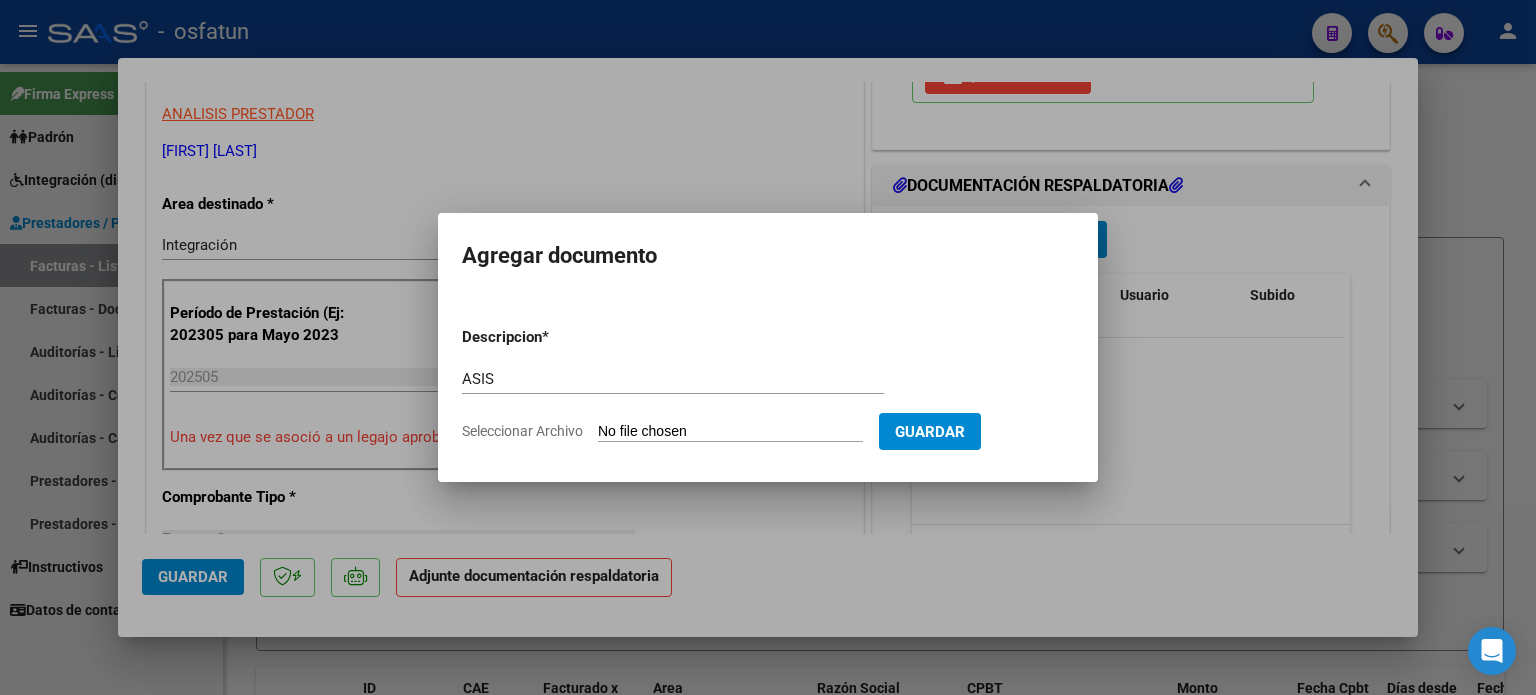 type on "C:\fakepath\PA-Nobis-F.Ribbaudo-05.25-906.pdf" 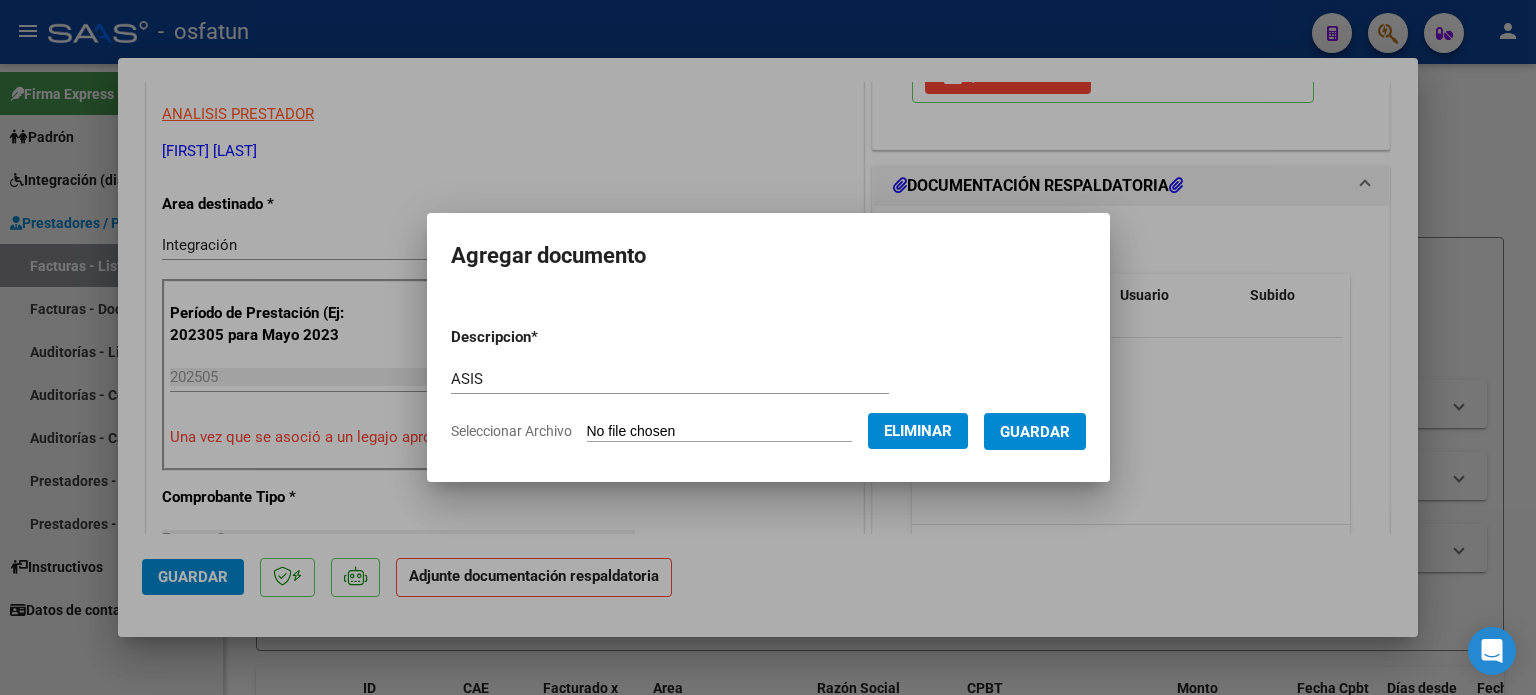 click on "Guardar" at bounding box center [1035, 432] 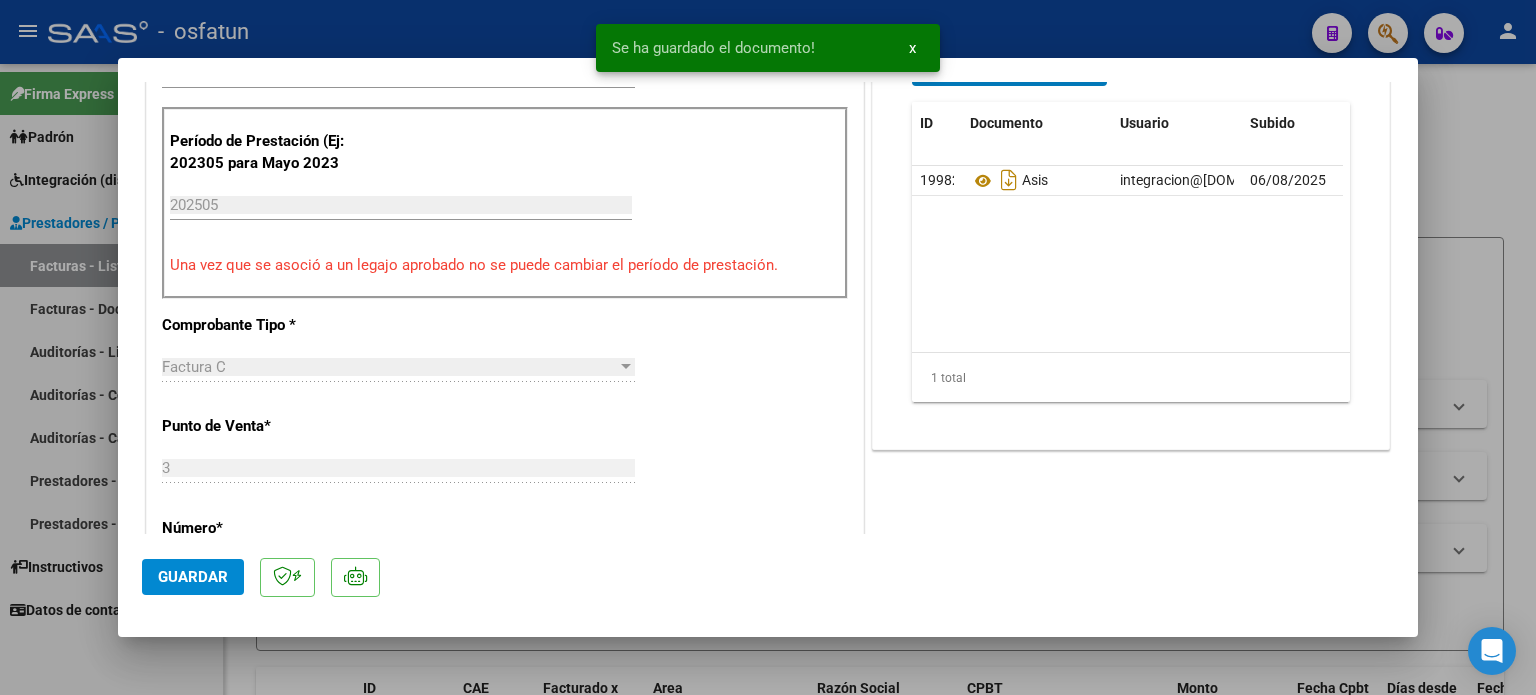 scroll, scrollTop: 700, scrollLeft: 0, axis: vertical 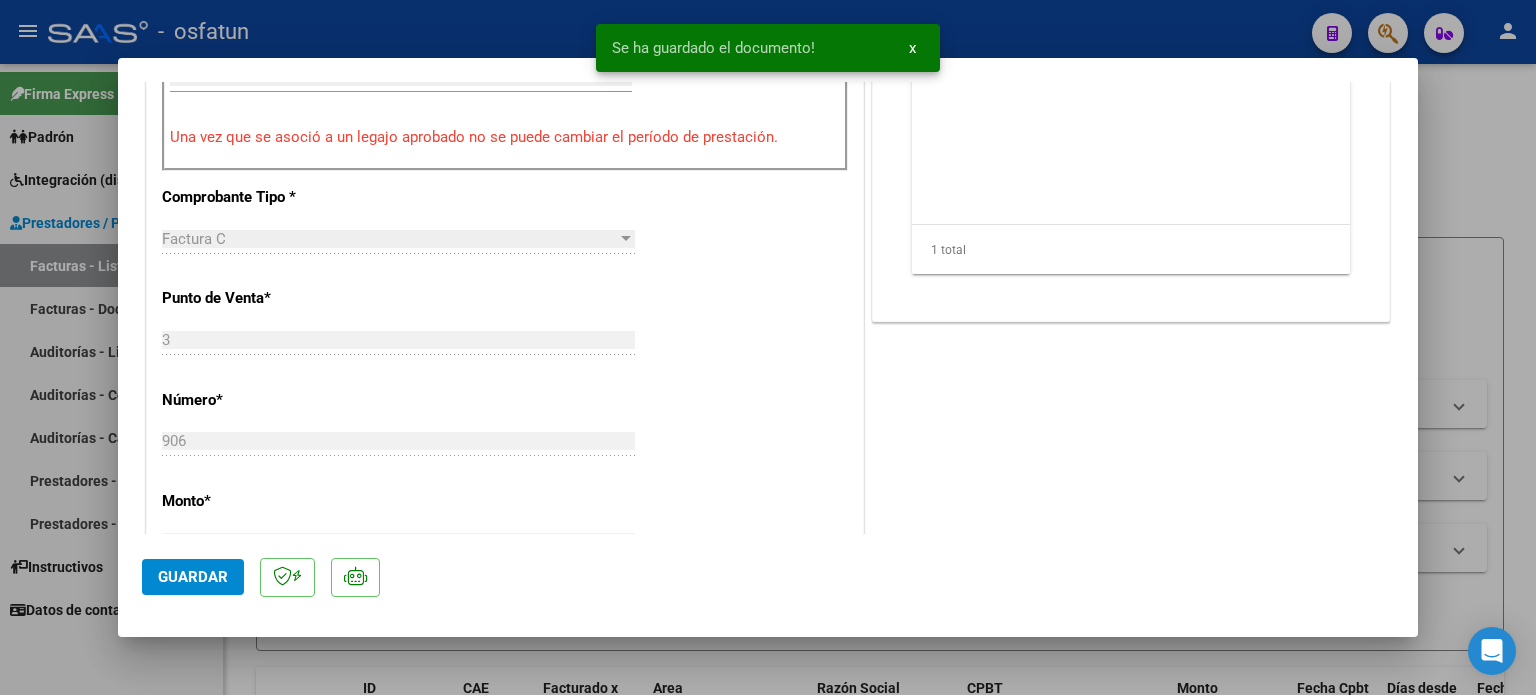 click on "Guardar" 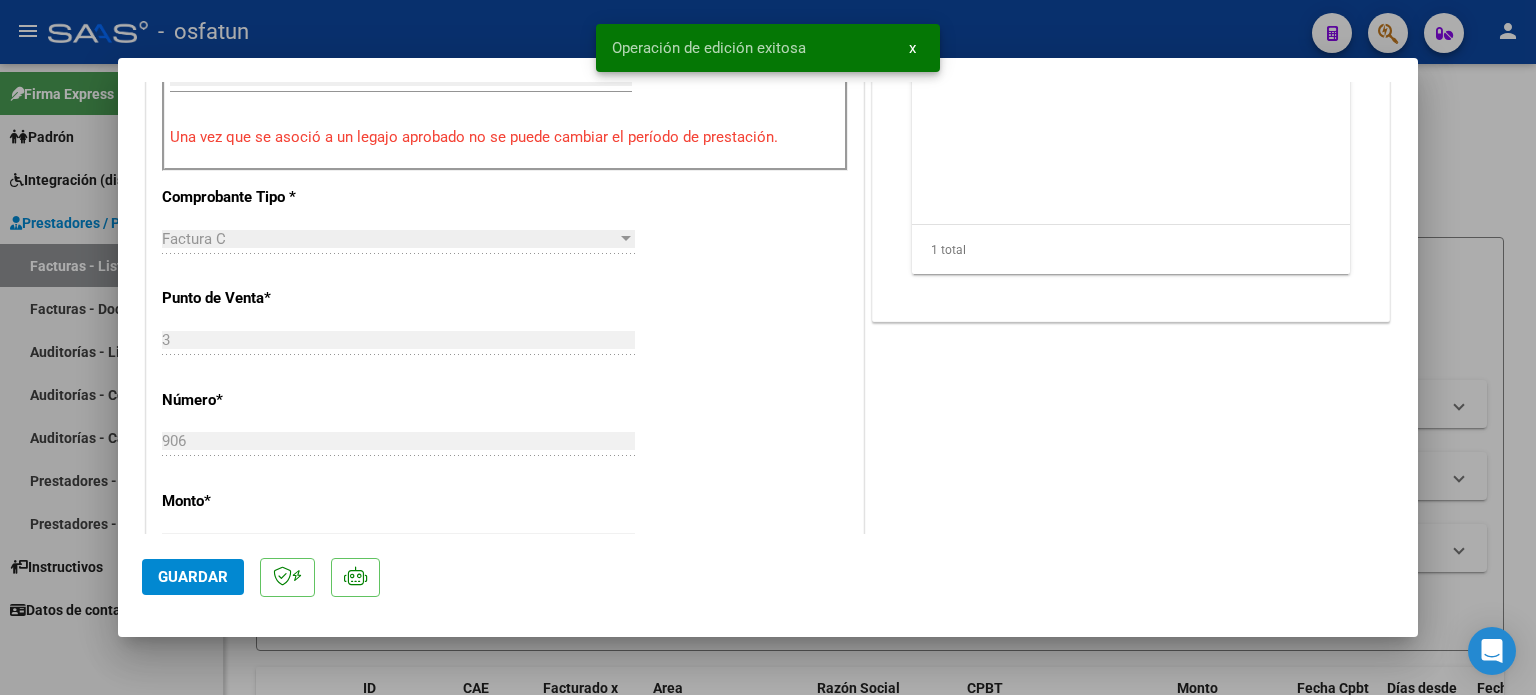 click at bounding box center [768, 347] 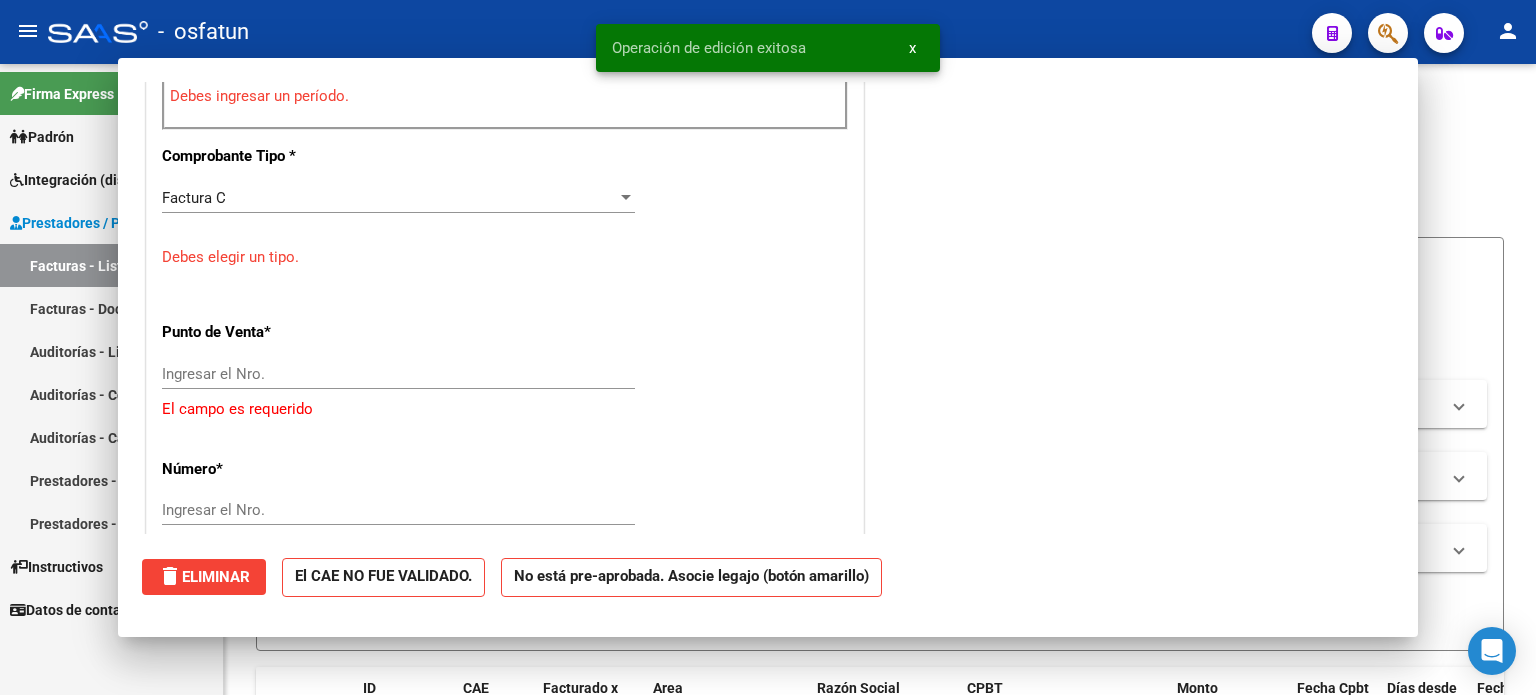 scroll, scrollTop: 659, scrollLeft: 0, axis: vertical 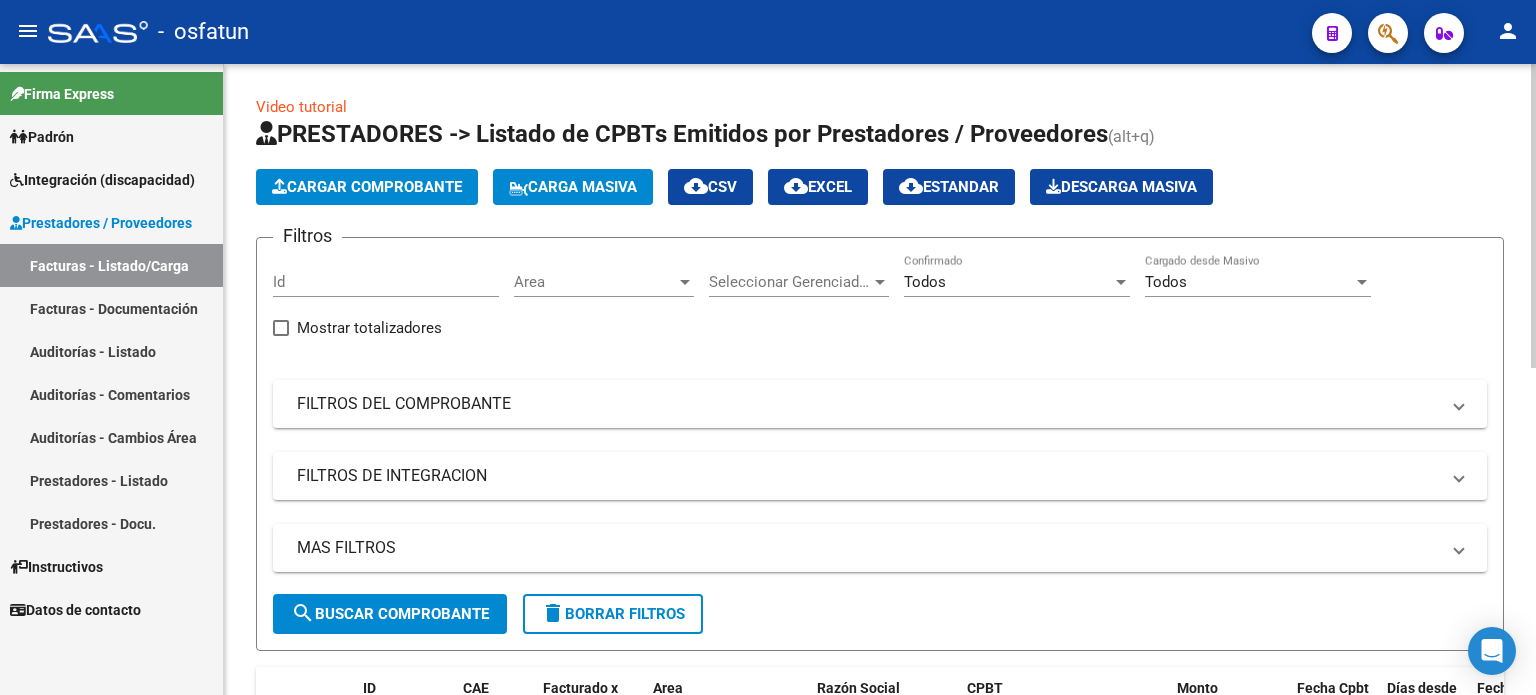 click on "Cargar Comprobante" 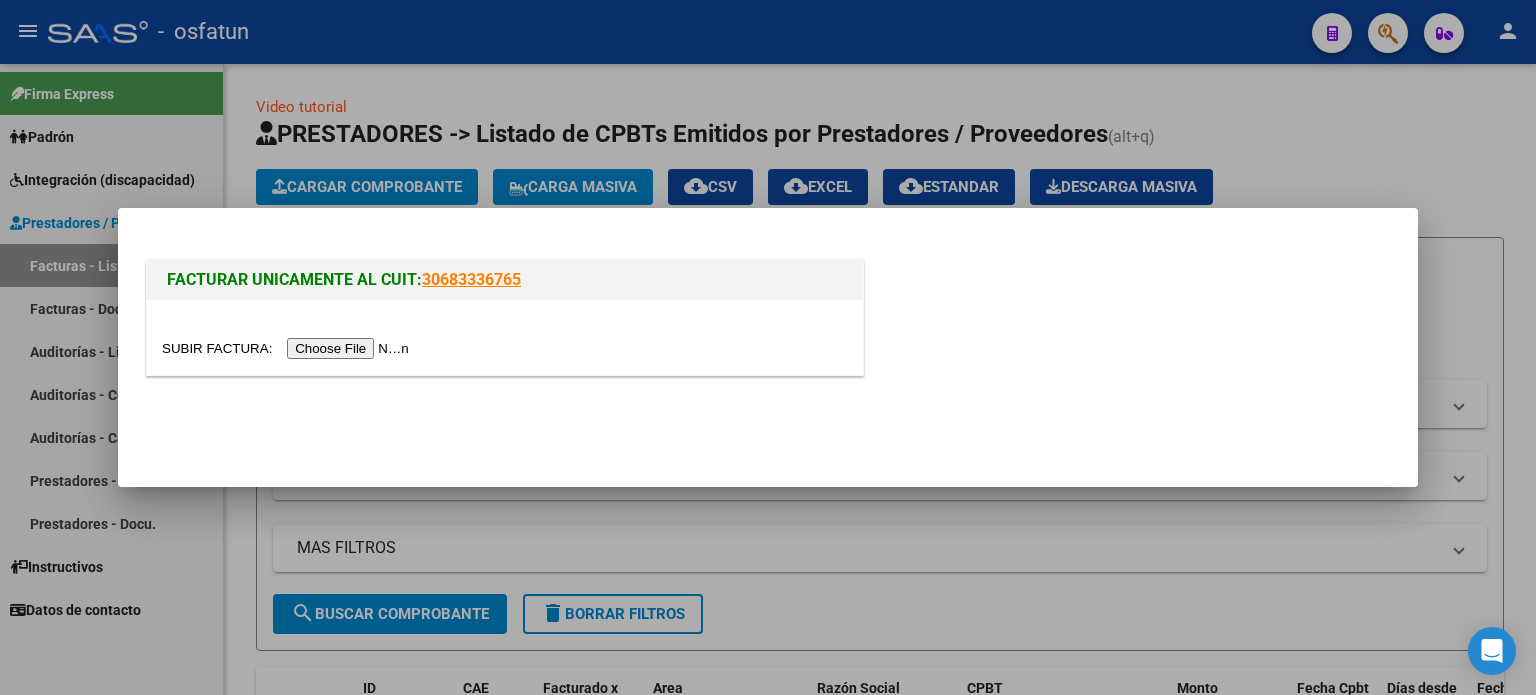 click at bounding box center [288, 348] 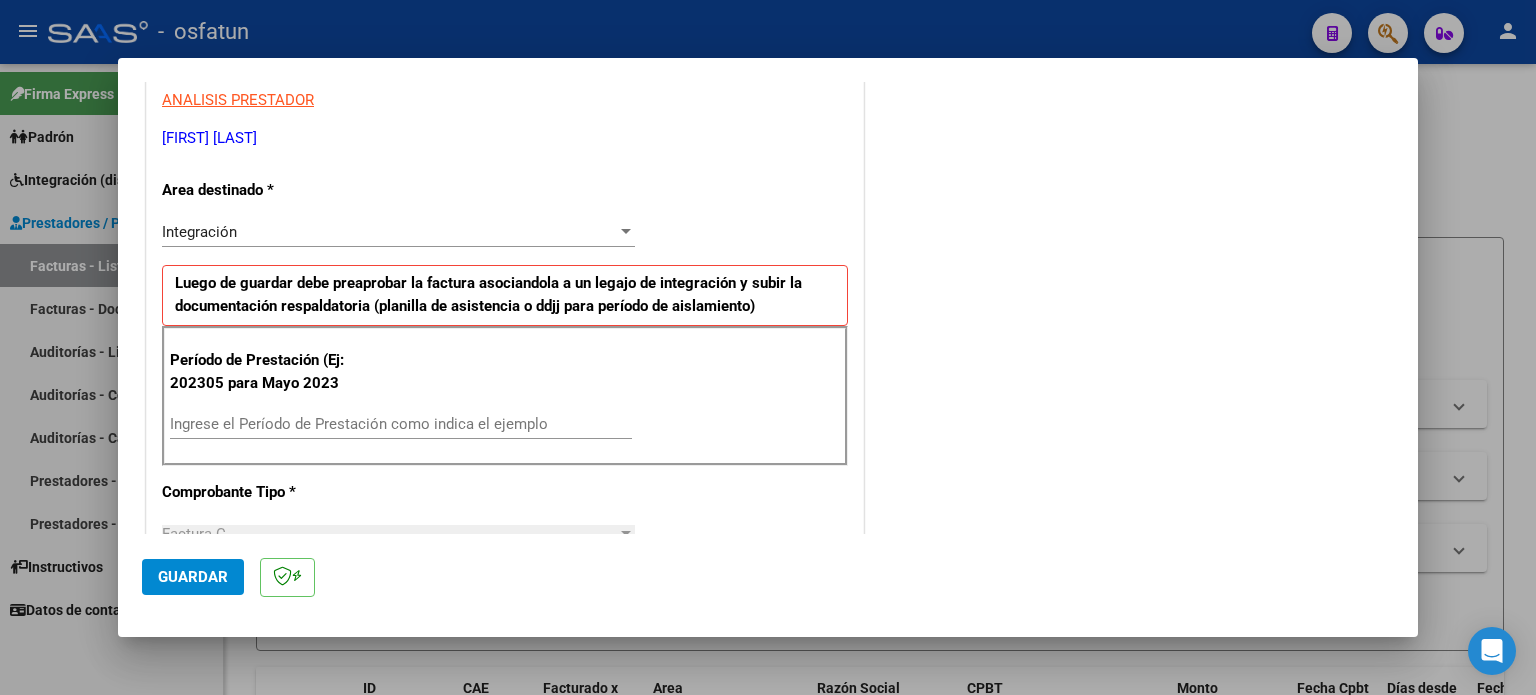 scroll, scrollTop: 400, scrollLeft: 0, axis: vertical 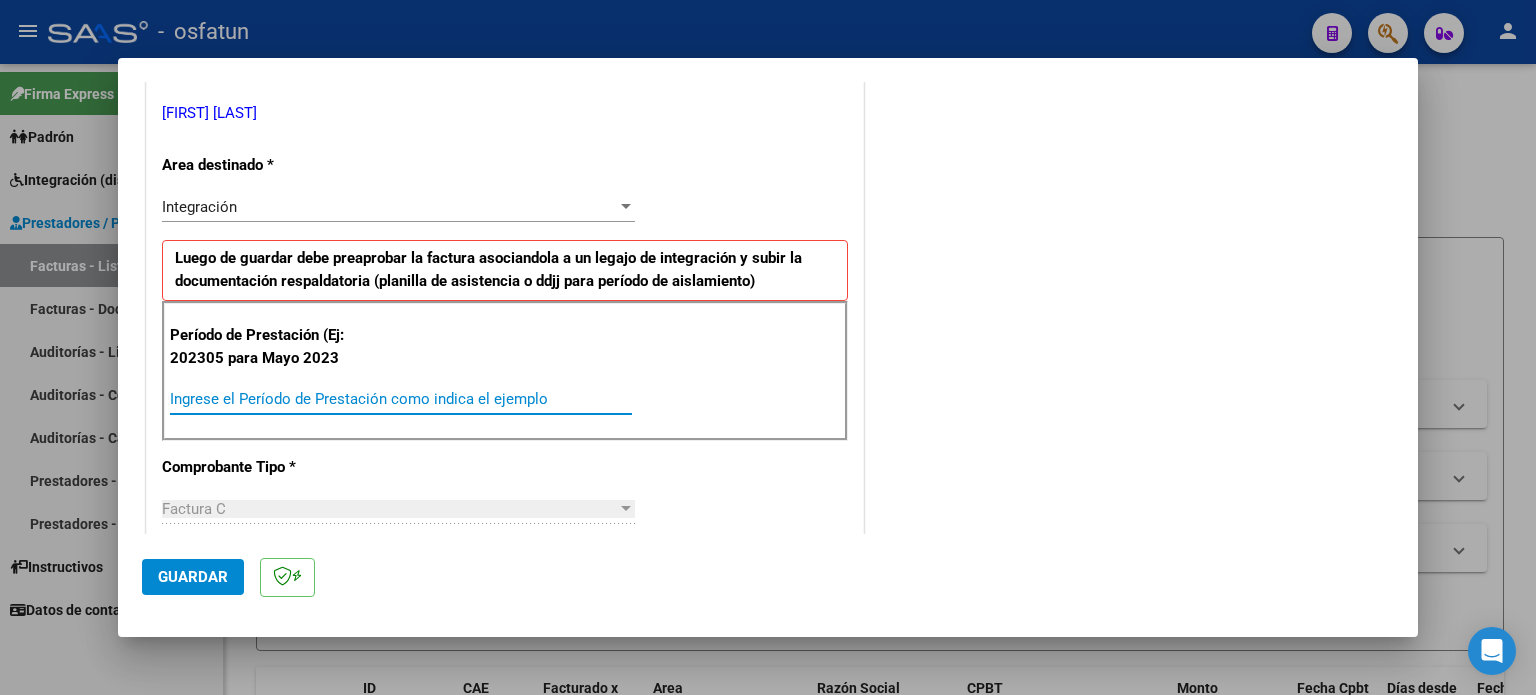 click on "Ingrese el Período de Prestación como indica el ejemplo" at bounding box center (401, 399) 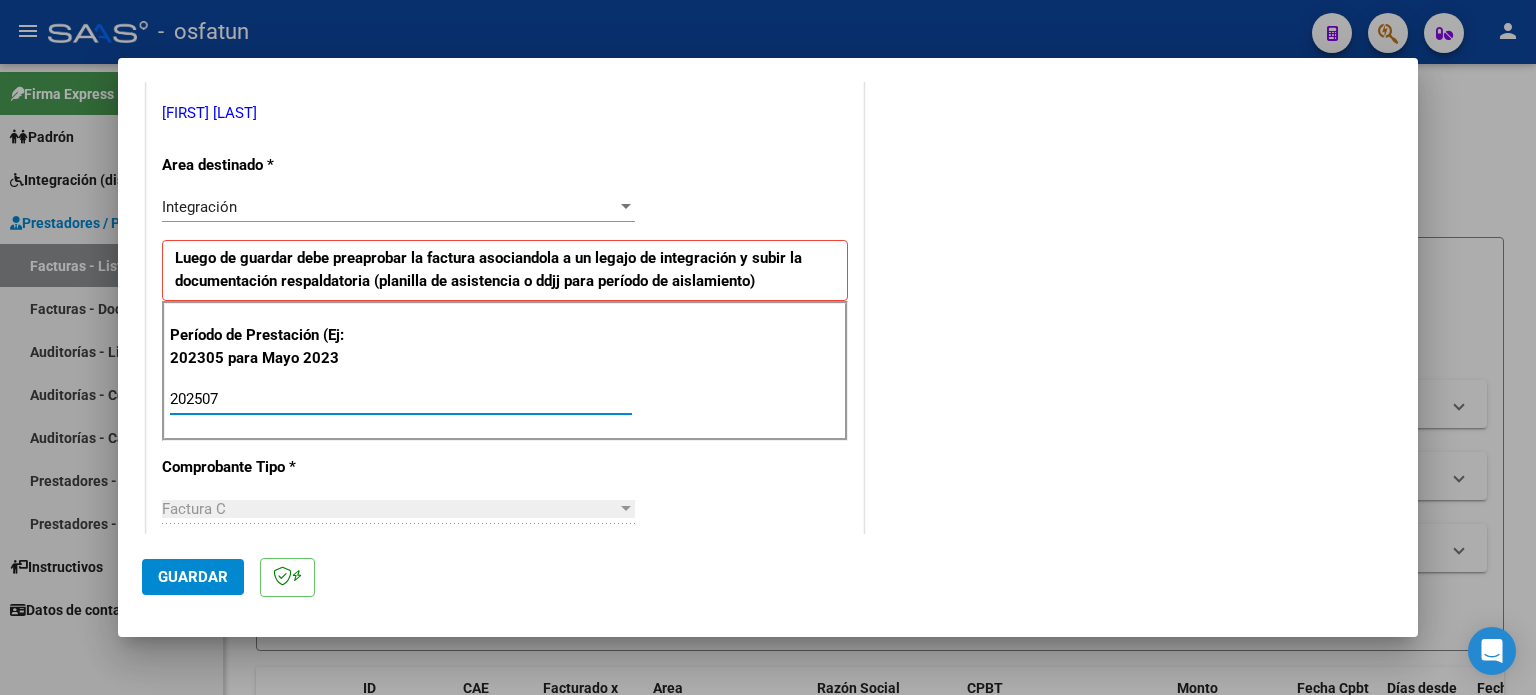 type on "202507" 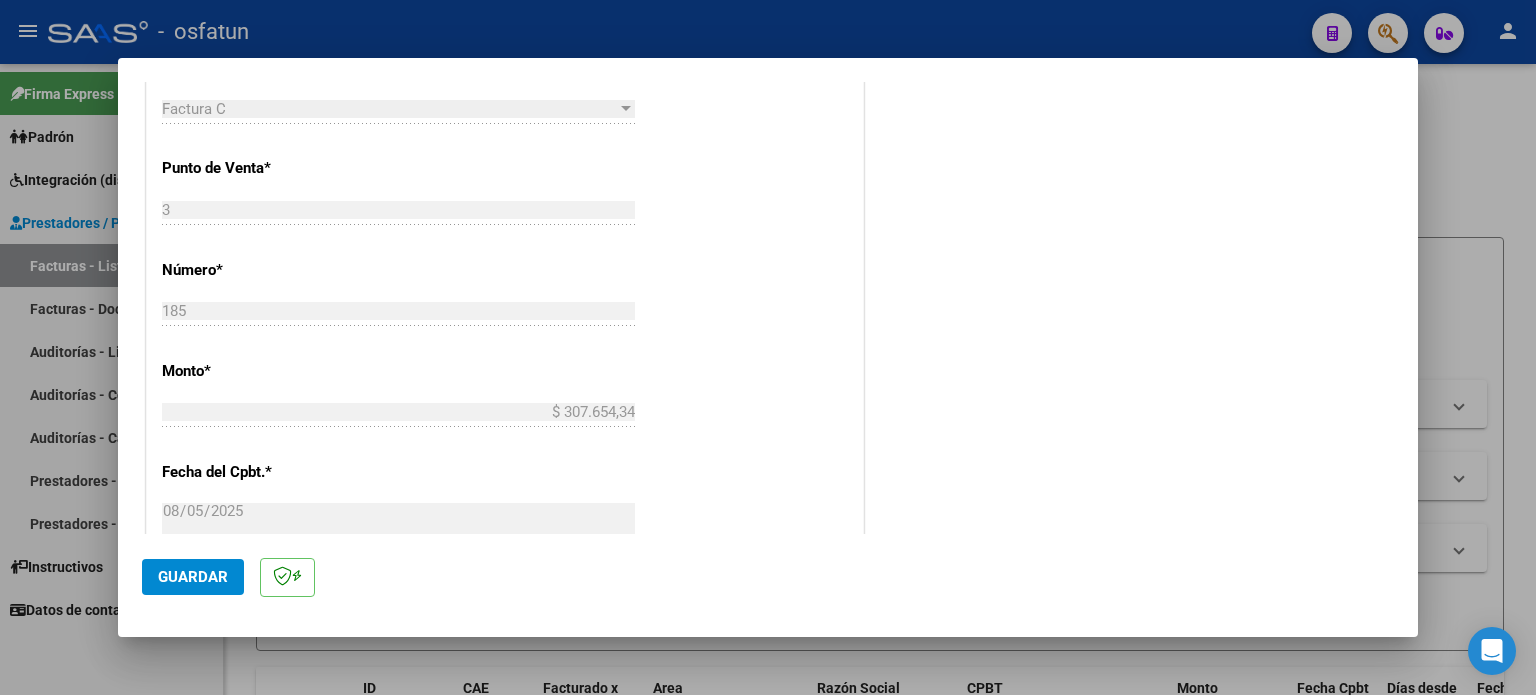 scroll, scrollTop: 900, scrollLeft: 0, axis: vertical 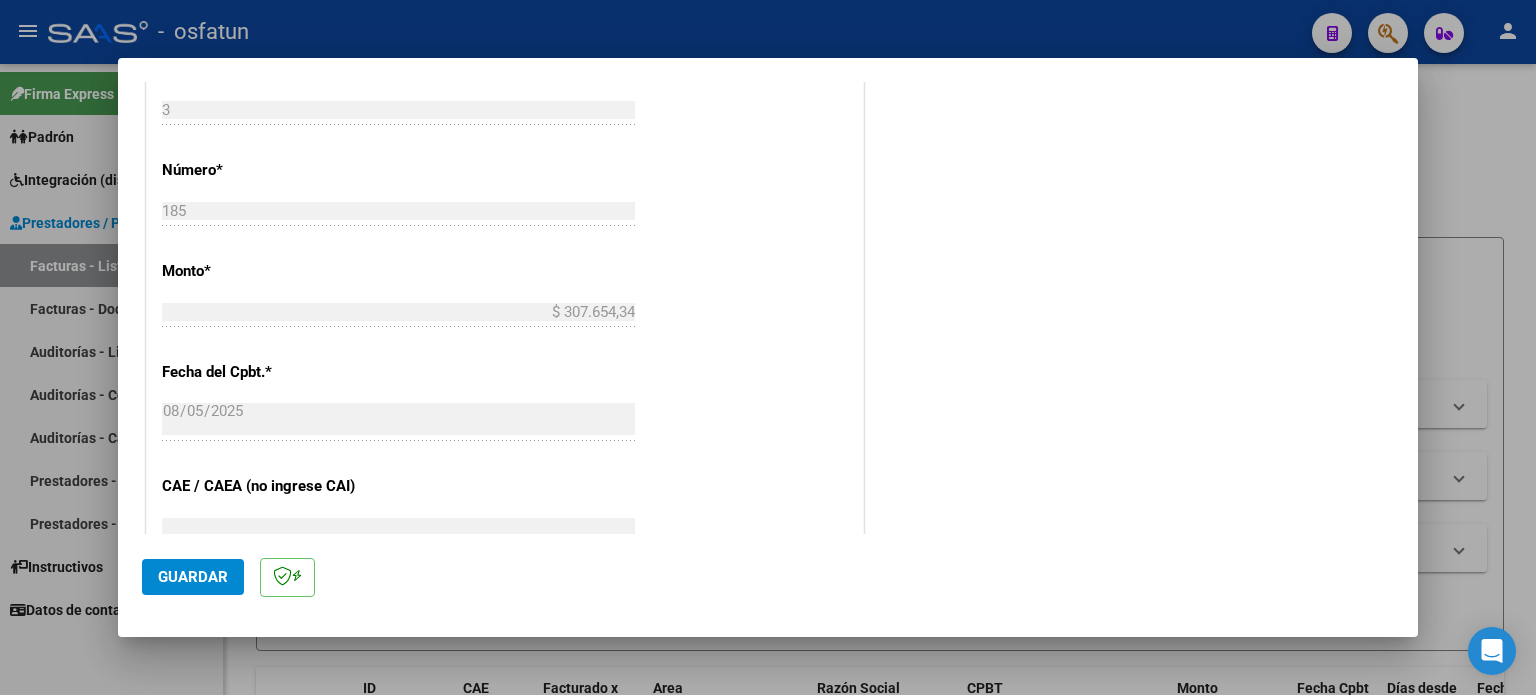 click on "Guardar" 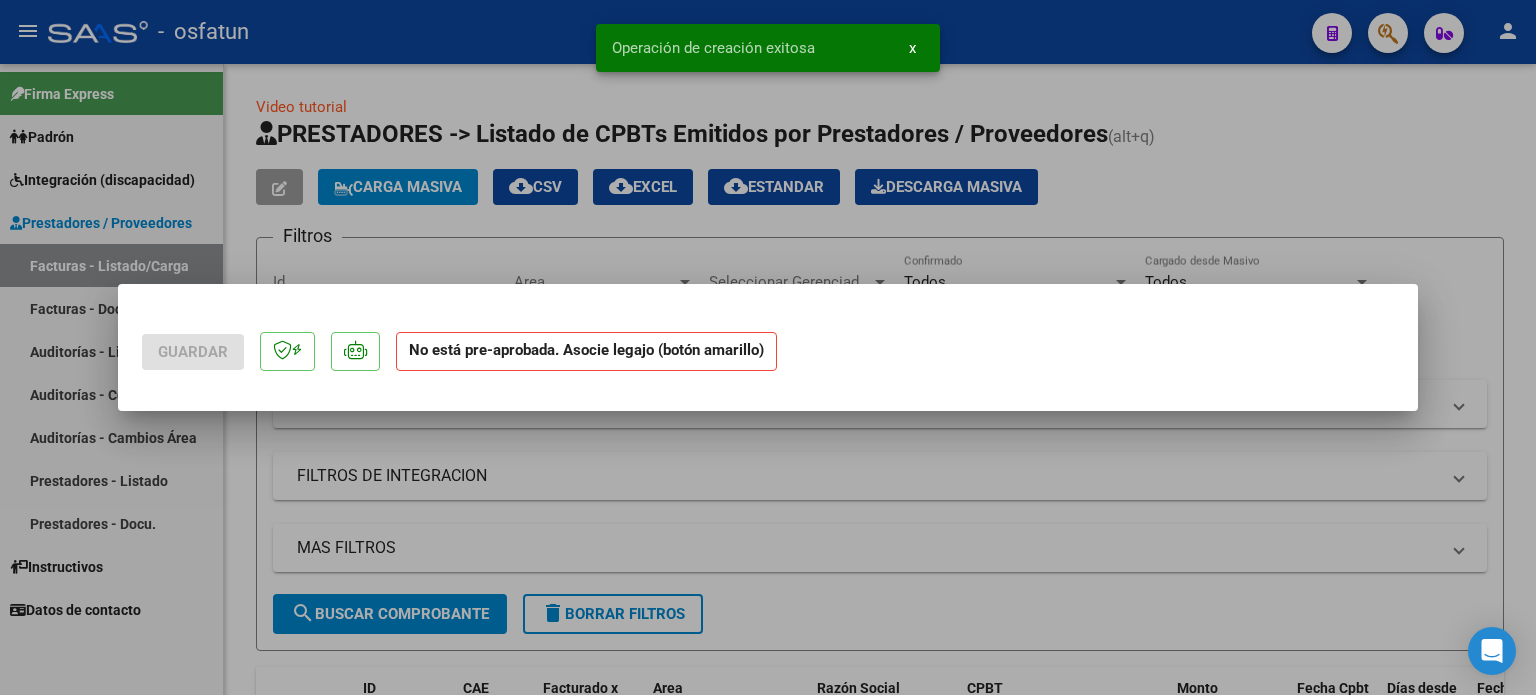 scroll, scrollTop: 0, scrollLeft: 0, axis: both 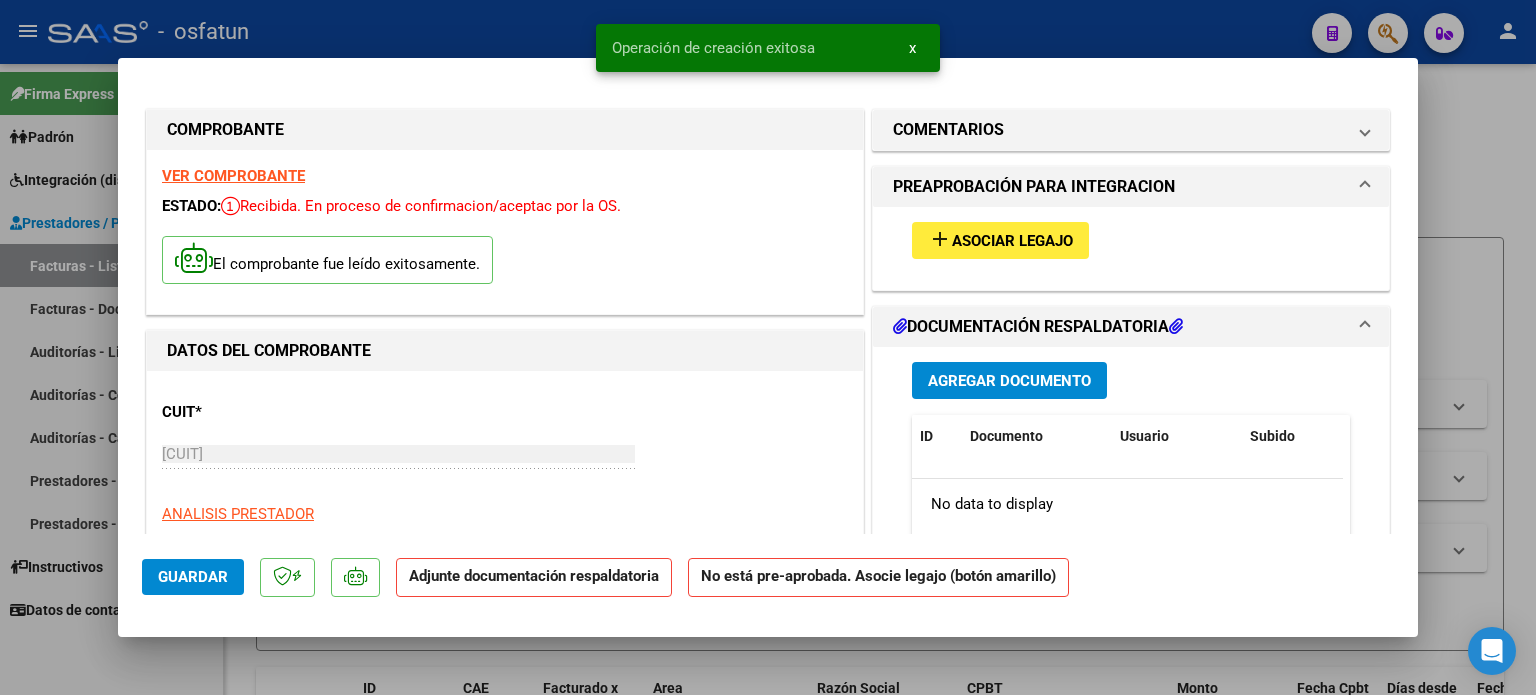 click on "add Asociar Legajo" at bounding box center [1000, 240] 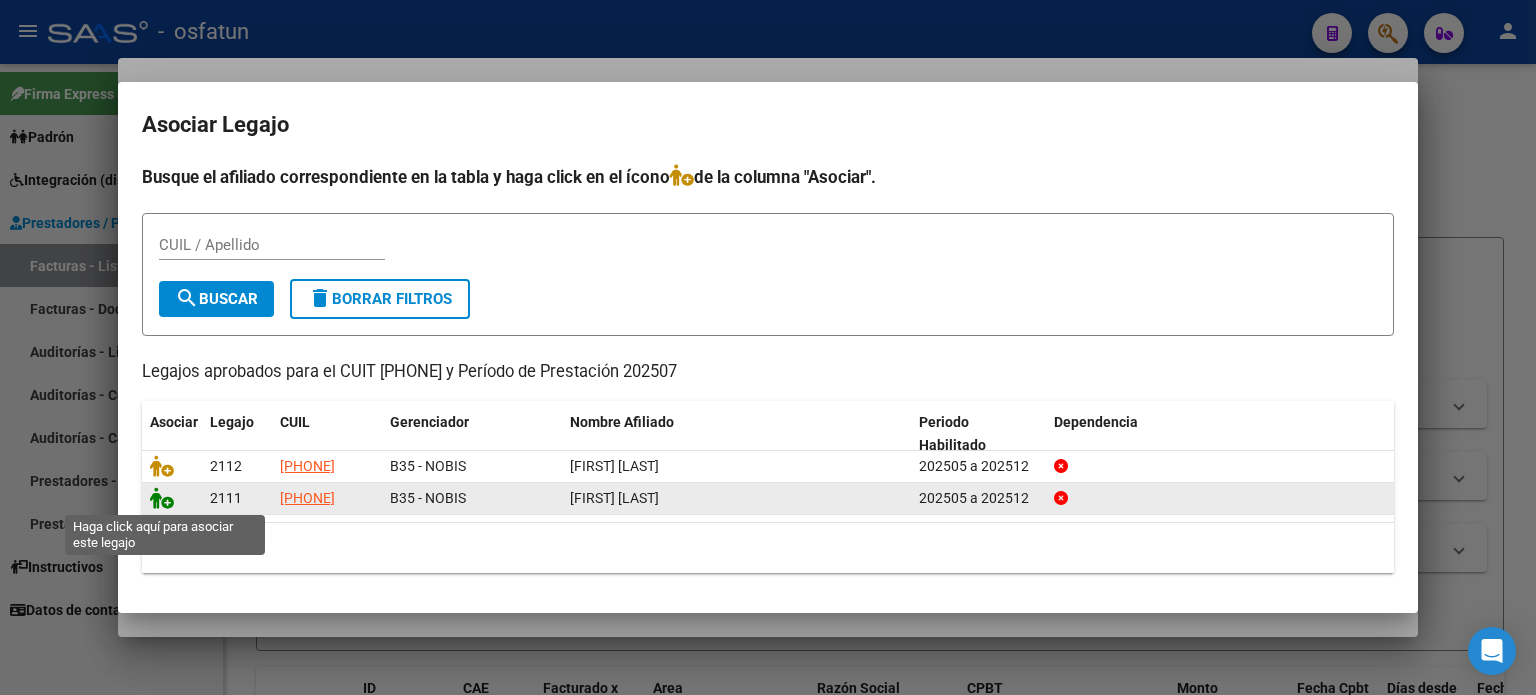 click 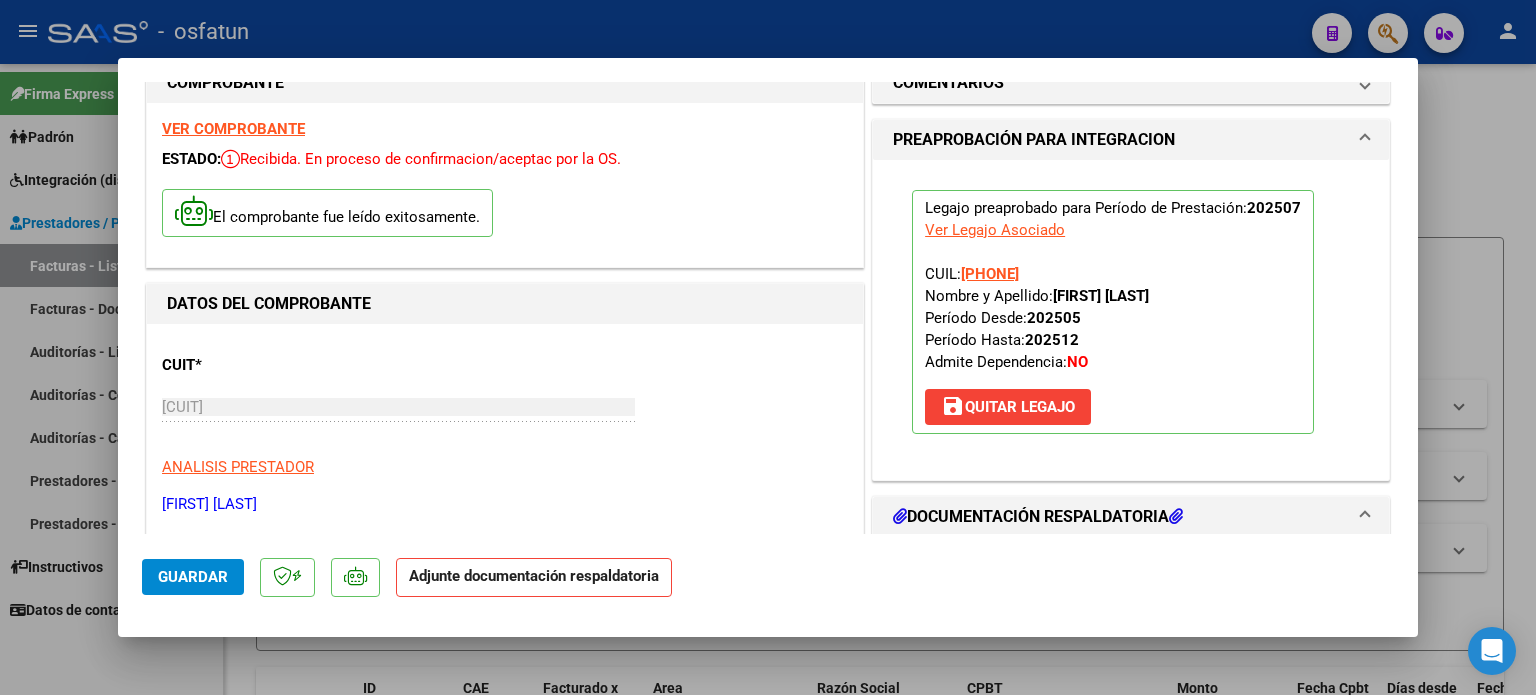 scroll, scrollTop: 300, scrollLeft: 0, axis: vertical 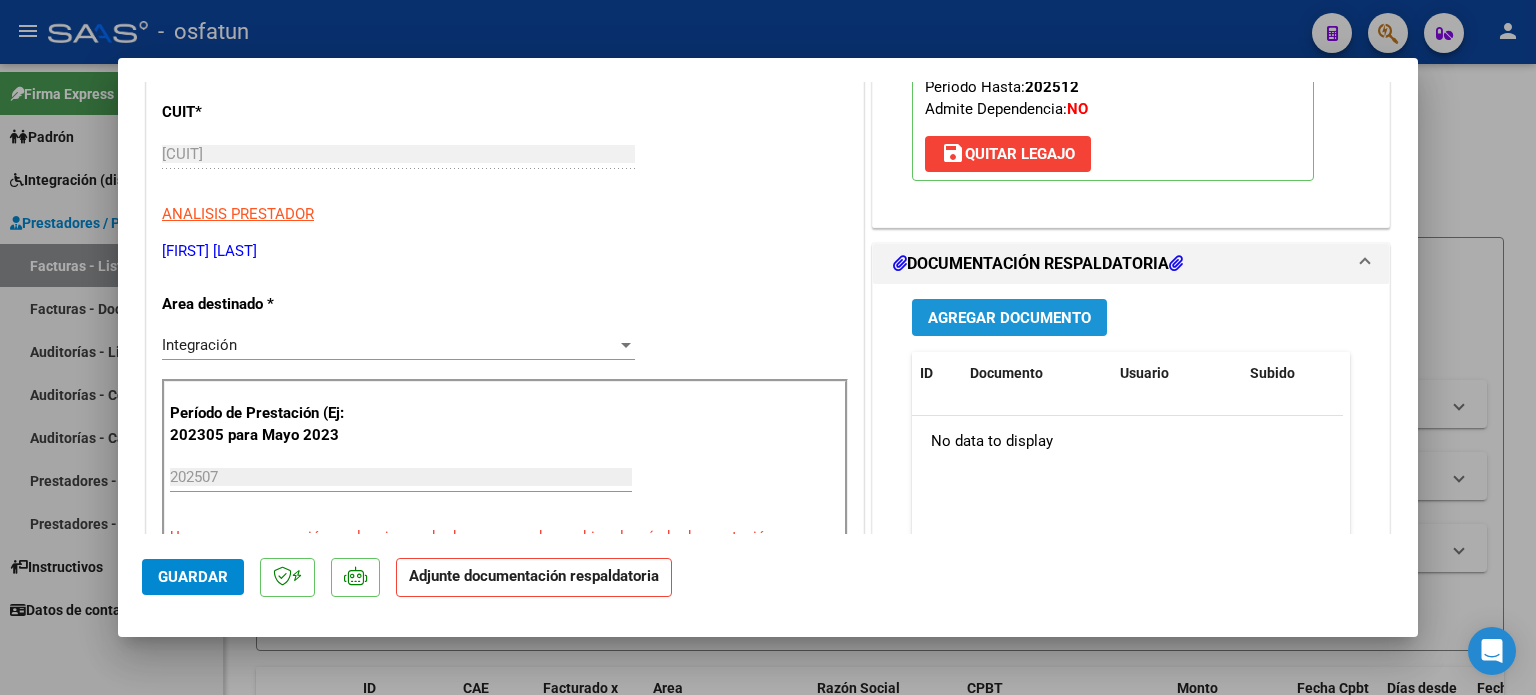 click on "Agregar Documento" at bounding box center [1009, 318] 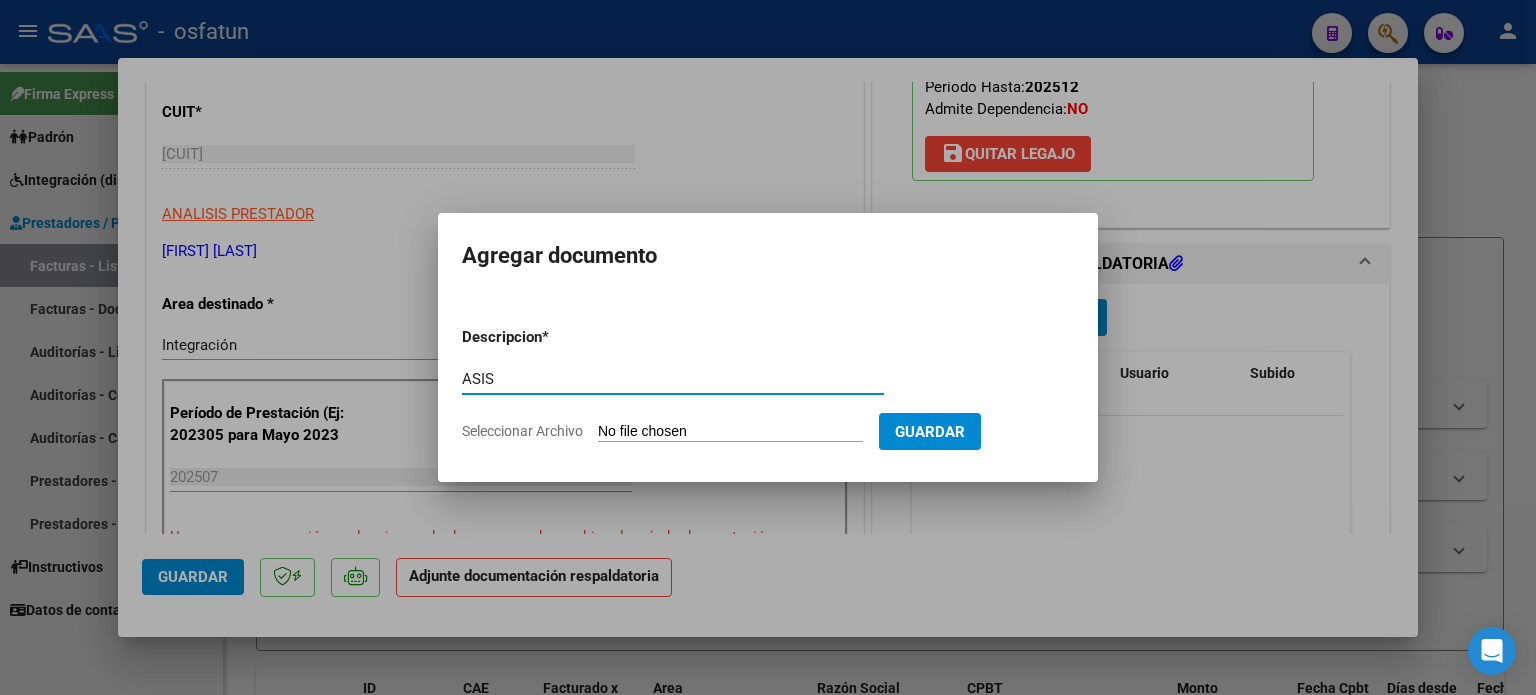 type on "ASIS" 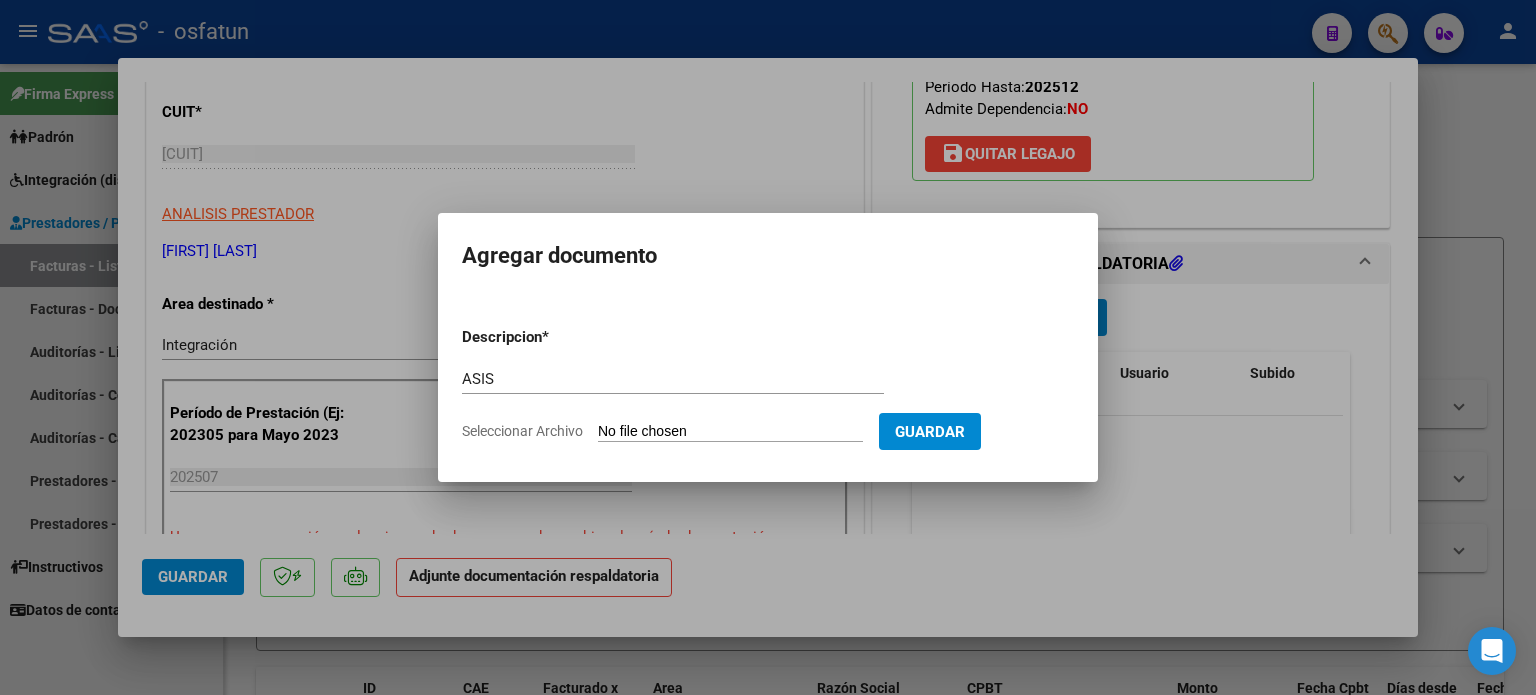 type on "C:\fakepath\PA-NOBIS-A.BONILLA-07.25-185.pdf" 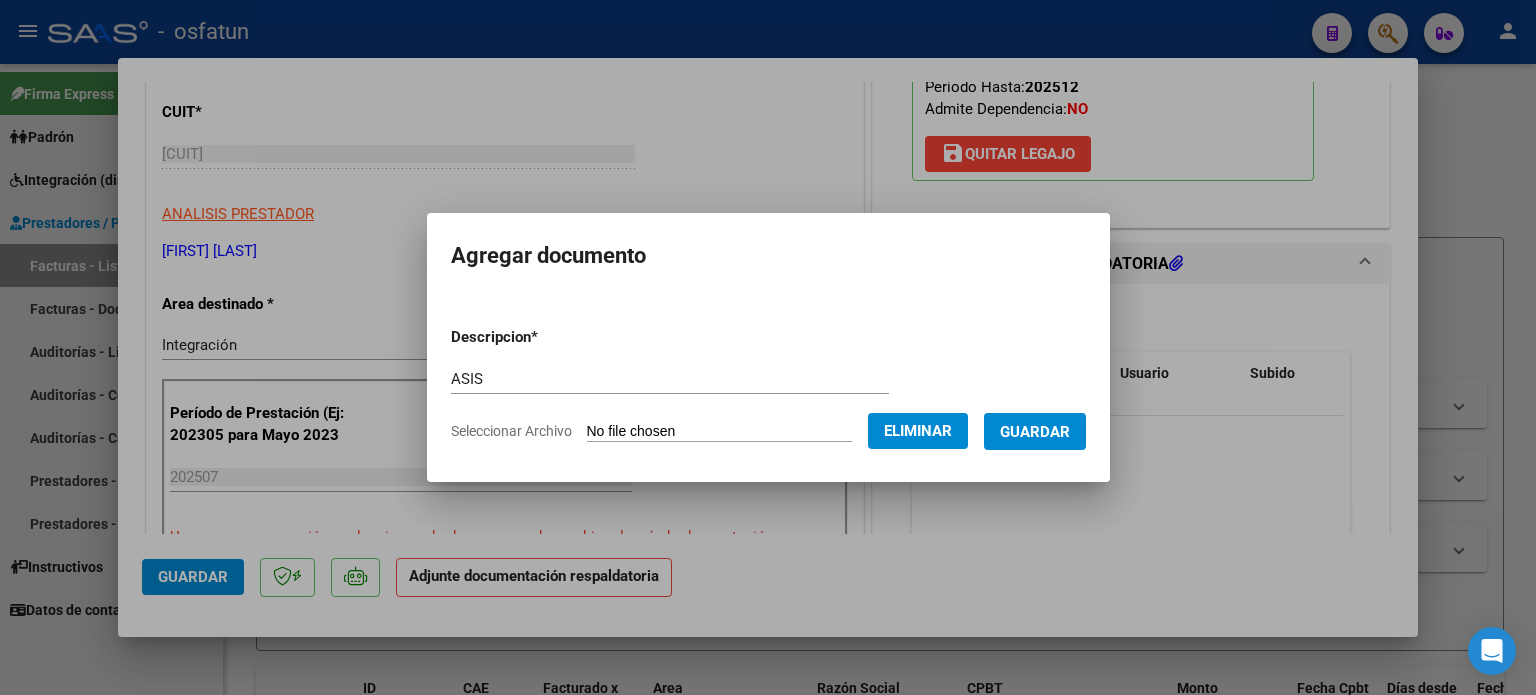 click on "Guardar" at bounding box center [1035, 432] 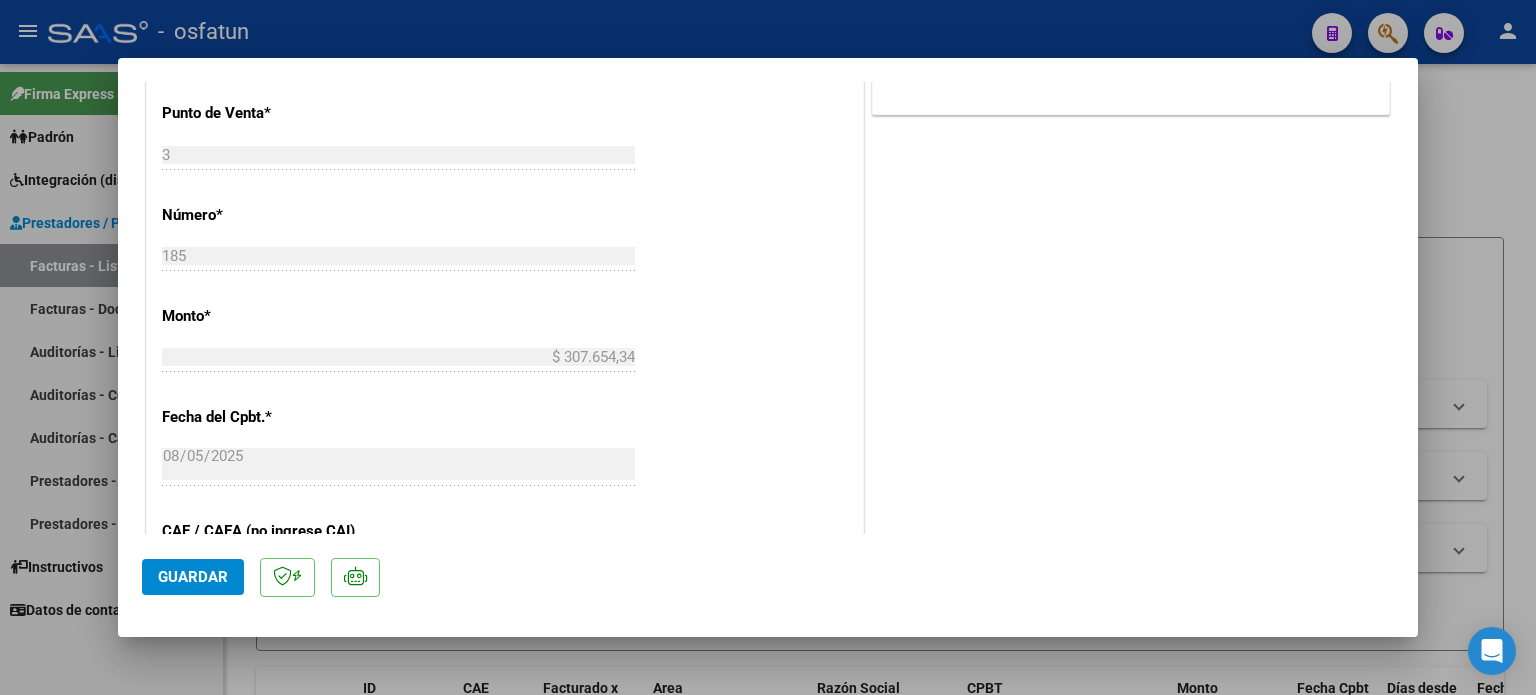 scroll, scrollTop: 1000, scrollLeft: 0, axis: vertical 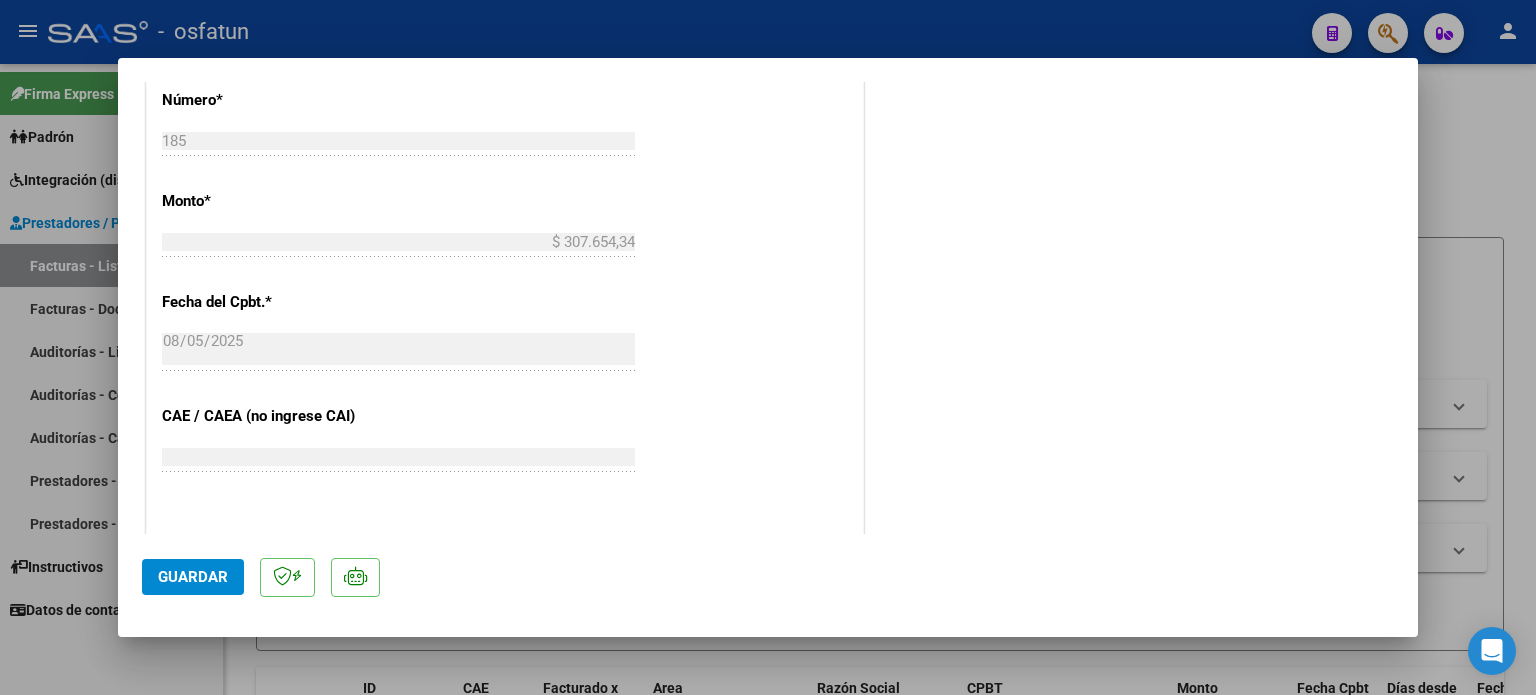 click on "Guardar" 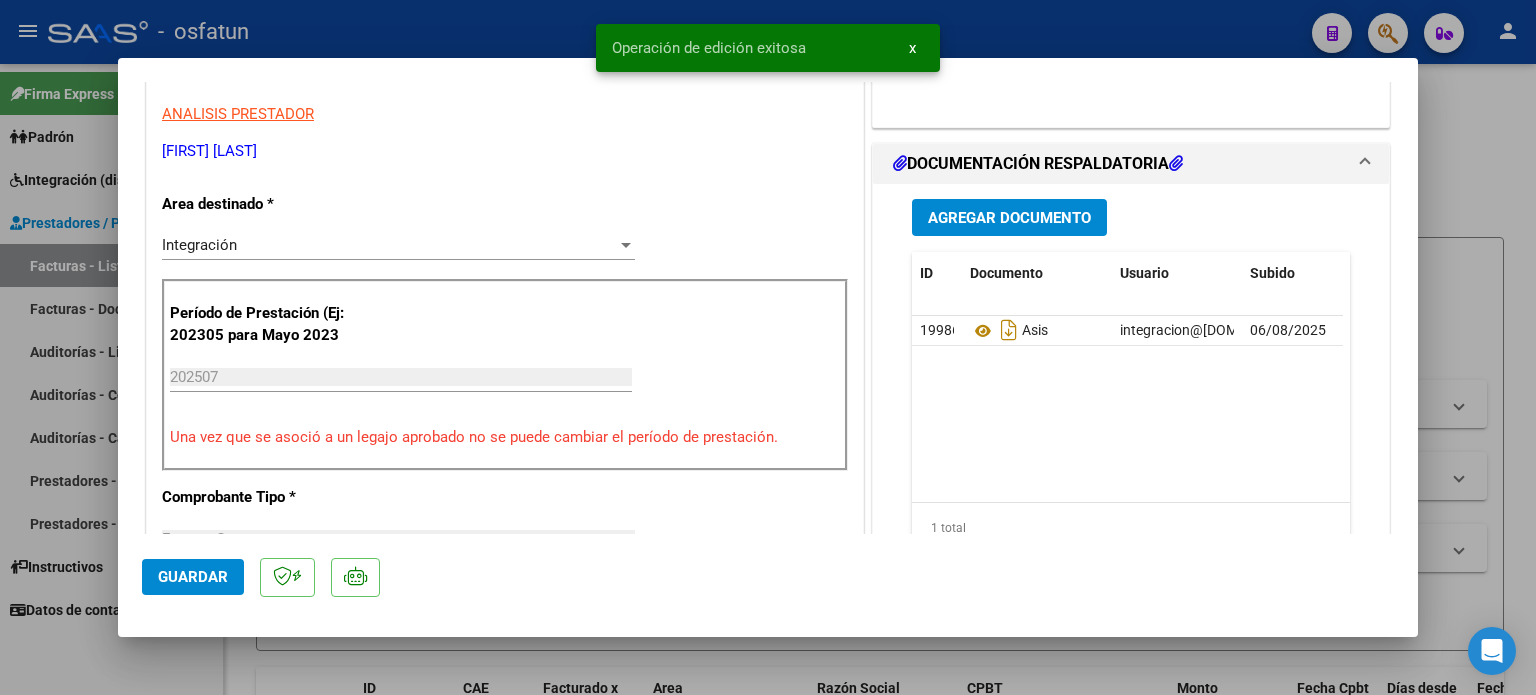 scroll, scrollTop: 700, scrollLeft: 0, axis: vertical 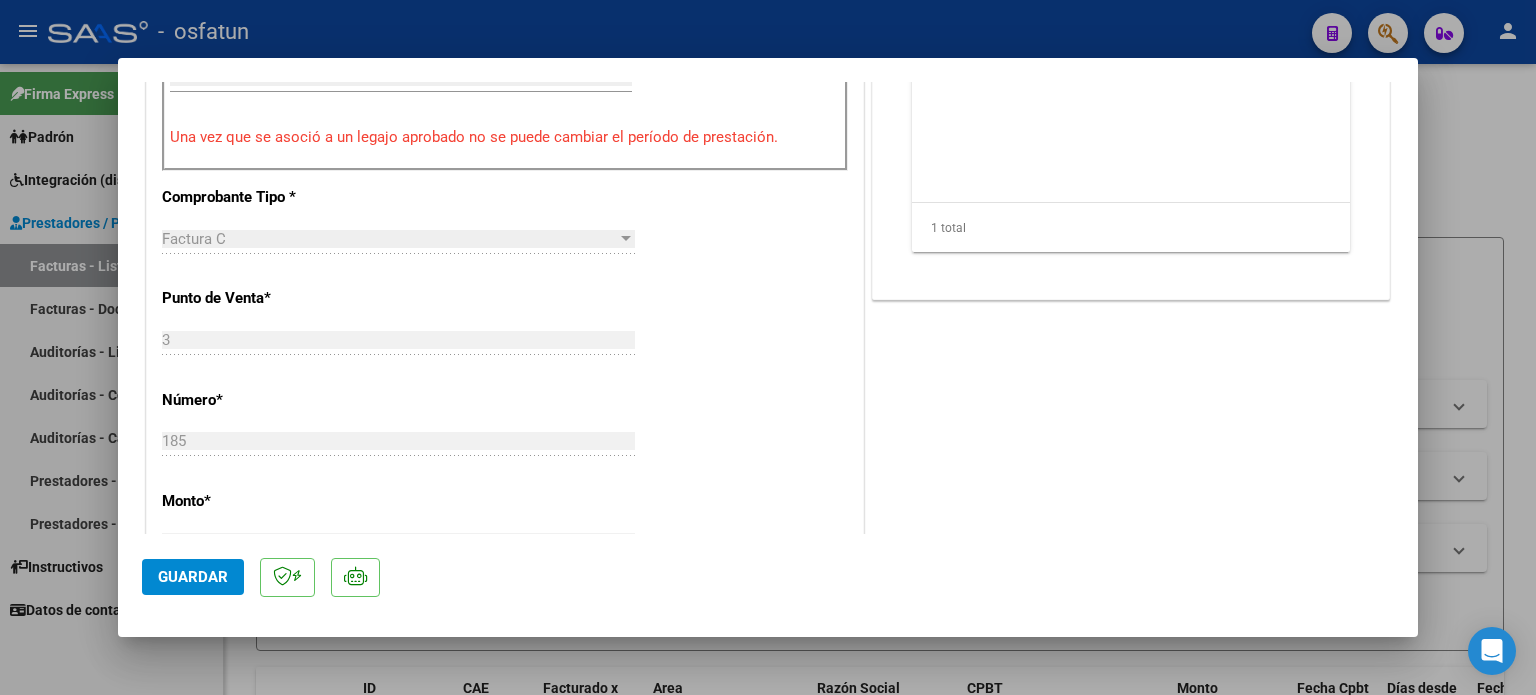 click at bounding box center (768, 347) 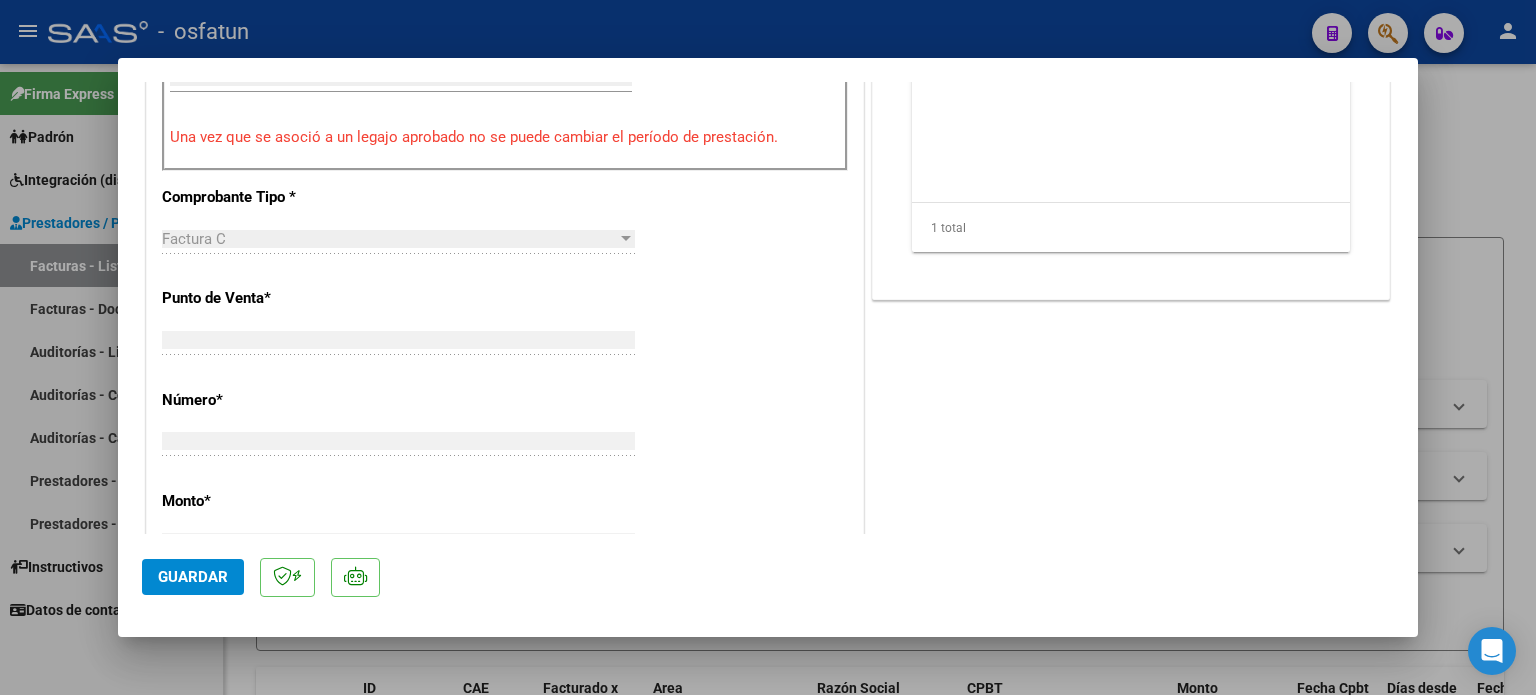 scroll, scrollTop: 659, scrollLeft: 0, axis: vertical 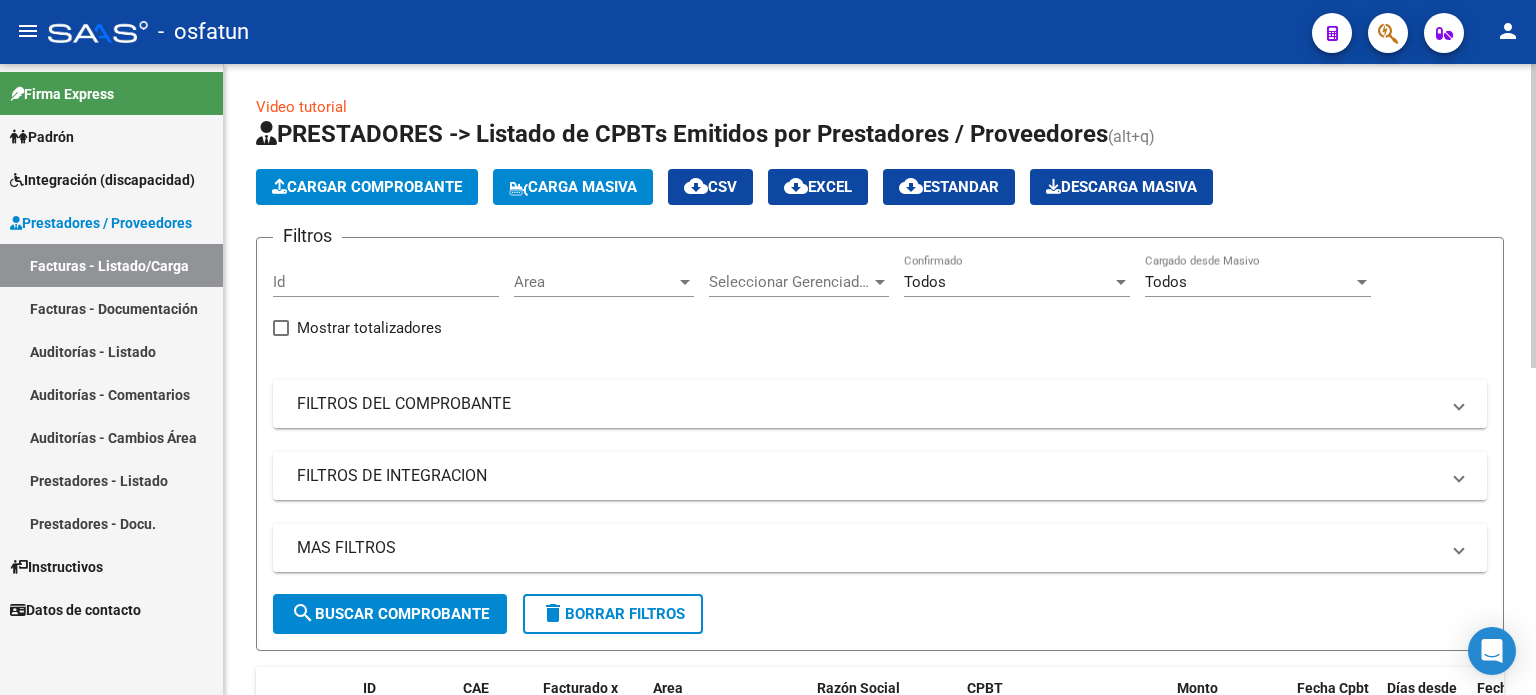 click on "Cargar Comprobante" 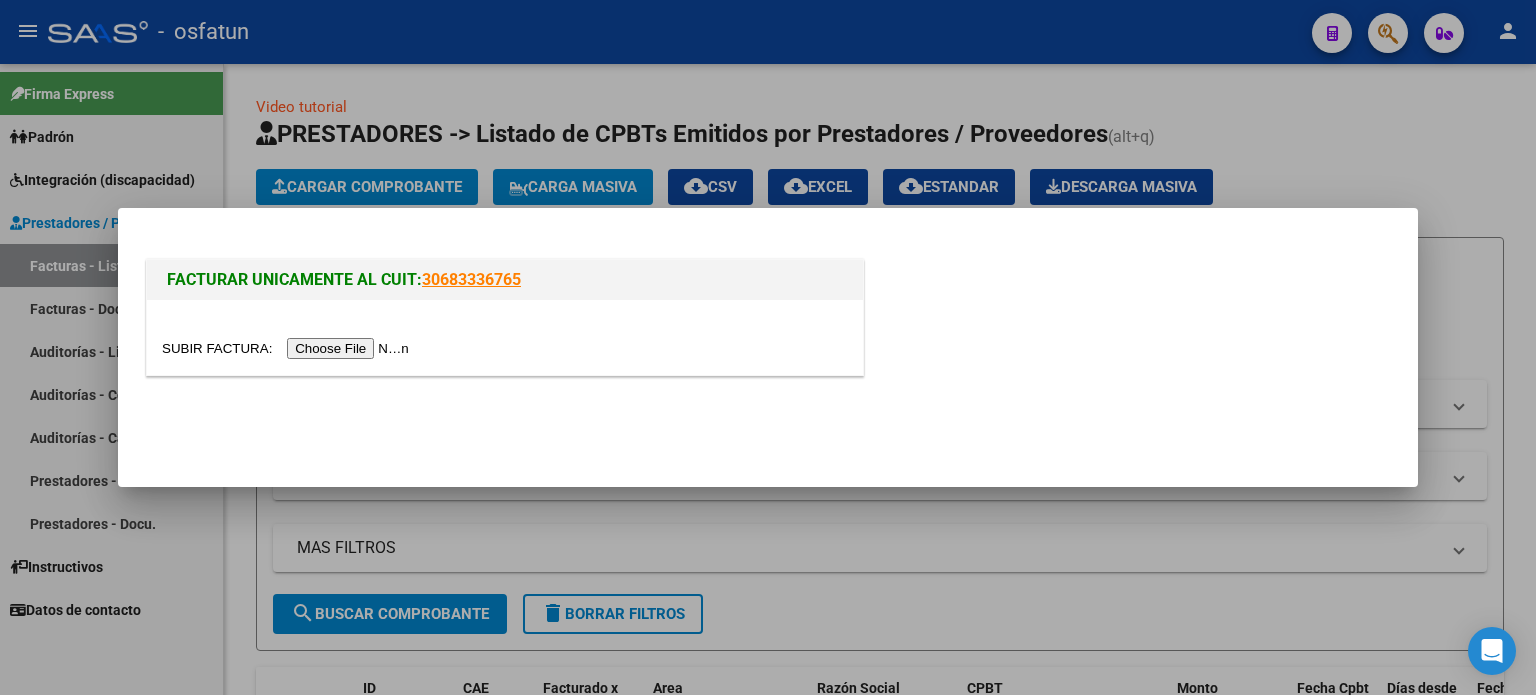 click at bounding box center (288, 348) 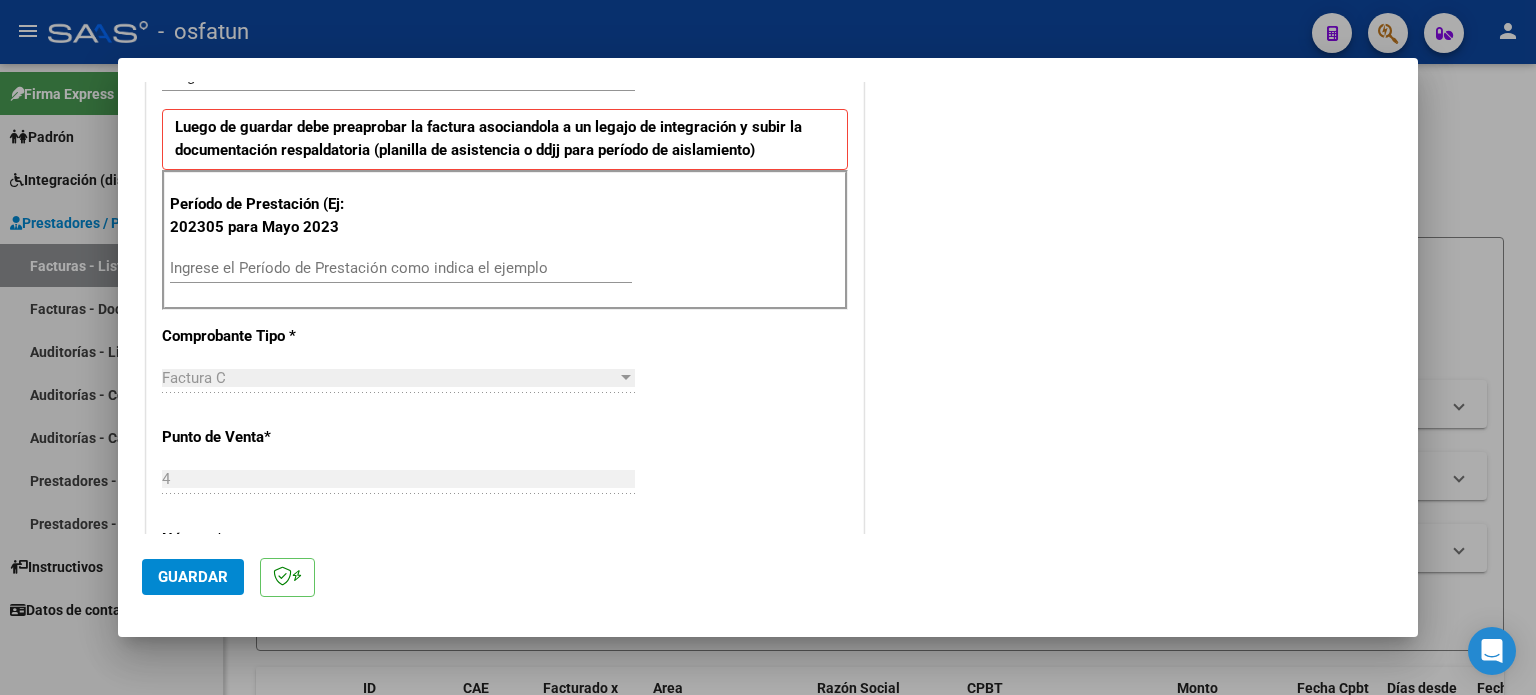 scroll, scrollTop: 500, scrollLeft: 0, axis: vertical 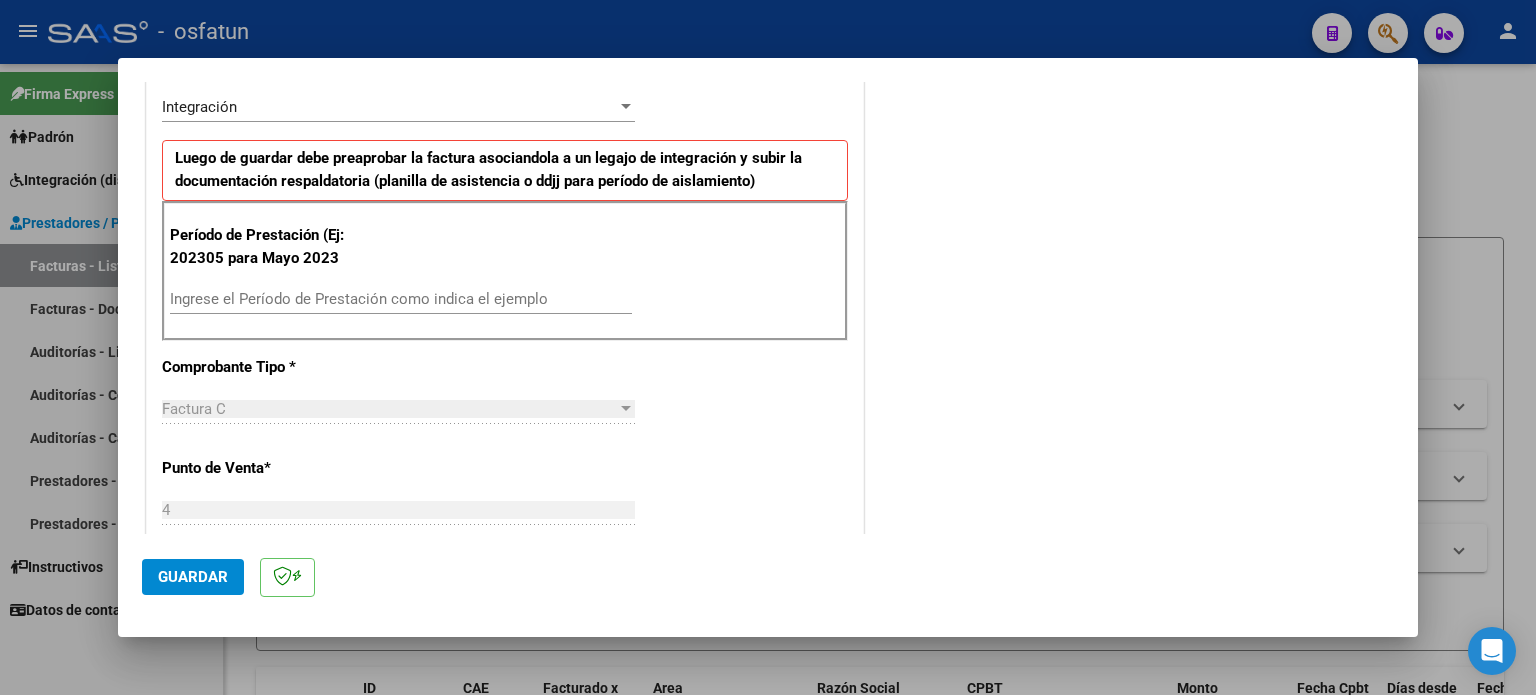click on "Ingrese el Período de Prestación como indica el ejemplo" at bounding box center [401, 299] 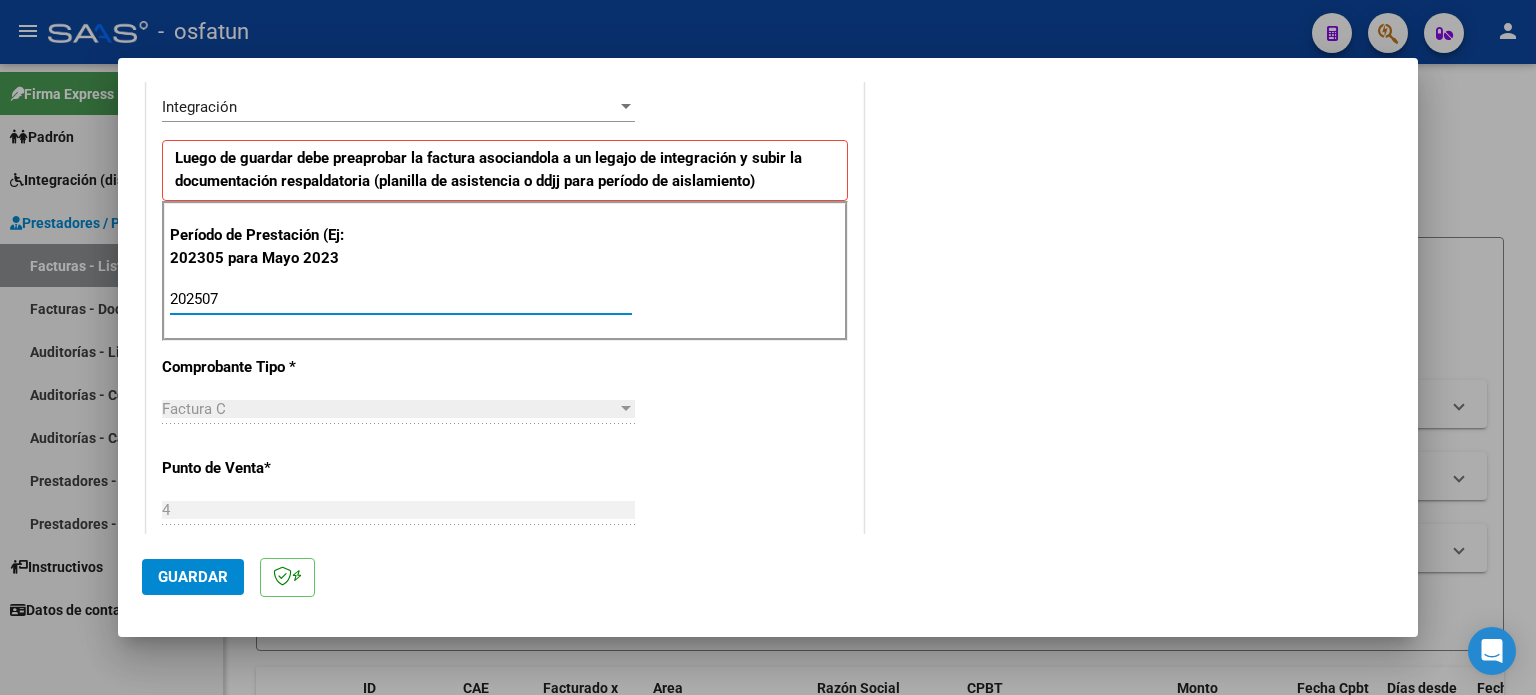type on "202507" 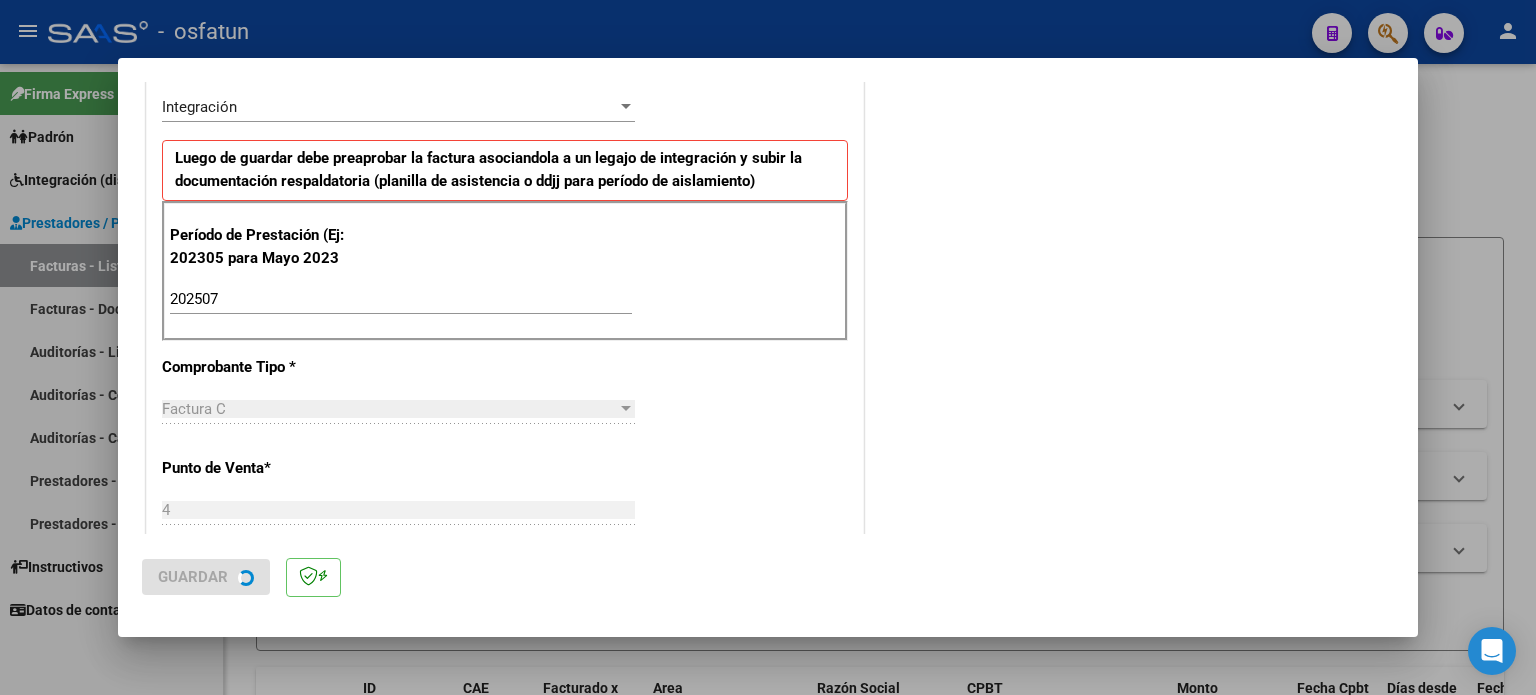scroll, scrollTop: 0, scrollLeft: 0, axis: both 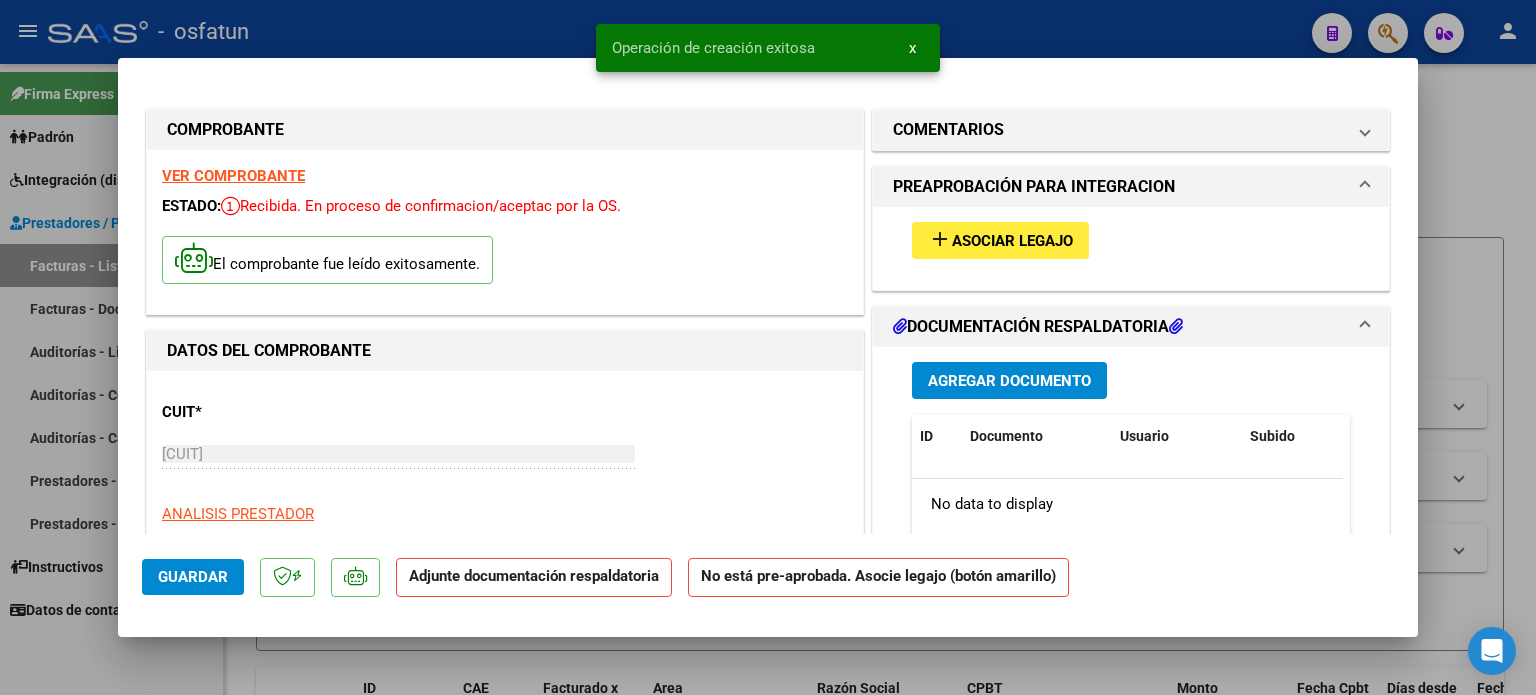 click on "Asociar Legajo" at bounding box center [1012, 241] 